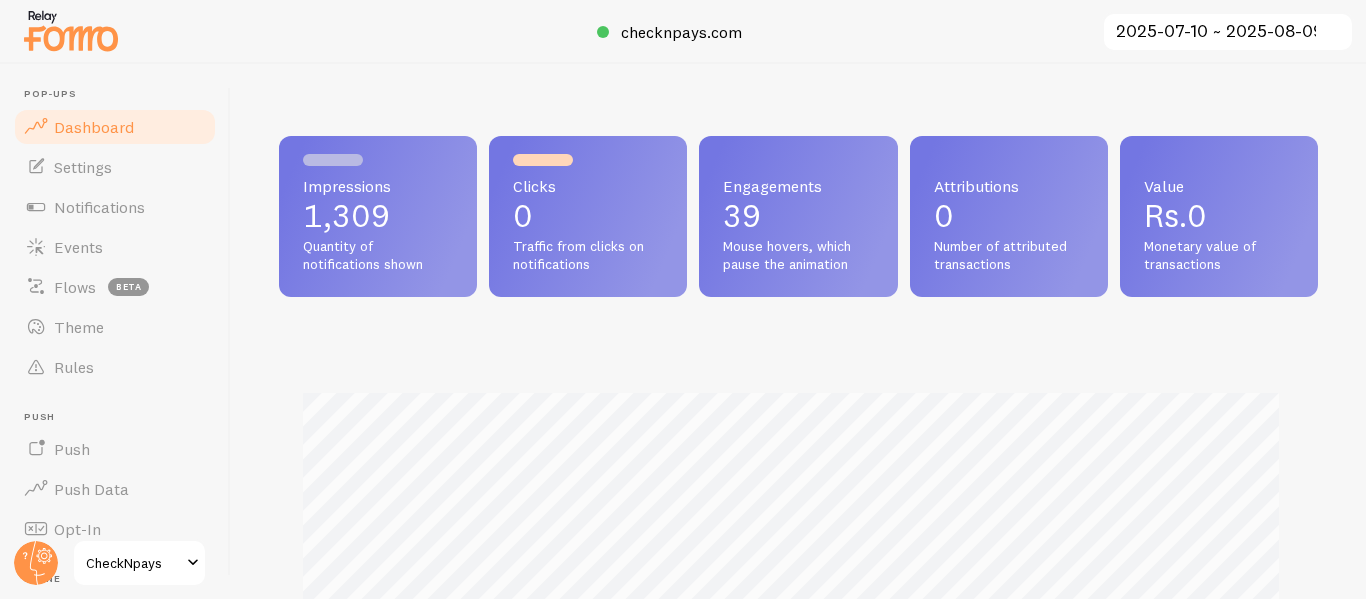 scroll, scrollTop: 0, scrollLeft: 0, axis: both 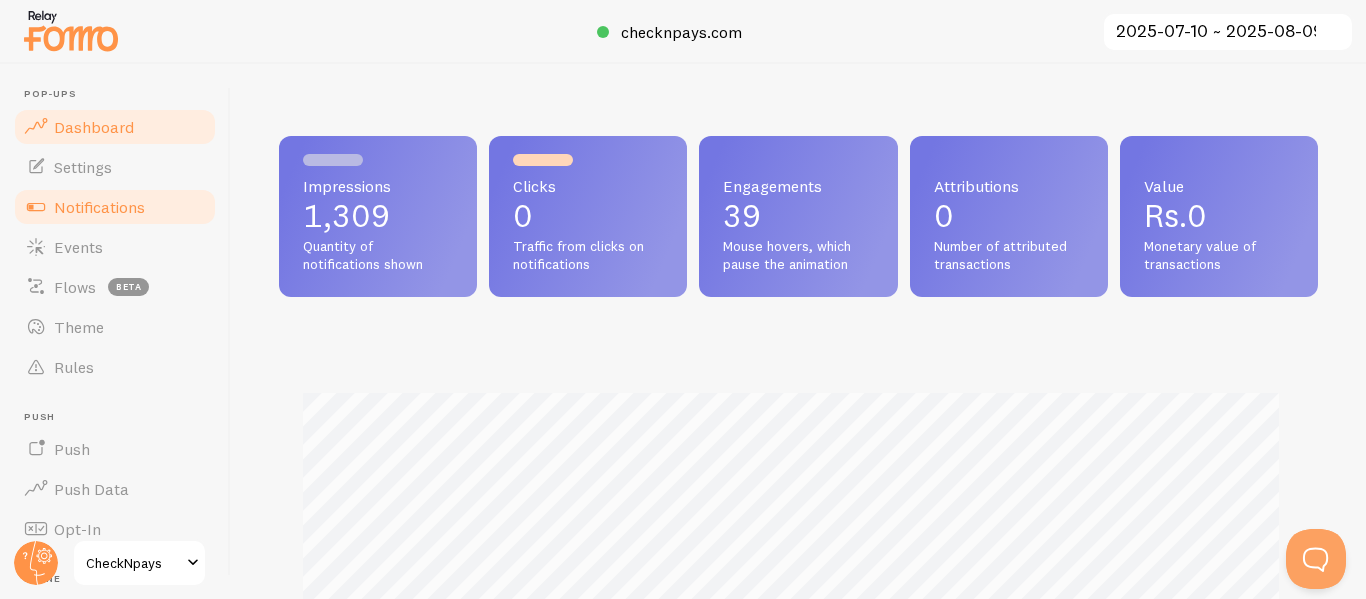 click on "Notifications" at bounding box center [115, 207] 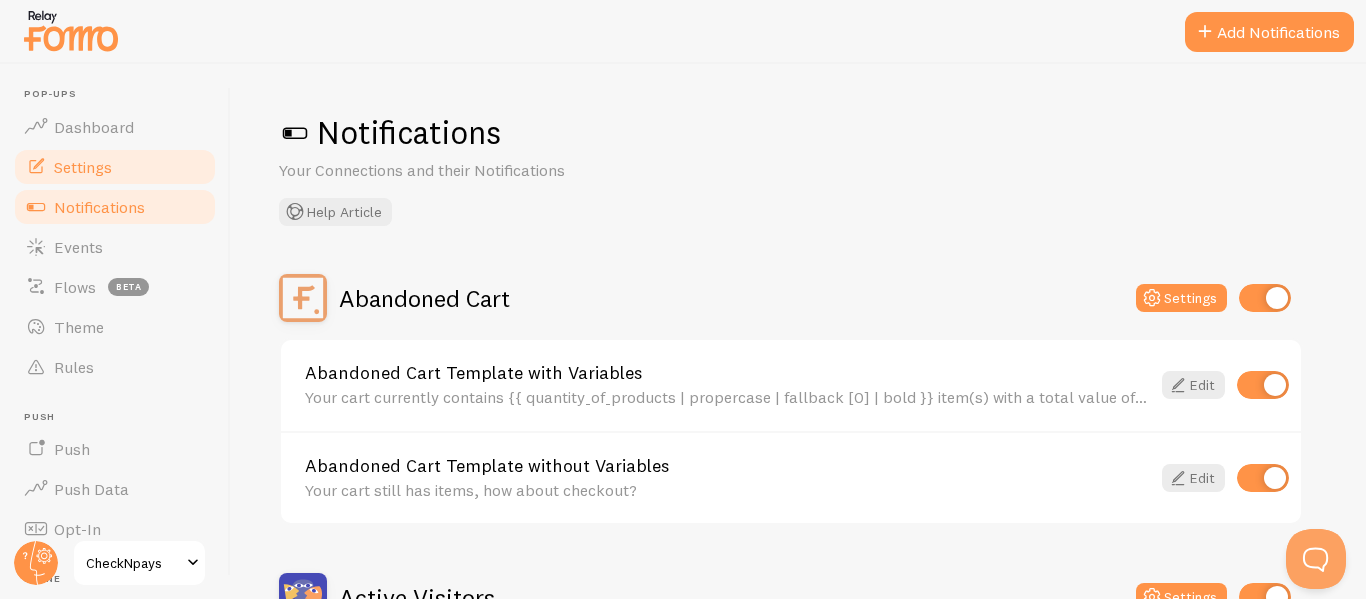 click on "Settings" at bounding box center (83, 167) 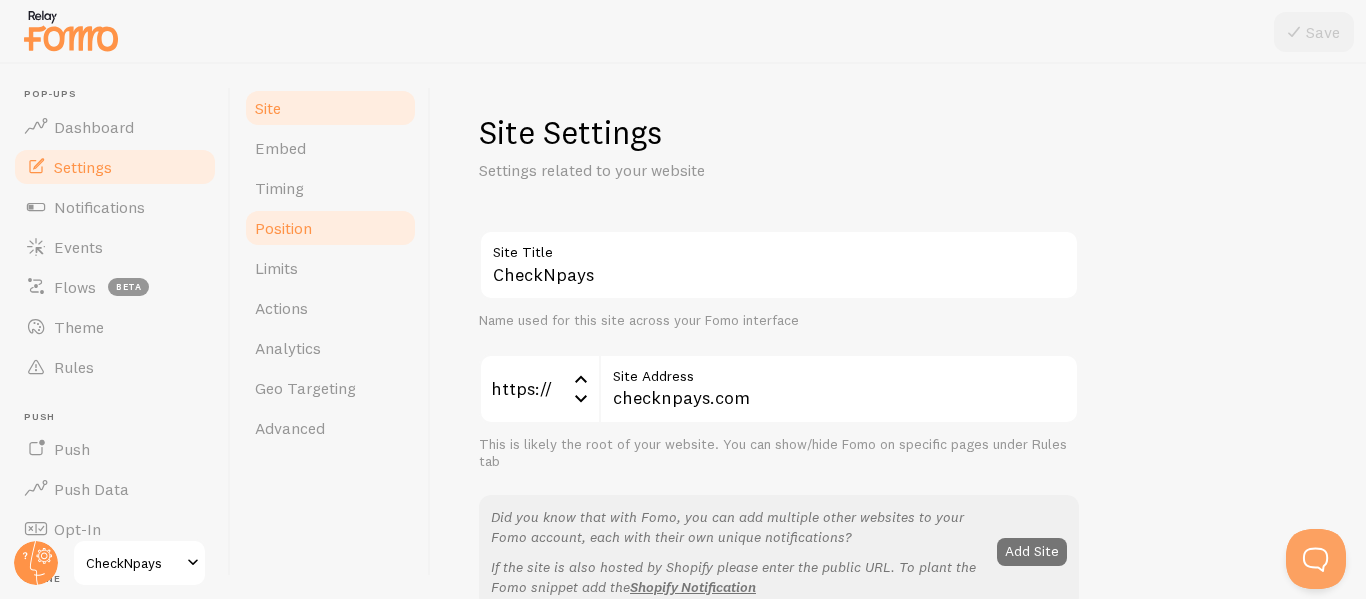click on "Position" at bounding box center [330, 228] 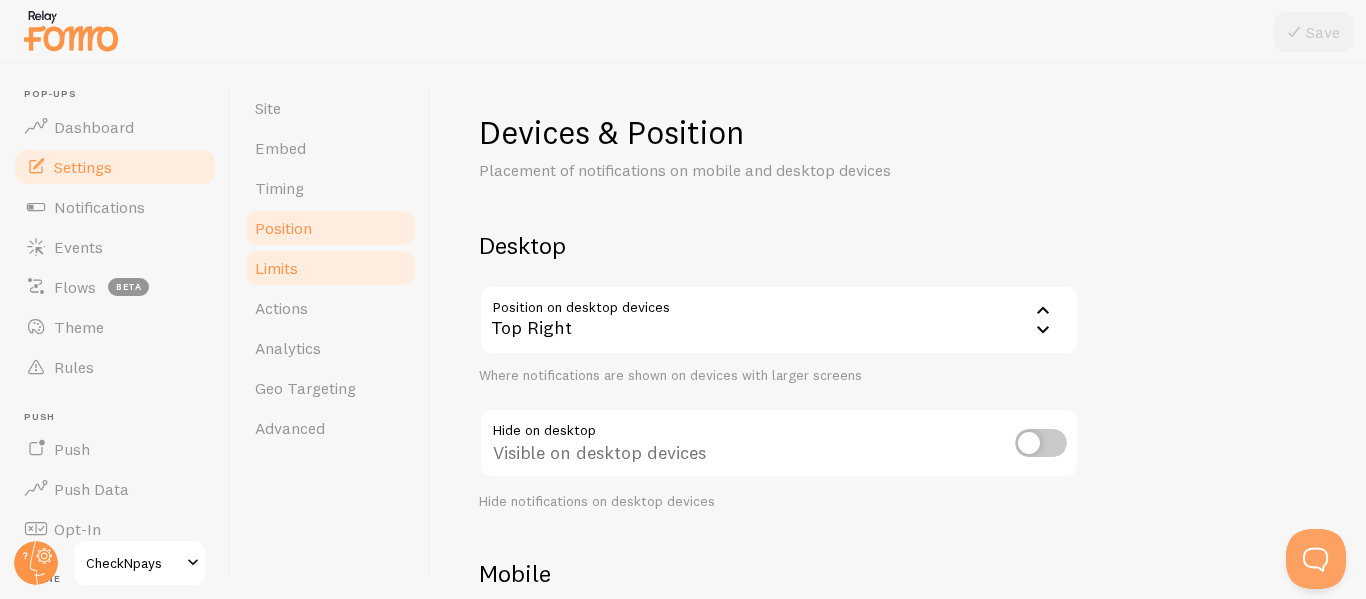 click on "Limits" at bounding box center (330, 268) 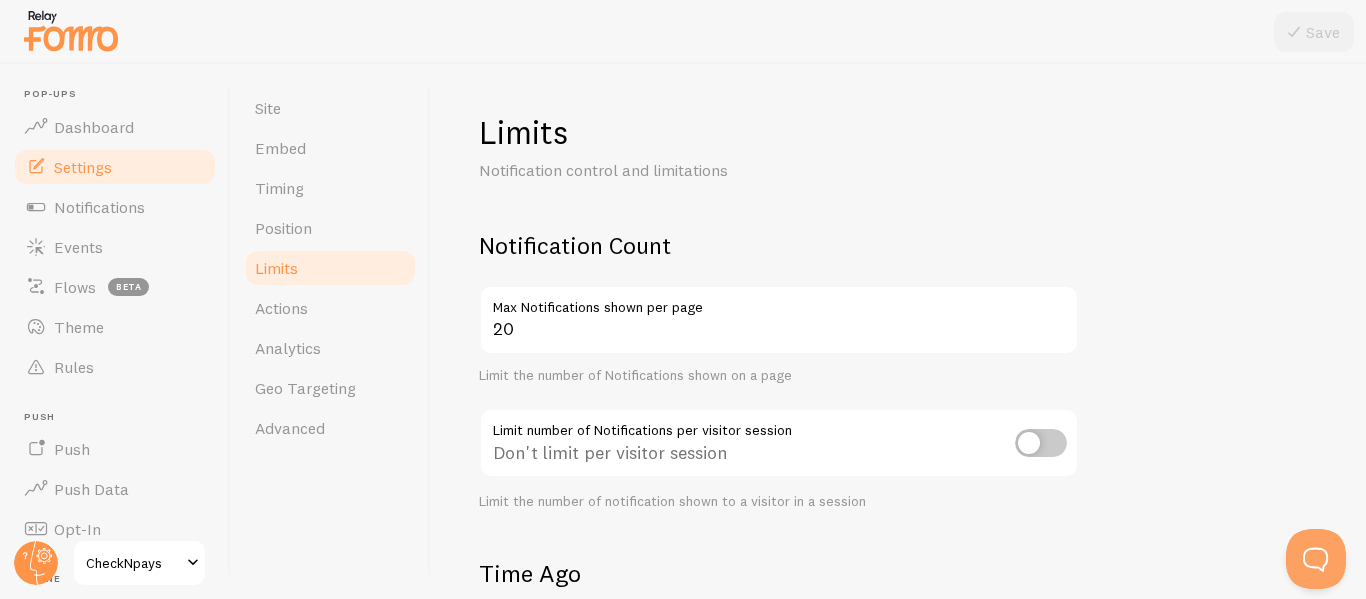 click on "Max Notifications shown per page" at bounding box center (779, 302) 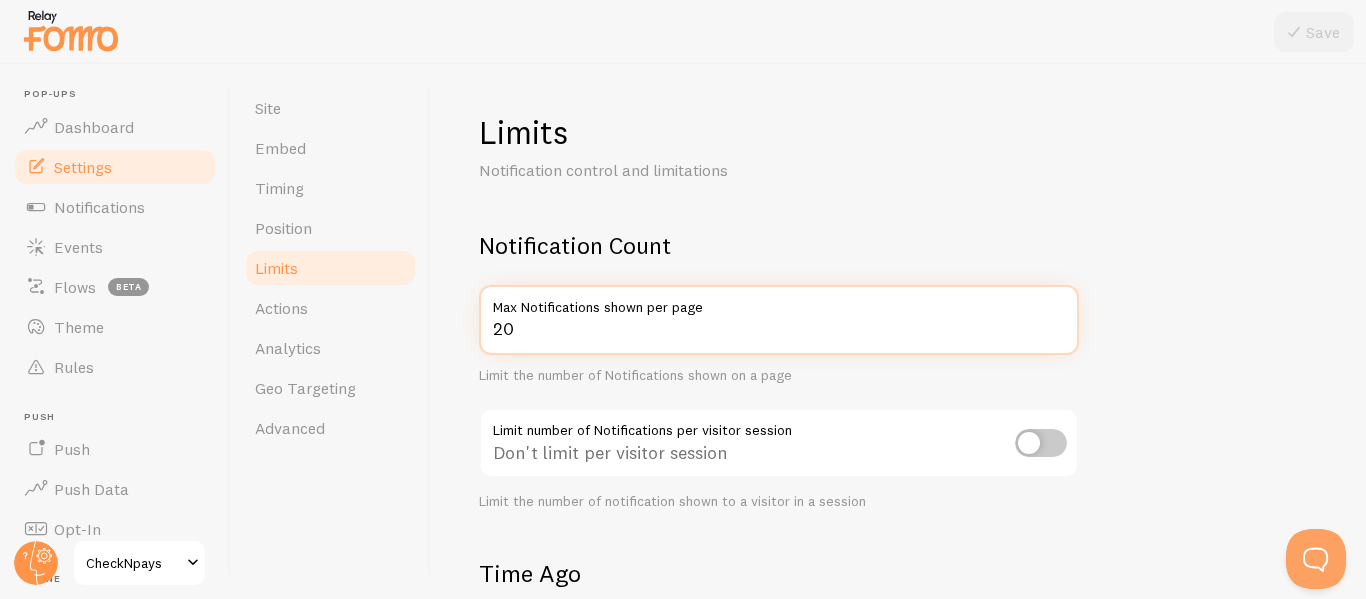 click on "20" at bounding box center (779, 320) 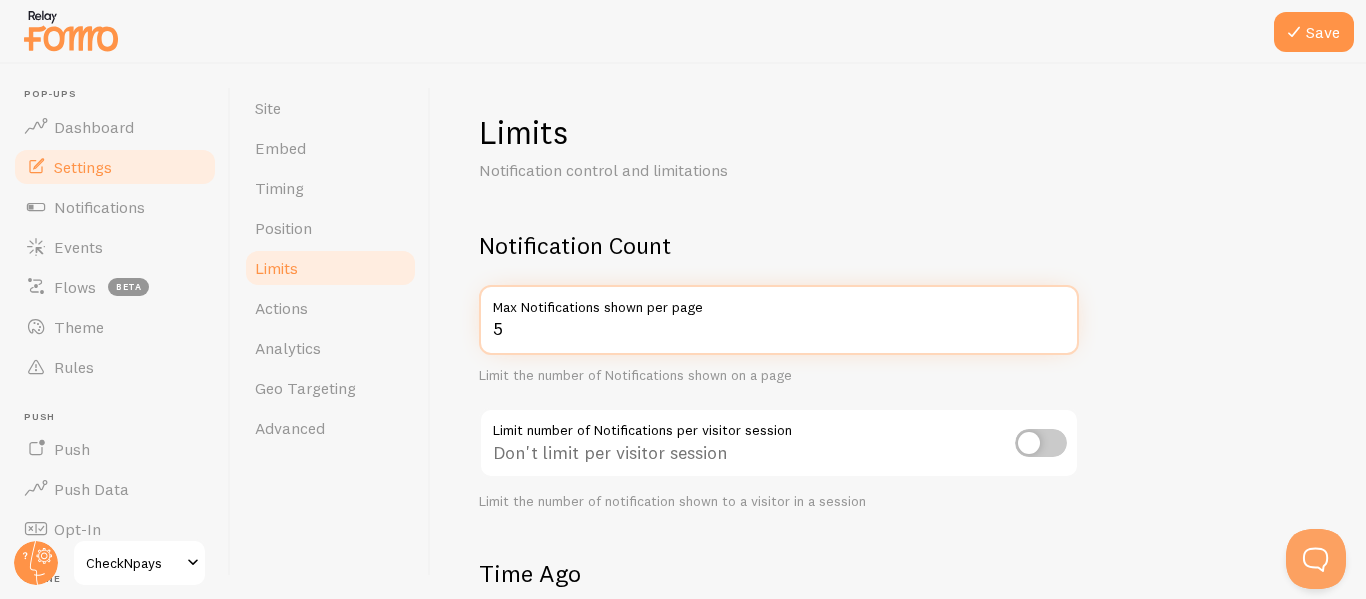 type on "5" 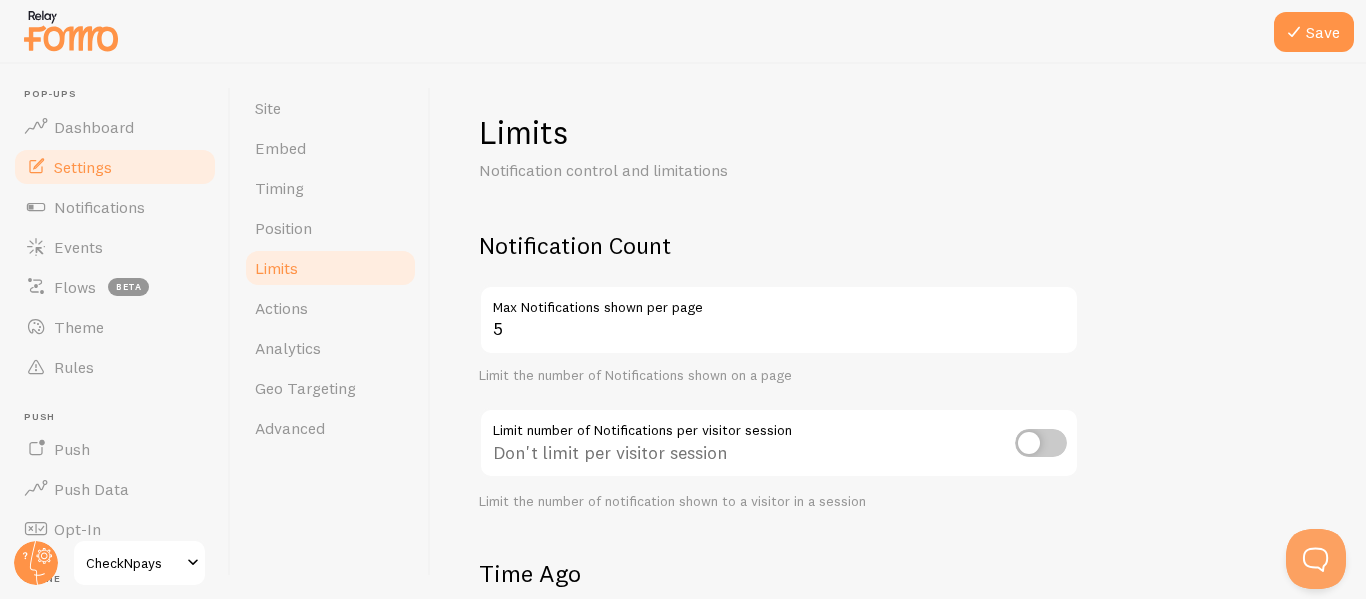 click on "Limits
Notification control and limitations
Notification Count
5   Max Notifications shown per page       Limit the number of Notifications shown on a page         Limit number of Notifications per visitor session   Don't limit per visitor session   Limit the number of notification shown to a visitor in a session
Time Ago
15   Time Ago threshold       Don't display notifications older than this period   Threshold unit   86400   Days       Seconds  Minutes  Hours  Days    Time Ago Treshold unit in seconds, minutes, hours or days
Time Ago Stamp
10   Time Ago Stamp threshold       Remove Time Ago Stamp when Event Age is greater than this period   Threshold unit   3600   Hours       Seconds  Minutes  Hours  Days    Time Ago Stamp treshold unit in seconds, minutes, hours or days" at bounding box center [898, 637] 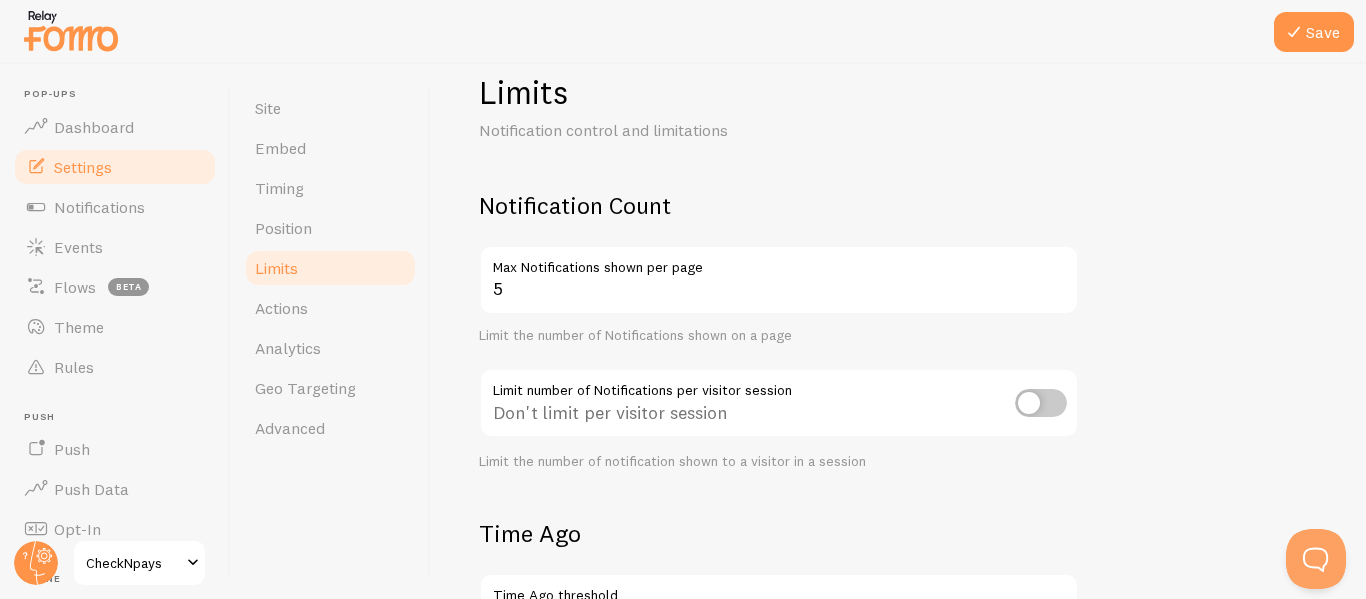 scroll, scrollTop: 40, scrollLeft: 0, axis: vertical 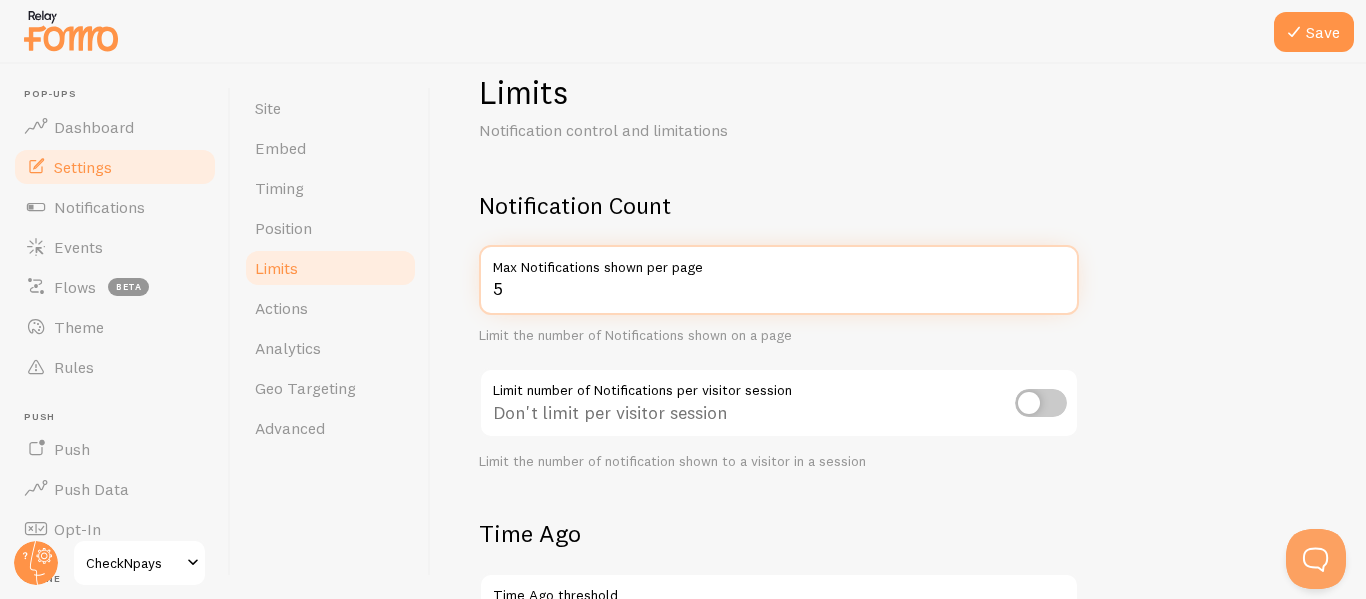 click on "5" at bounding box center (779, 280) 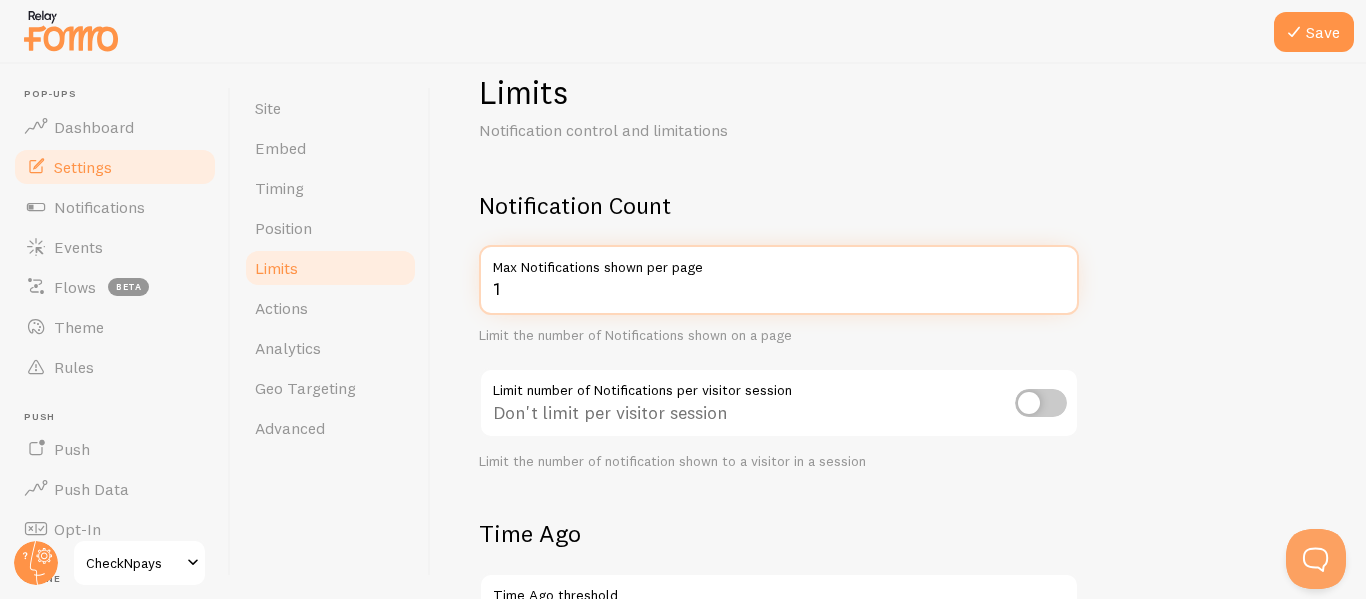 type on "1" 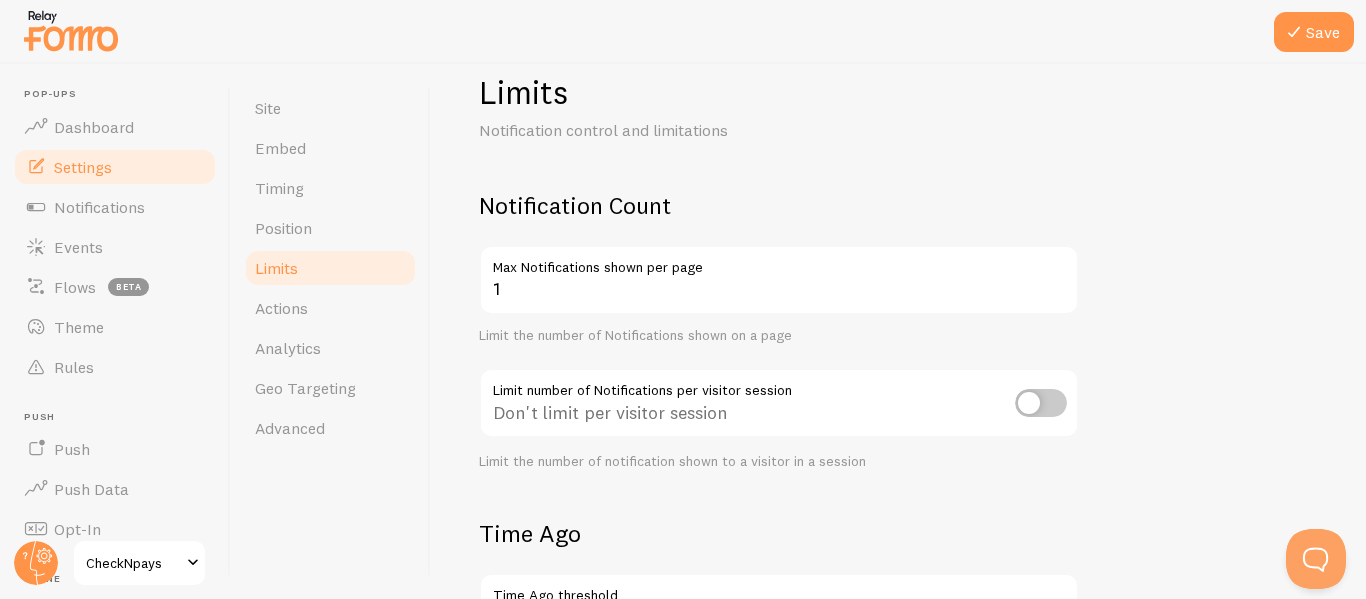 click on "Limits
Notification control and limitations
Notification Count
1   Max Notifications shown per page       Limit the number of Notifications shown on a page         Limit number of Notifications per visitor session   Don't limit per visitor session   Limit the number of notification shown to a visitor in a session
Time Ago
15   Time Ago threshold       Don't display notifications older than this period   Threshold unit   86400   Days       Seconds  Minutes  Hours  Days    Time Ago Treshold unit in seconds, minutes, hours or days
Time Ago Stamp
10   Time Ago Stamp threshold       Remove Time Ago Stamp when Event Age is greater than this period   Threshold unit   3600   Hours       Seconds  Minutes  Hours  Days    Time Ago Stamp treshold unit in seconds, minutes, hours or days" at bounding box center [898, 331] 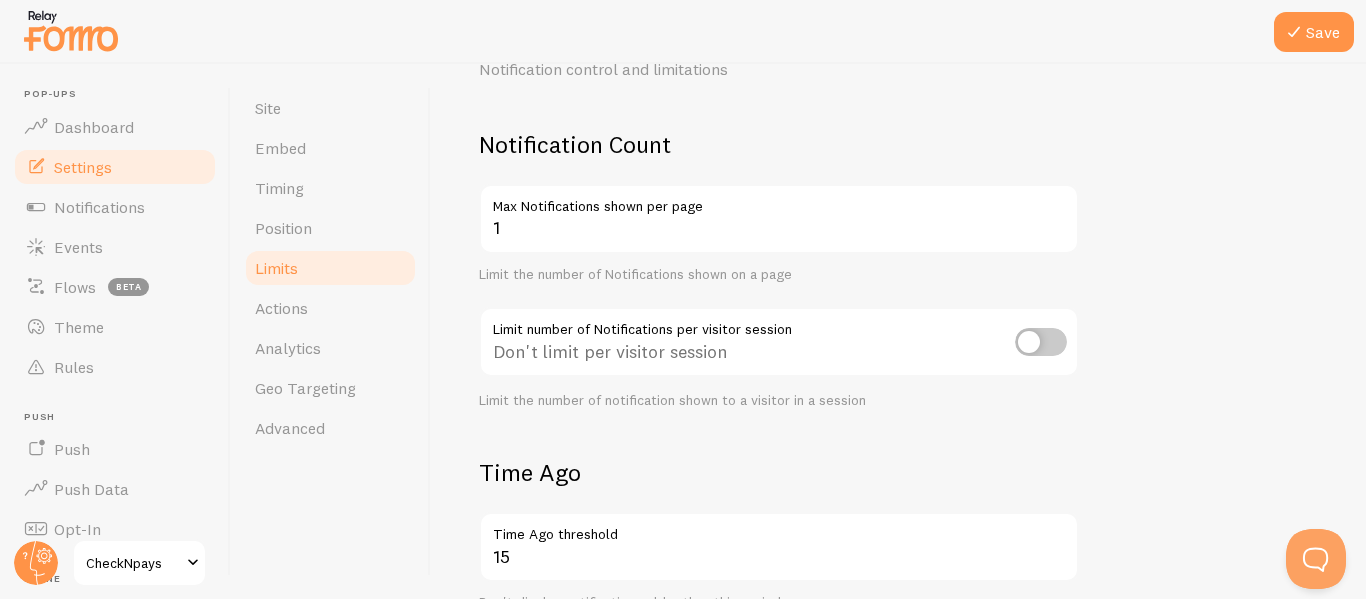 scroll, scrollTop: 104, scrollLeft: 0, axis: vertical 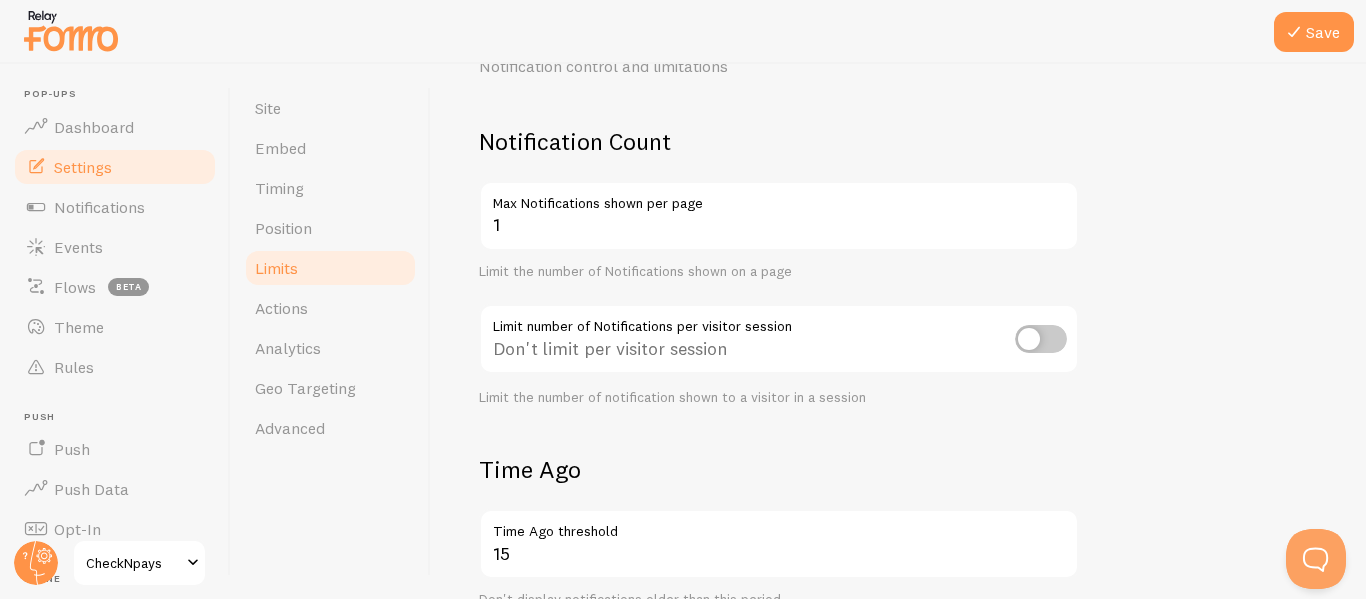 click at bounding box center [1041, 339] 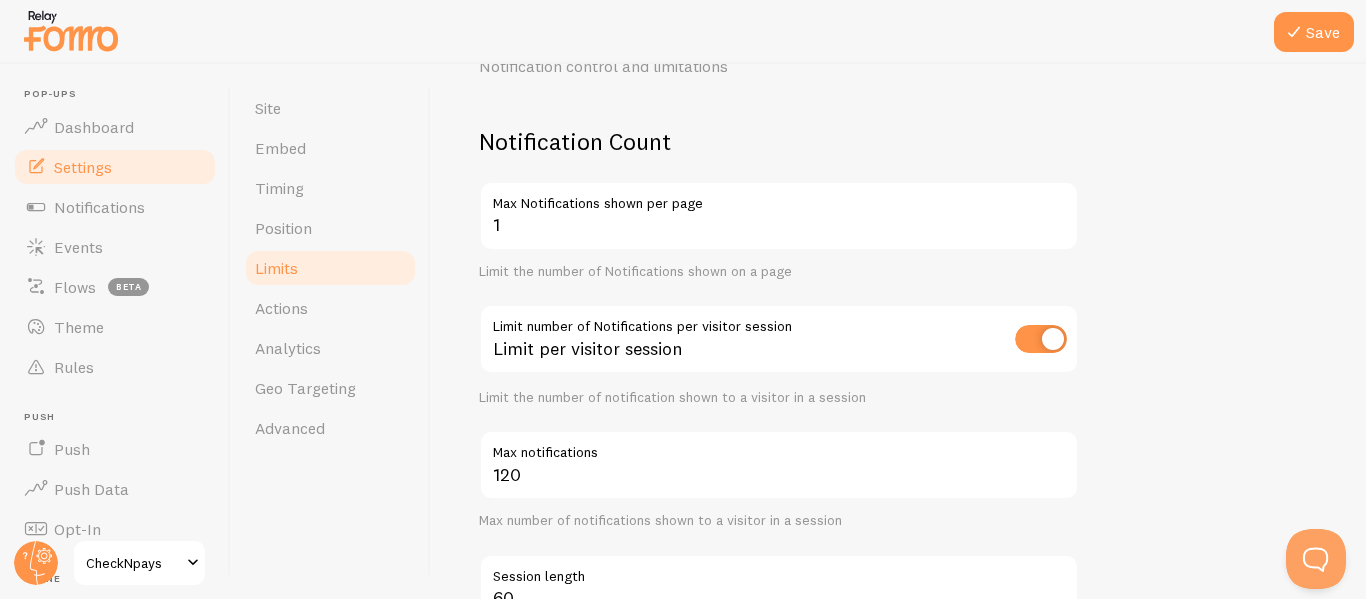 click at bounding box center [1041, 339] 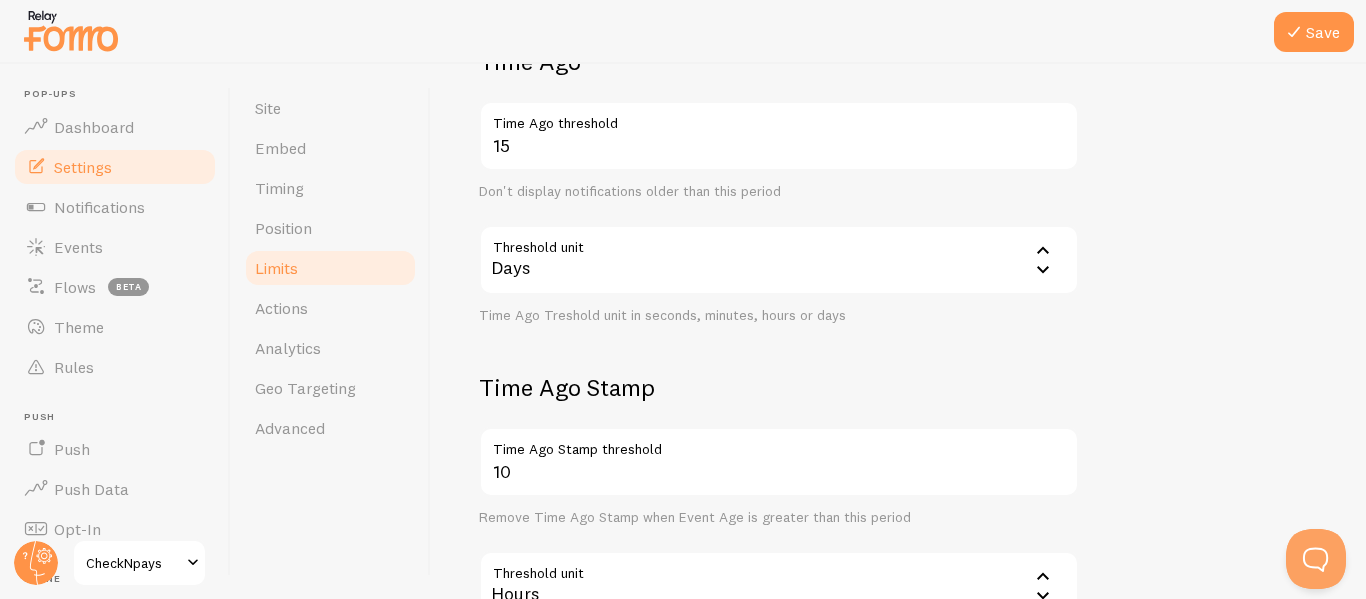 scroll, scrollTop: 517, scrollLeft: 0, axis: vertical 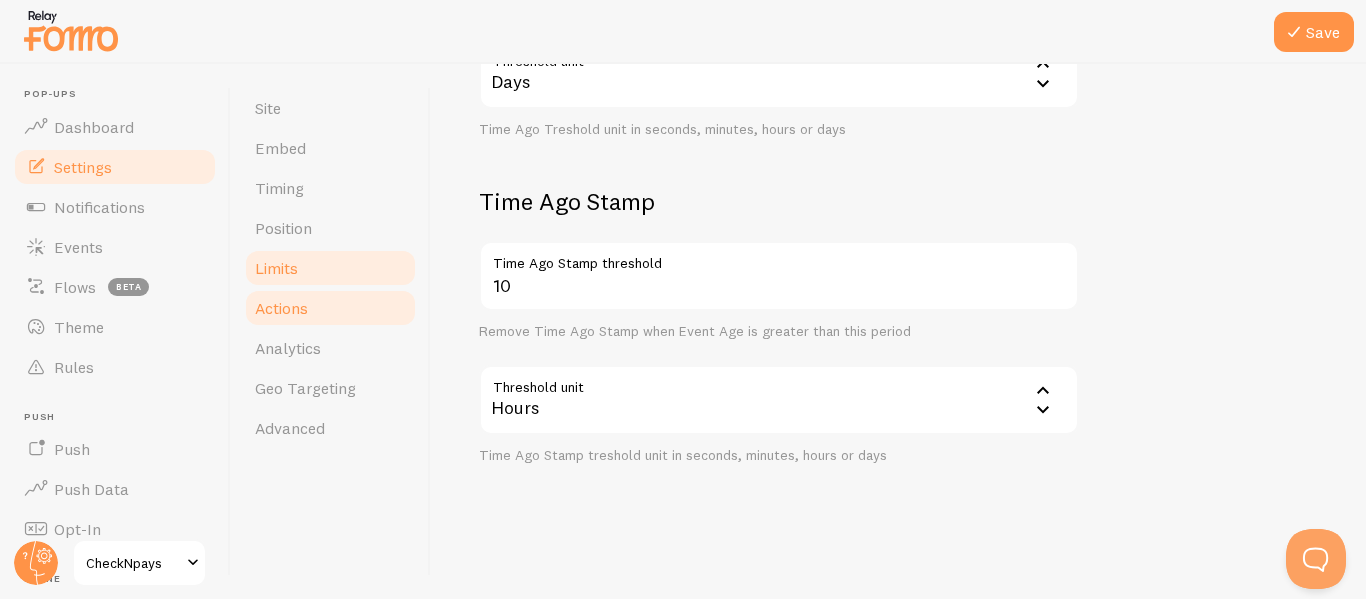 click on "Actions" at bounding box center [330, 308] 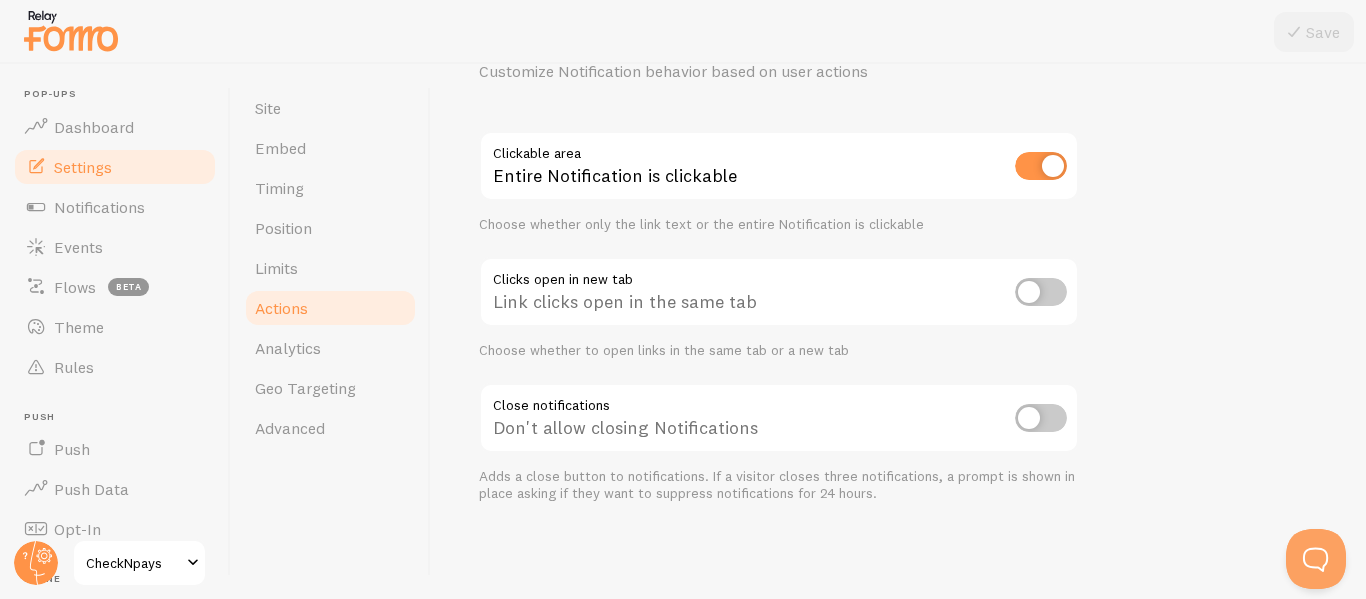 scroll, scrollTop: 0, scrollLeft: 0, axis: both 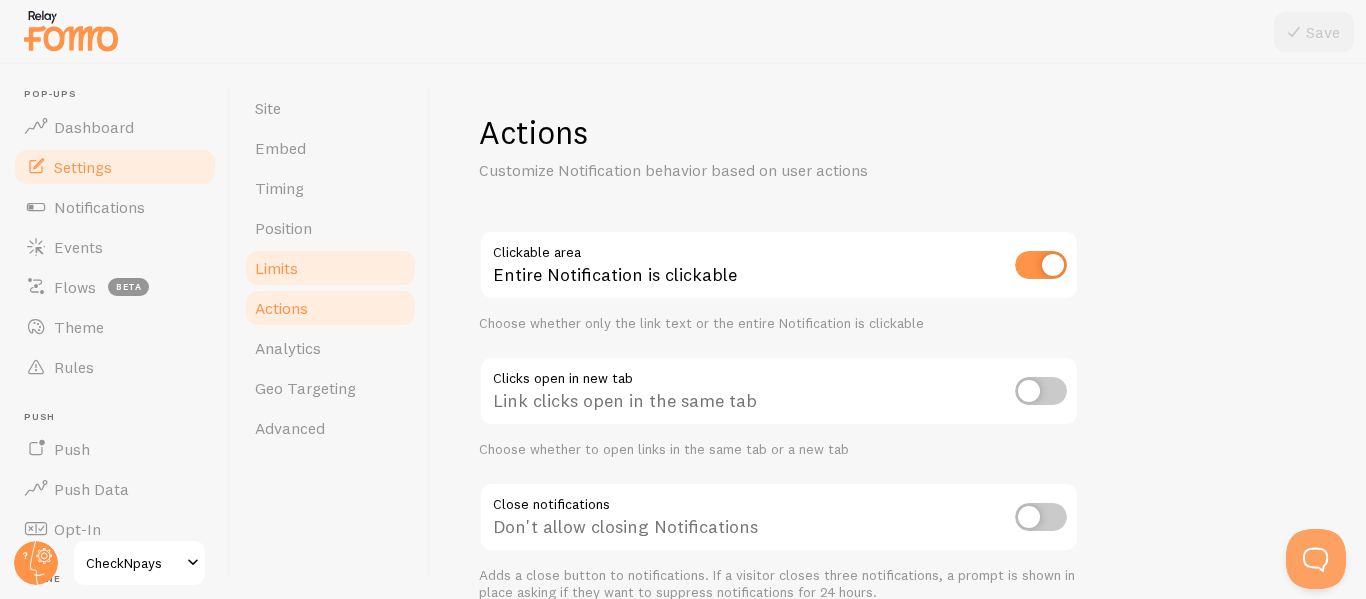 click on "Limits" at bounding box center (330, 268) 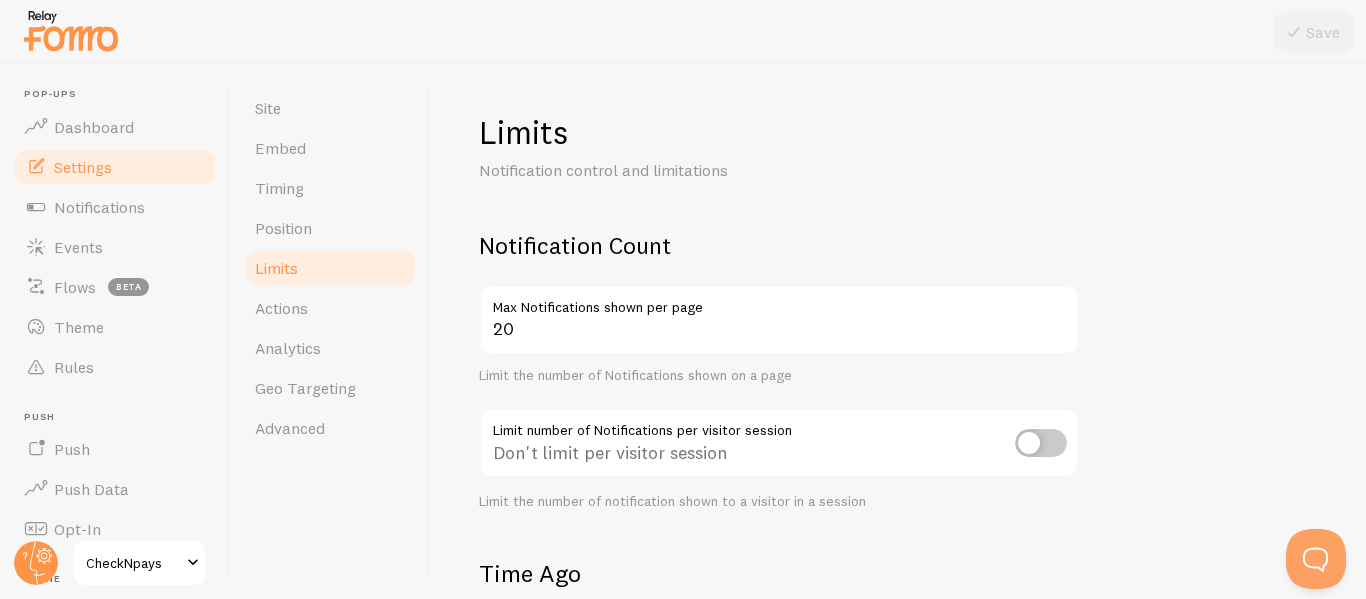 click at bounding box center [1041, 443] 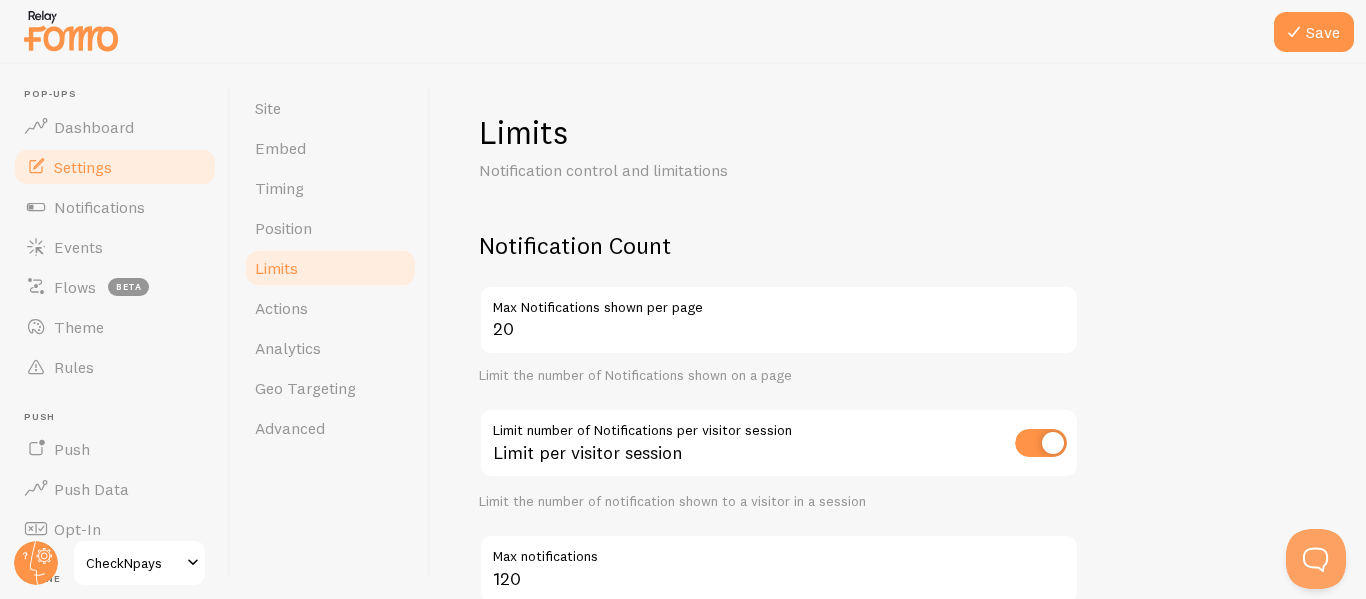click at bounding box center (1041, 443) 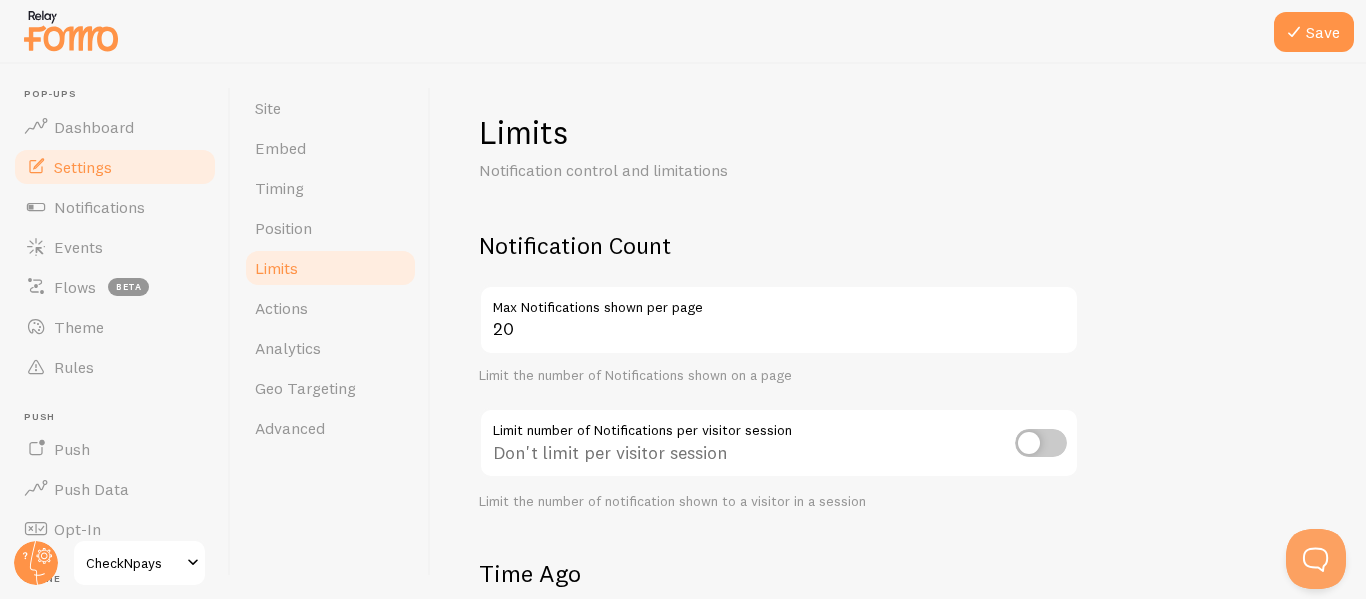 click on "Limit the number of Notifications shown on a page" at bounding box center [779, 376] 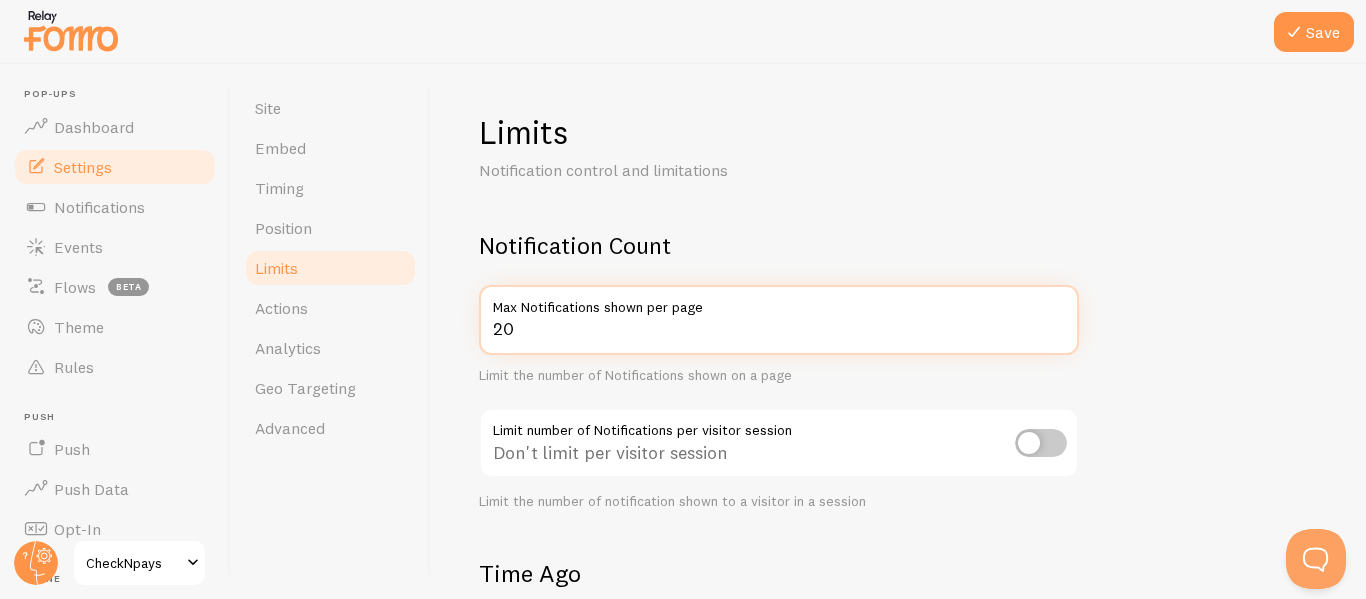 click on "20" at bounding box center [779, 320] 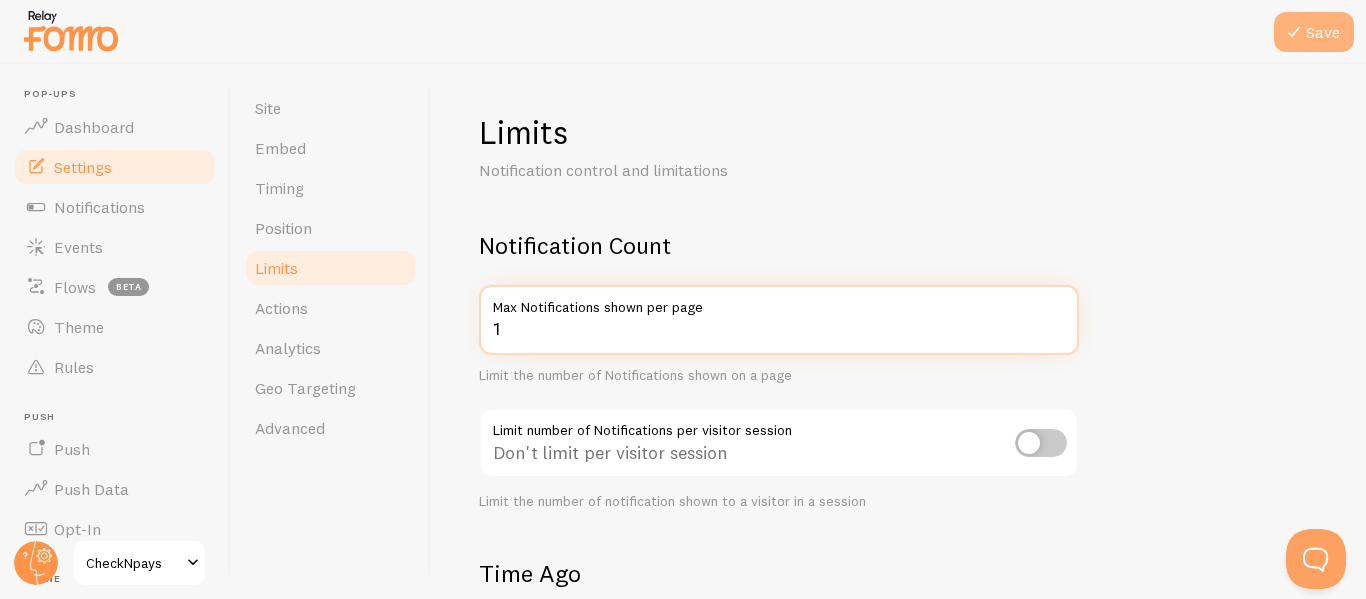 type on "1" 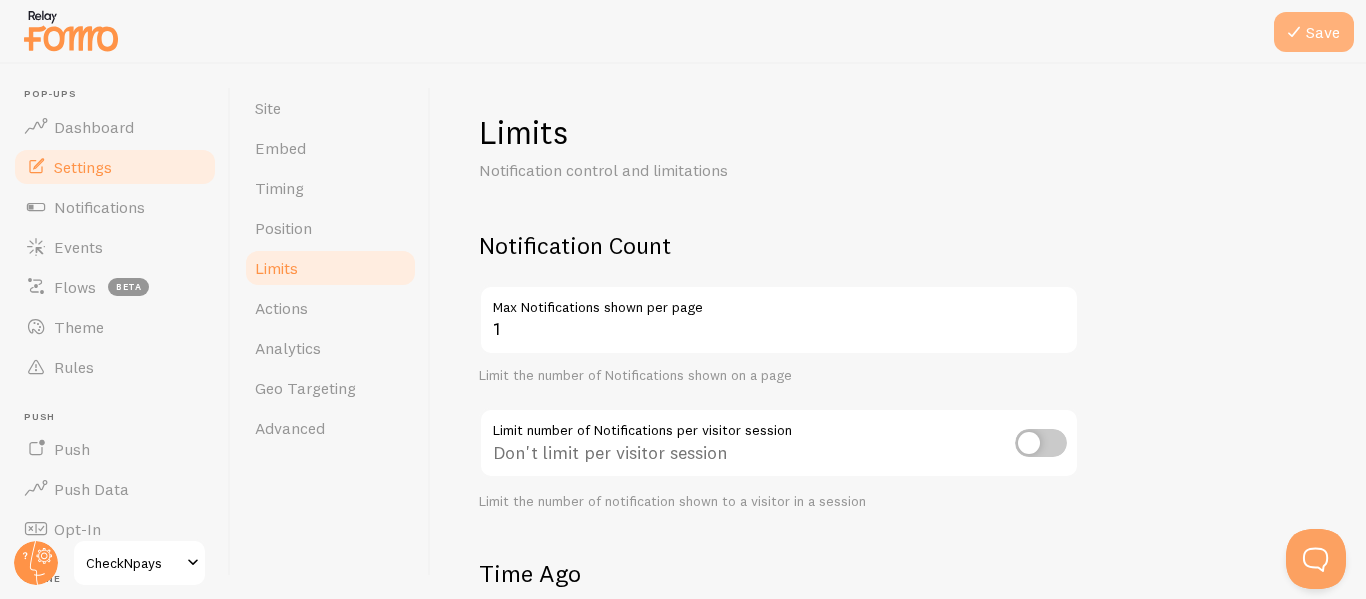 click on "Save" at bounding box center [1314, 32] 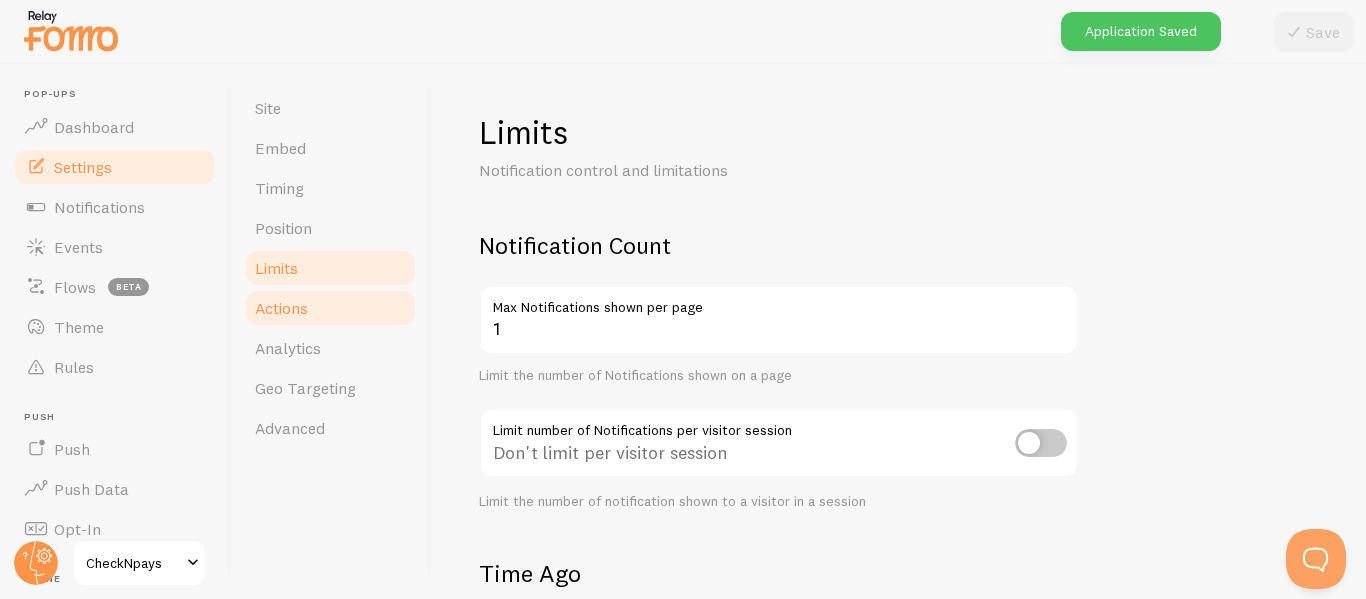 click on "Actions" at bounding box center [330, 308] 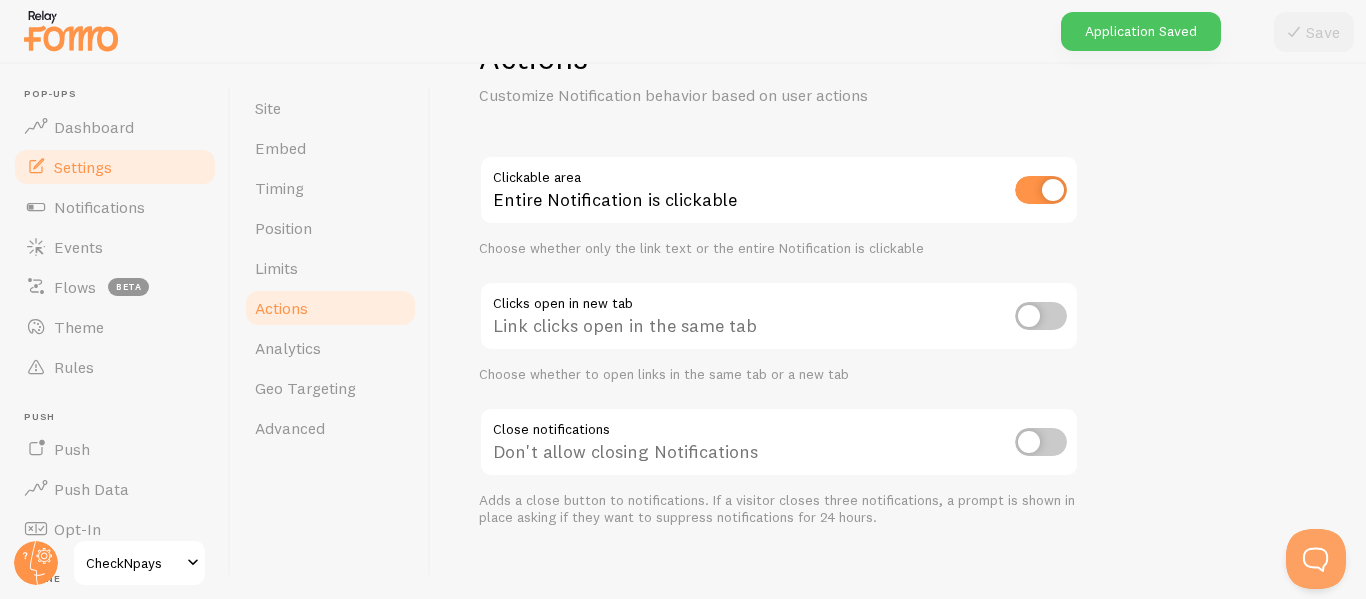 scroll, scrollTop: 95, scrollLeft: 0, axis: vertical 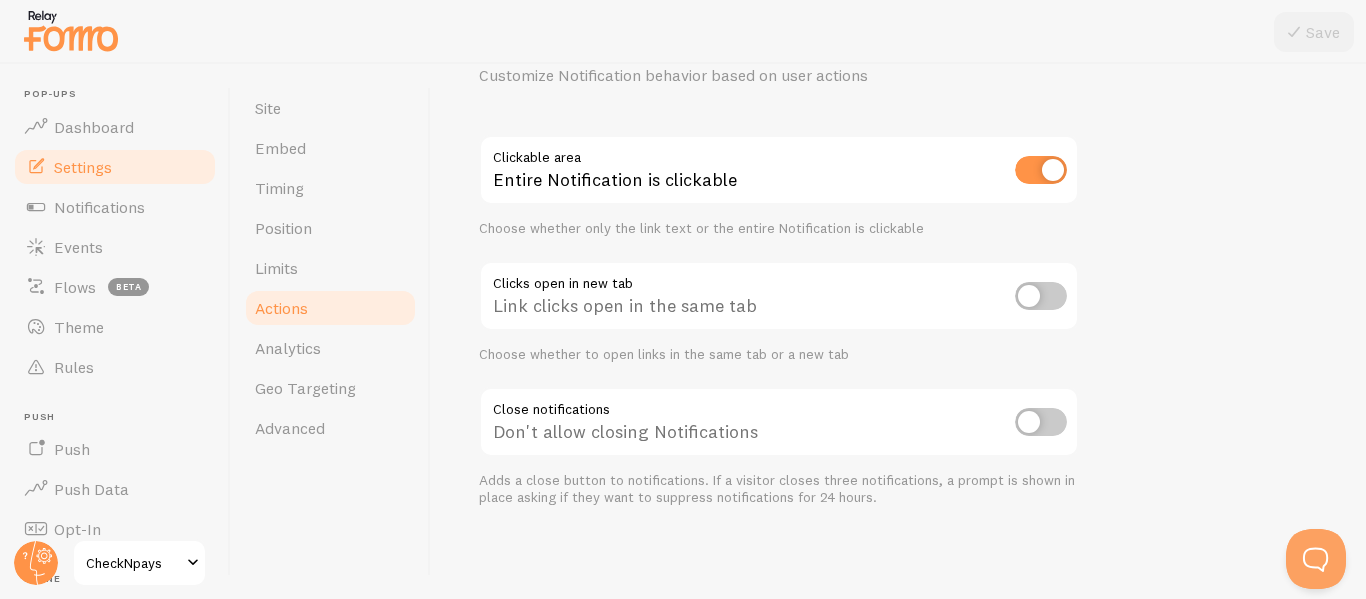 click at bounding box center (1041, 170) 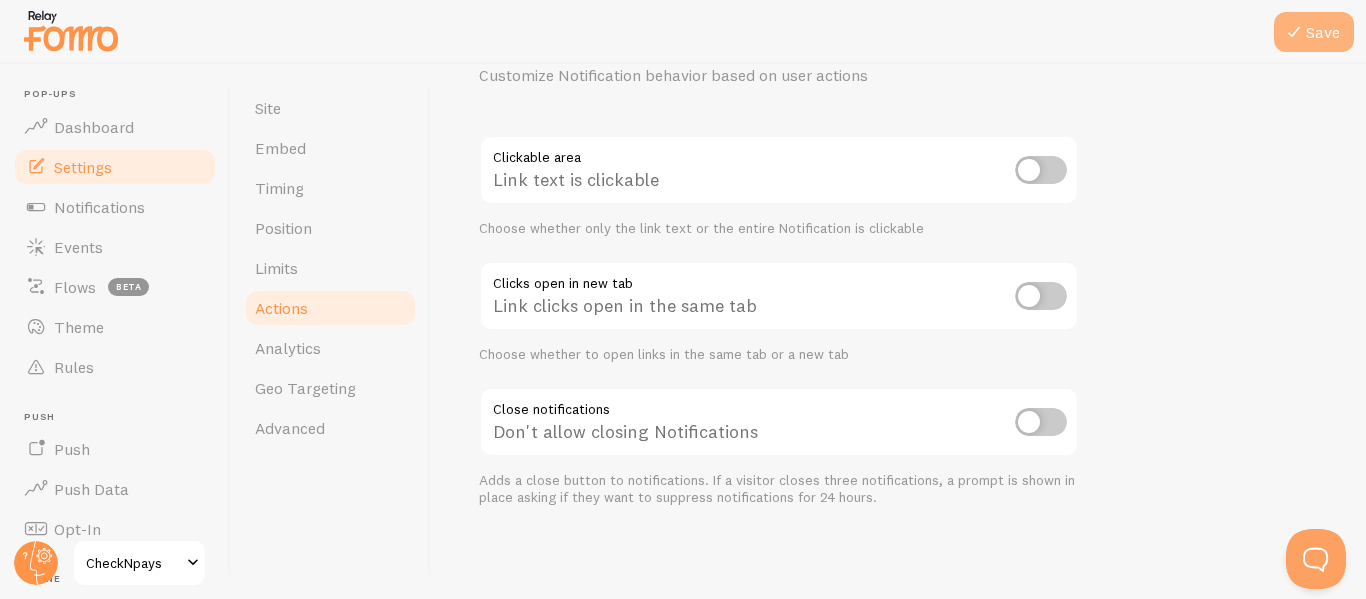 click at bounding box center [1294, 32] 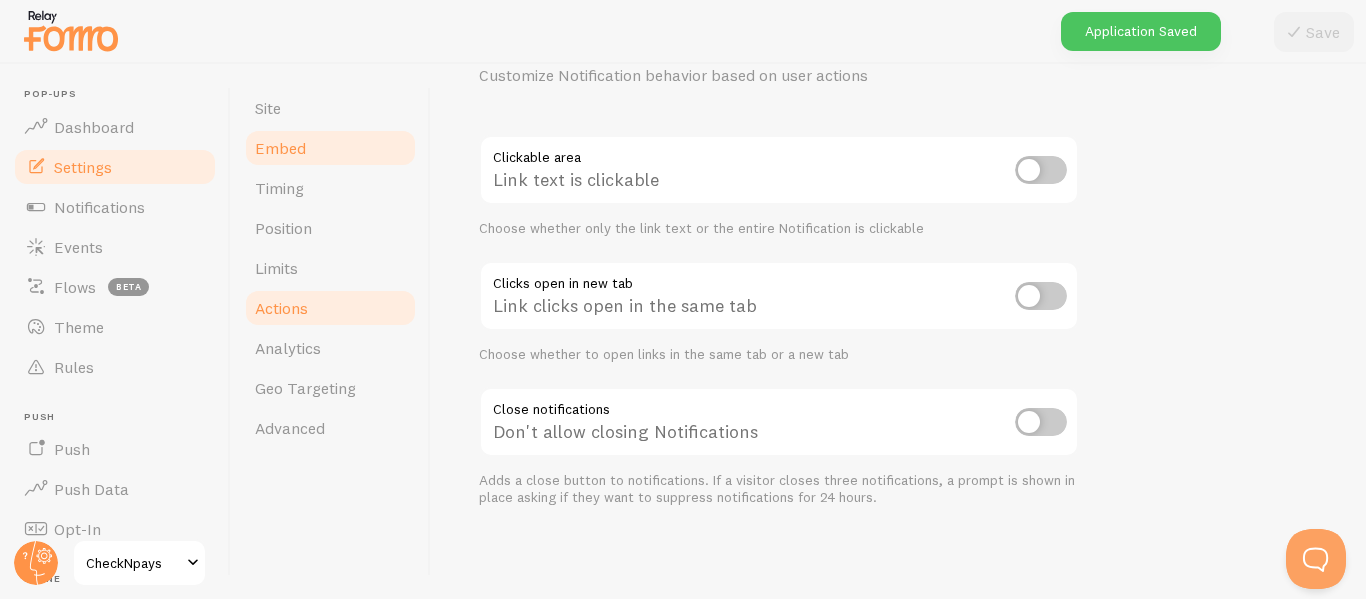 click on "Embed" at bounding box center (330, 148) 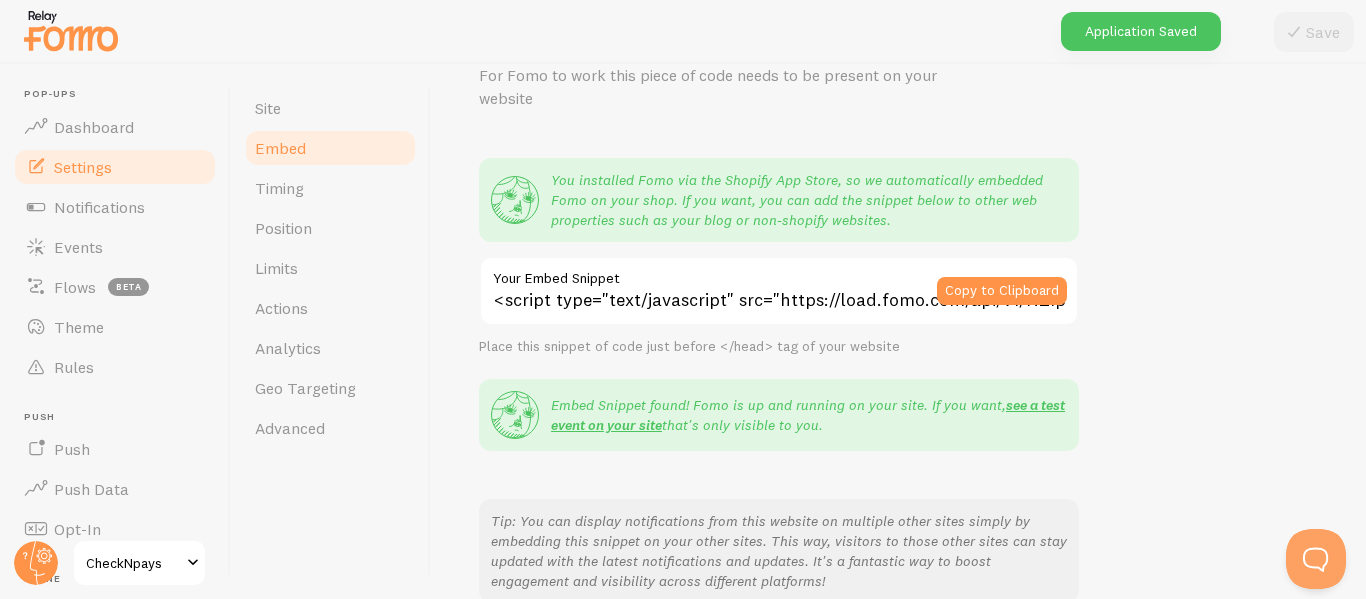 scroll, scrollTop: 0, scrollLeft: 0, axis: both 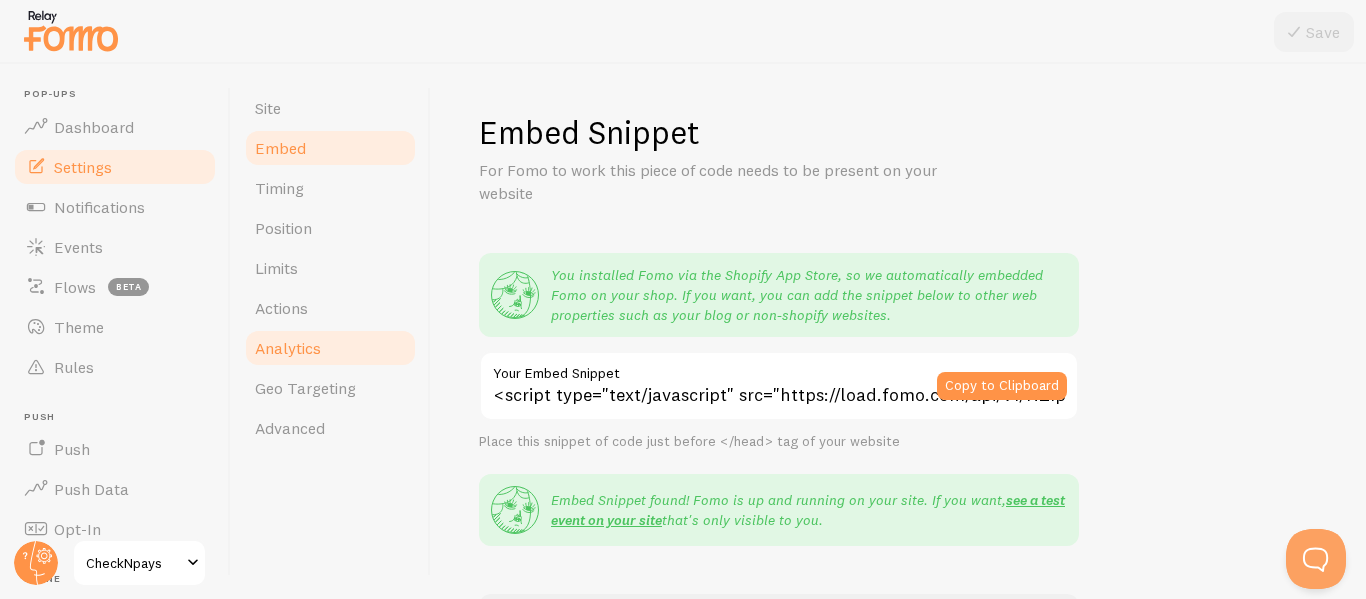 click on "Analytics" at bounding box center [288, 348] 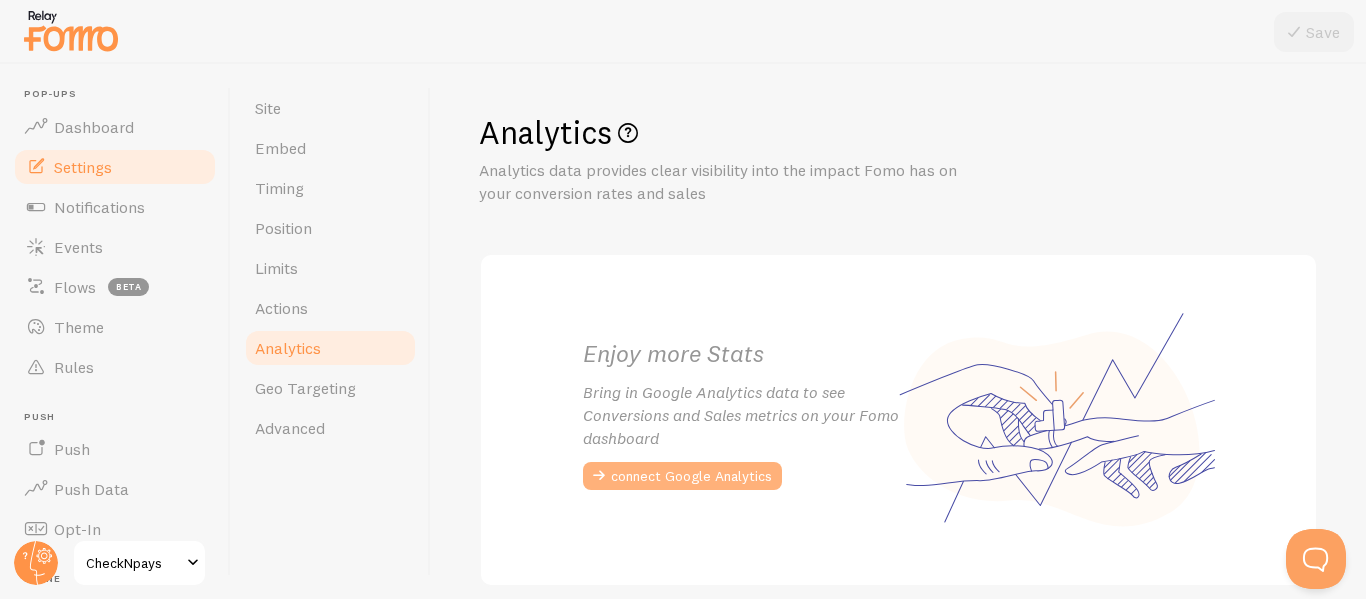 click on "connect Google Analytics" at bounding box center (682, 476) 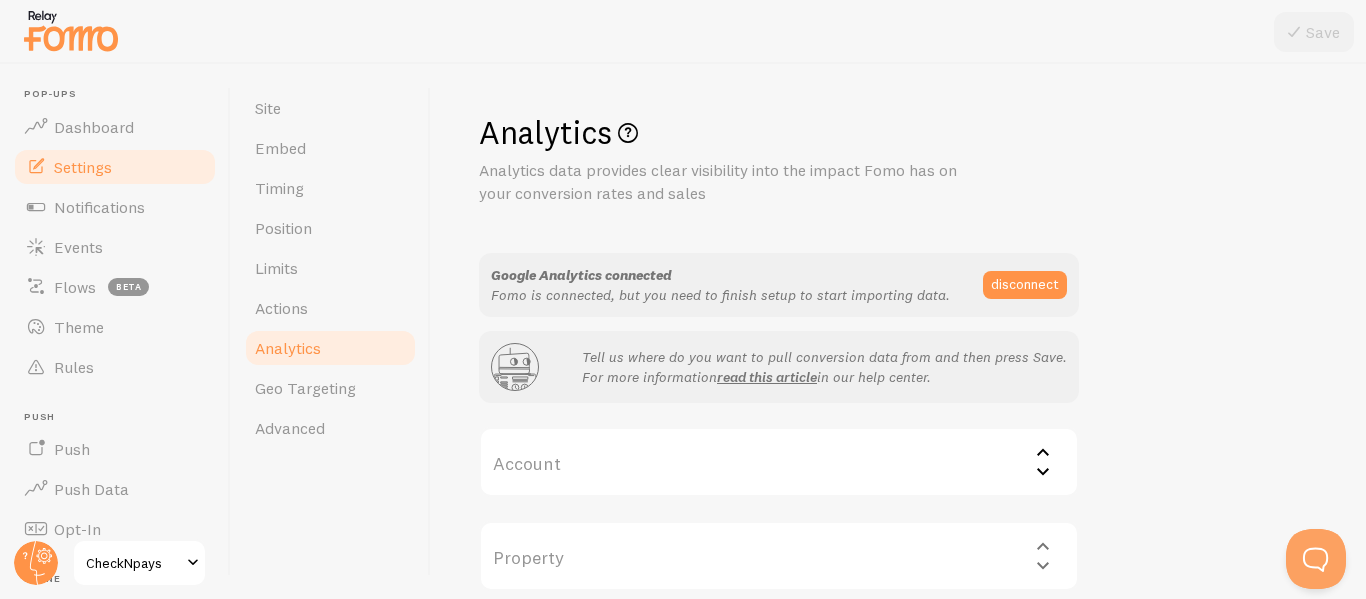 scroll, scrollTop: 88, scrollLeft: 0, axis: vertical 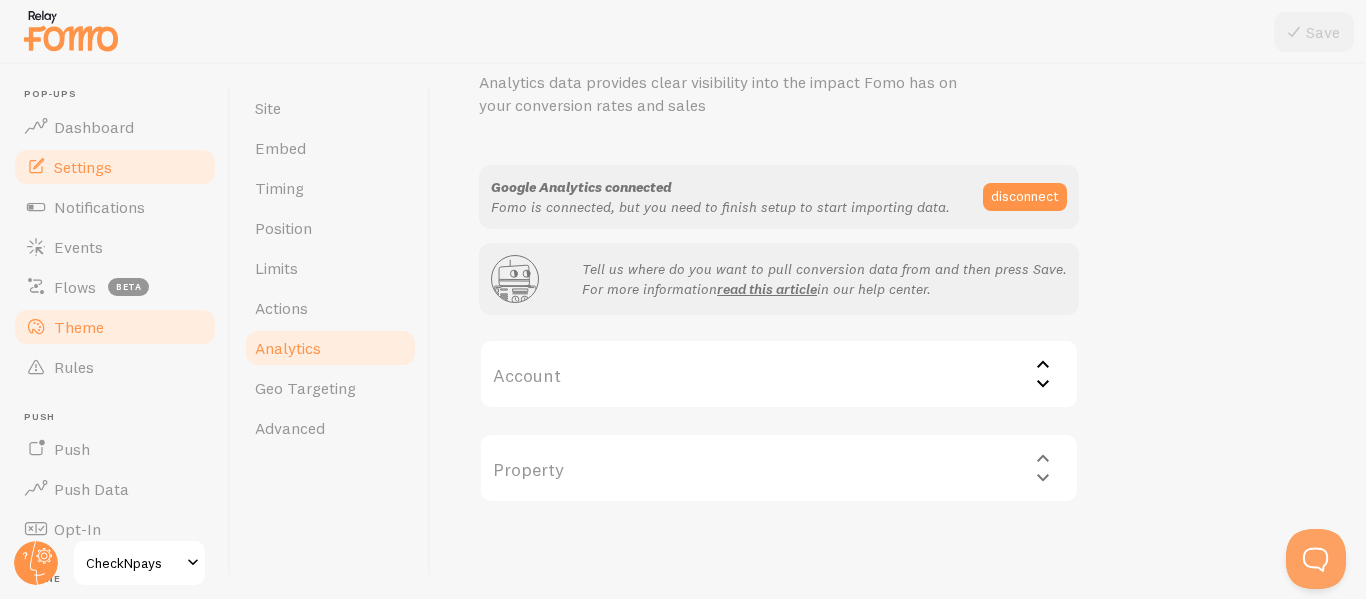 click on "Theme" at bounding box center (115, 327) 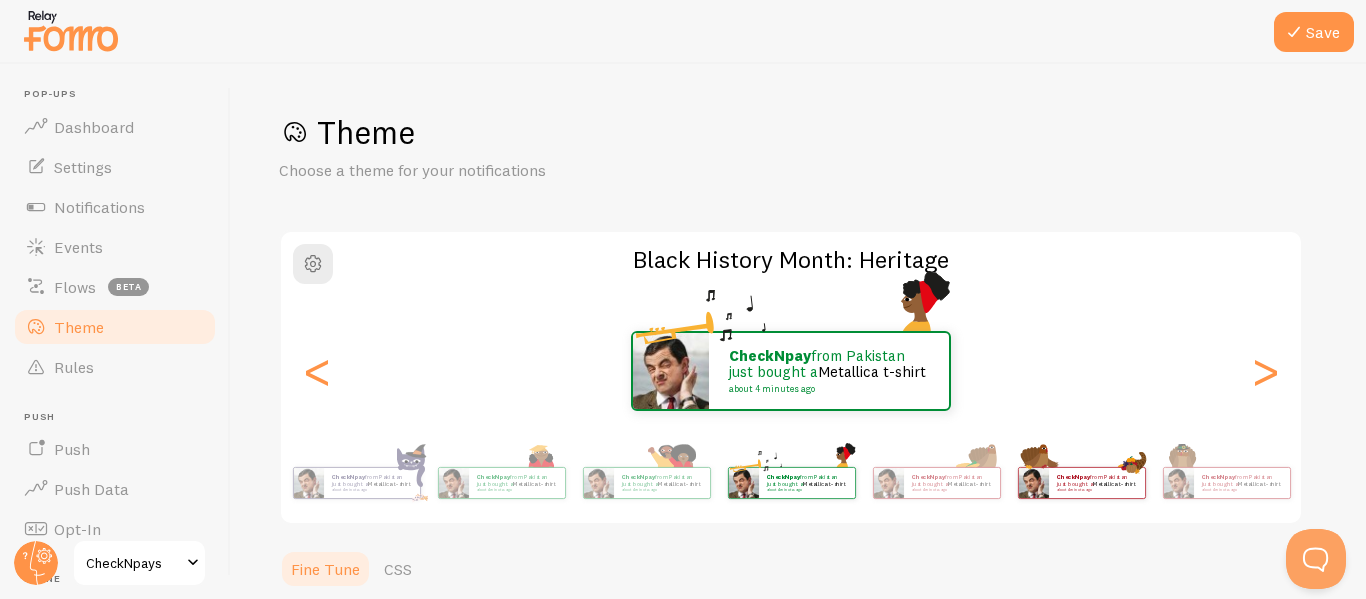 click on "checkNpay from [COUNTRY] just bought a  Metallica t-shirt   about 4 minutes ago" at bounding box center [1097, 483] 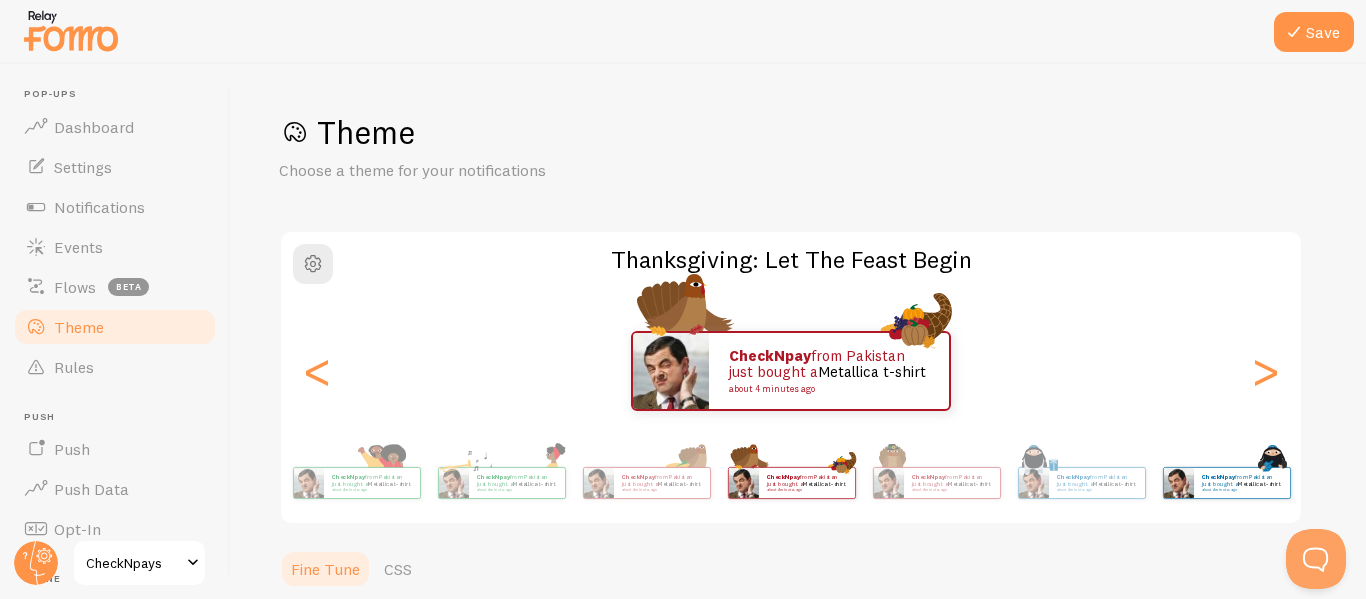 click on "checkNpay from [COUNTRY] just bought a  Metallica t-shirt   about 4 minutes ago" at bounding box center (1226, 483) 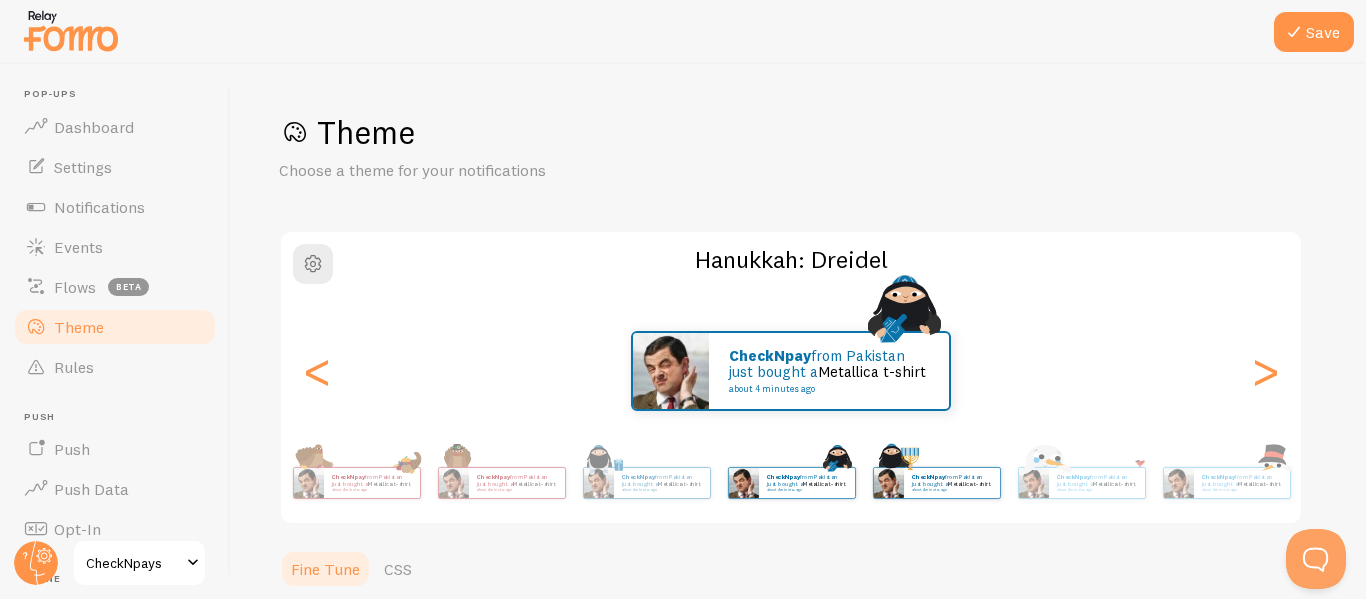 click on "checkNpay from [COUNTRY] just bought a  Metallica t-shirt   about 4 minutes ago" at bounding box center (952, 483) 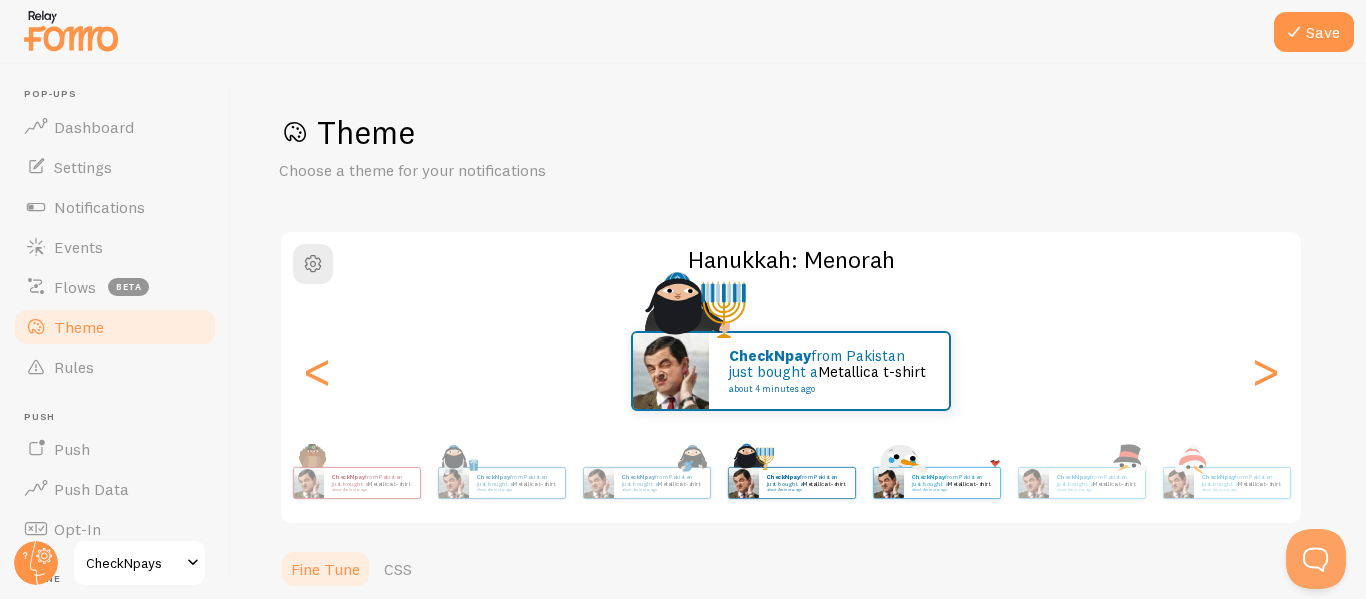 click on "Metallica t-shirt" at bounding box center [968, 483] 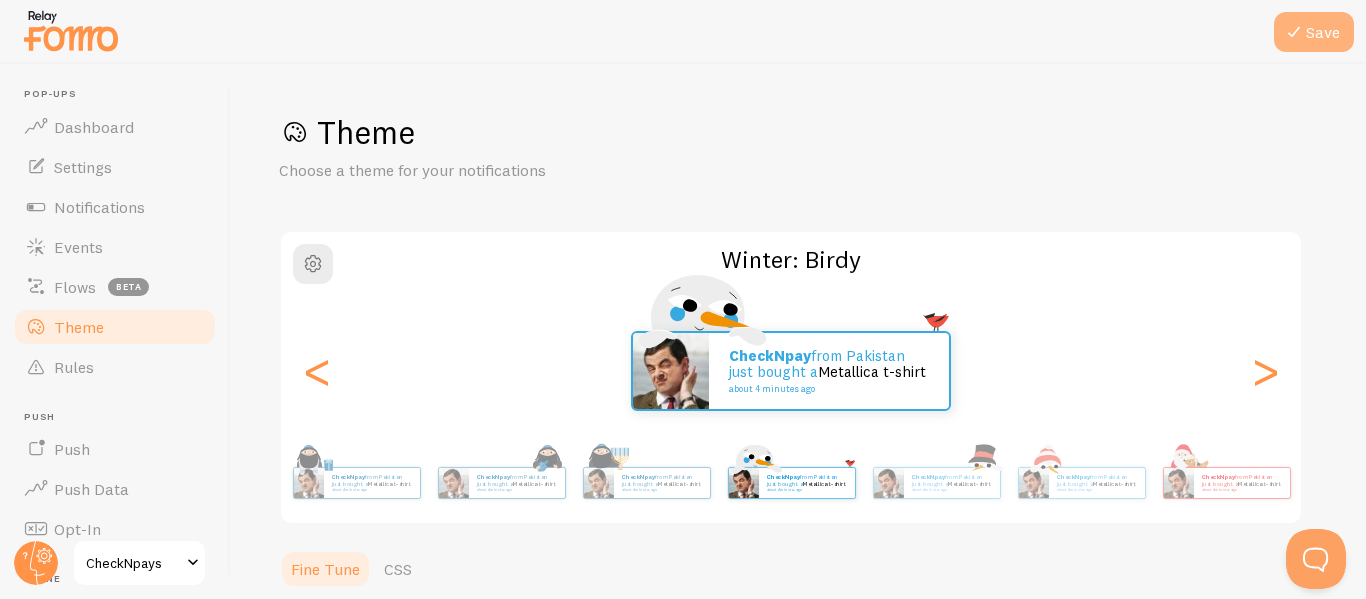 click on "Save" at bounding box center (1314, 32) 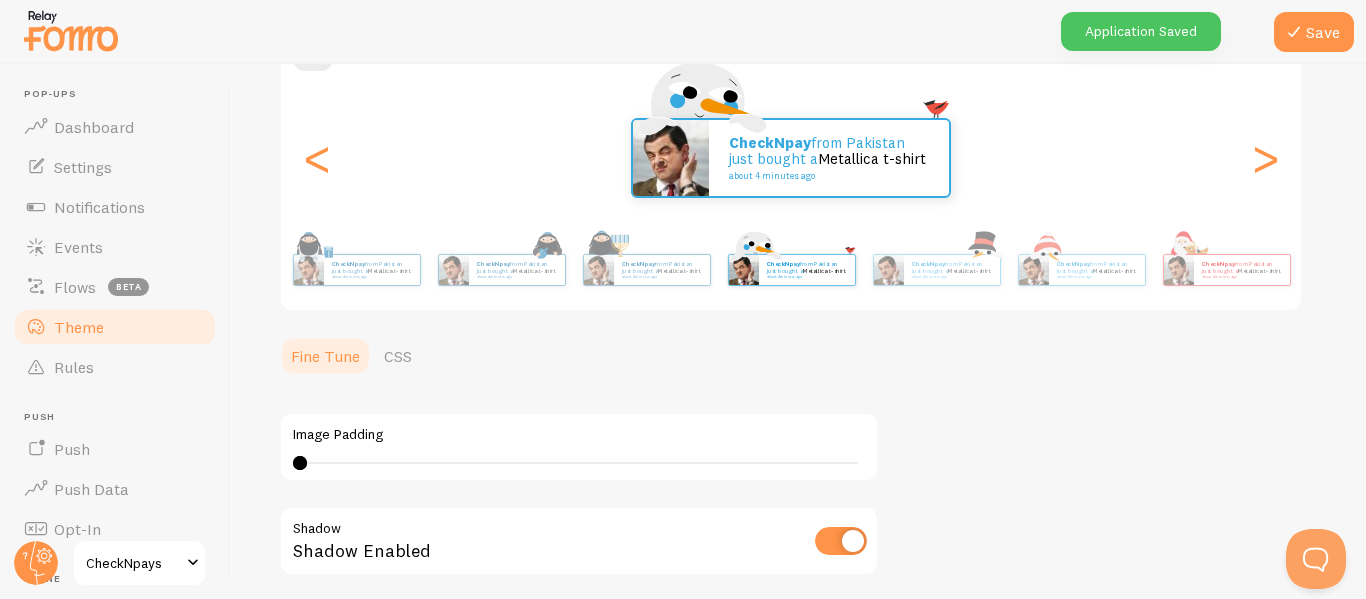 scroll, scrollTop: 201, scrollLeft: 0, axis: vertical 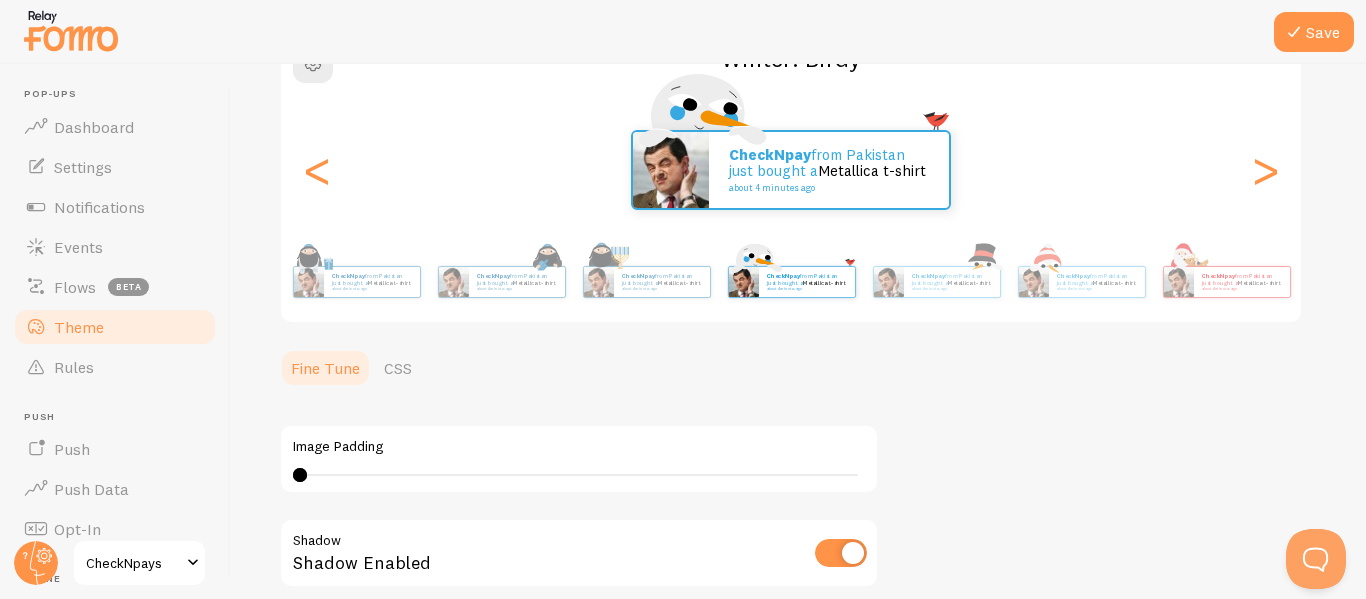 drag, startPoint x: 375, startPoint y: 470, endPoint x: 297, endPoint y: 477, distance: 78.31347 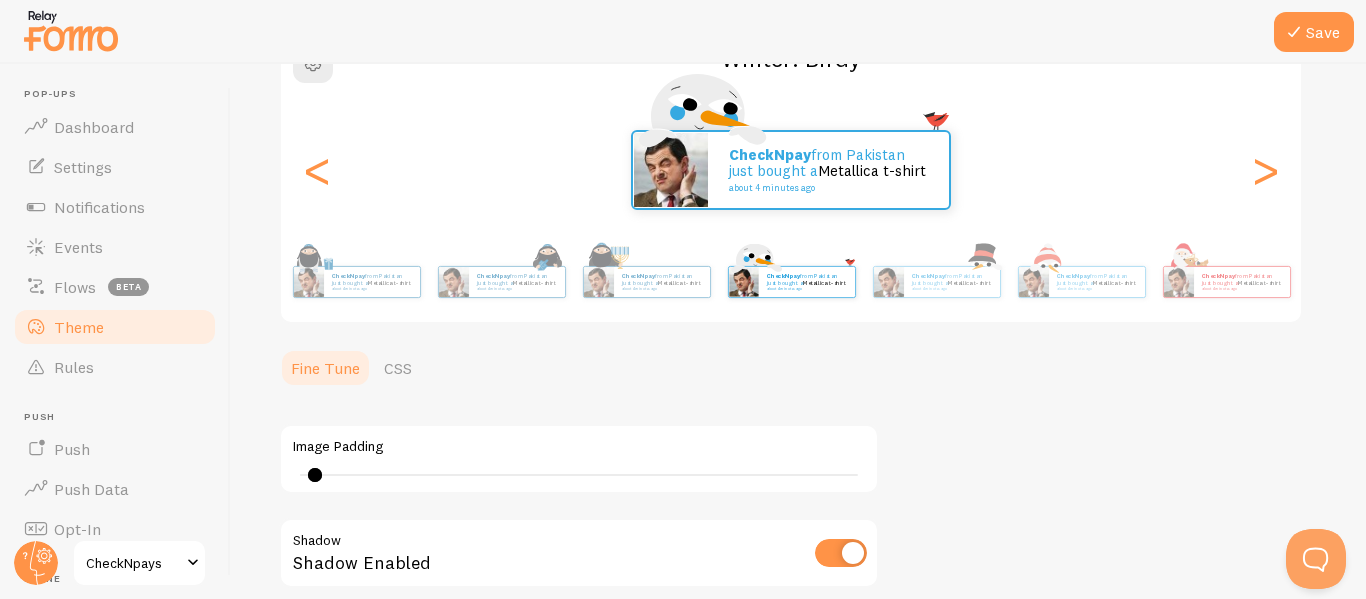 type on "0" 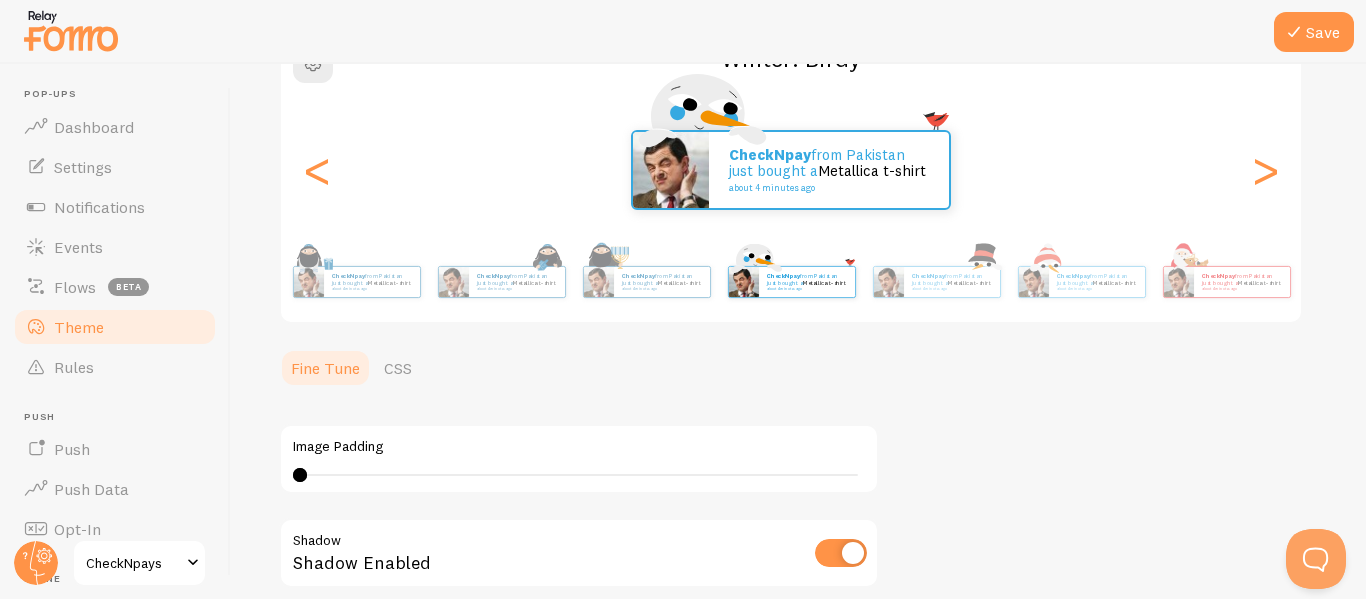 drag, startPoint x: 297, startPoint y: 477, endPoint x: 247, endPoint y: 435, distance: 65.29931 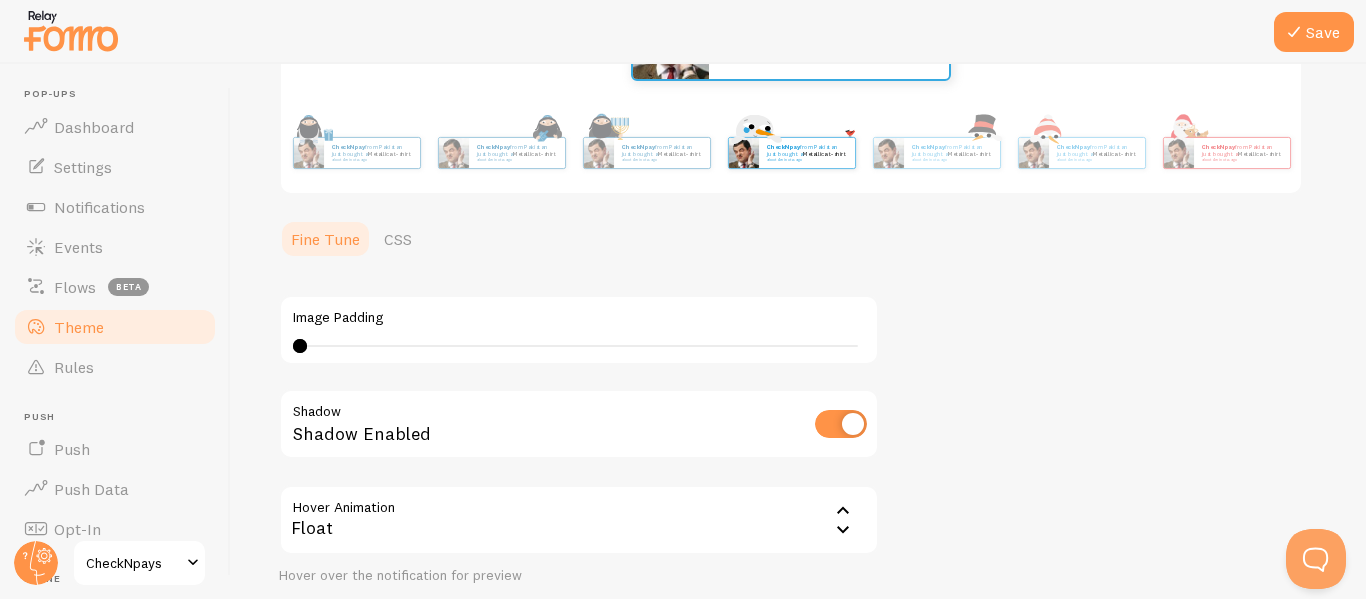 scroll, scrollTop: 488, scrollLeft: 0, axis: vertical 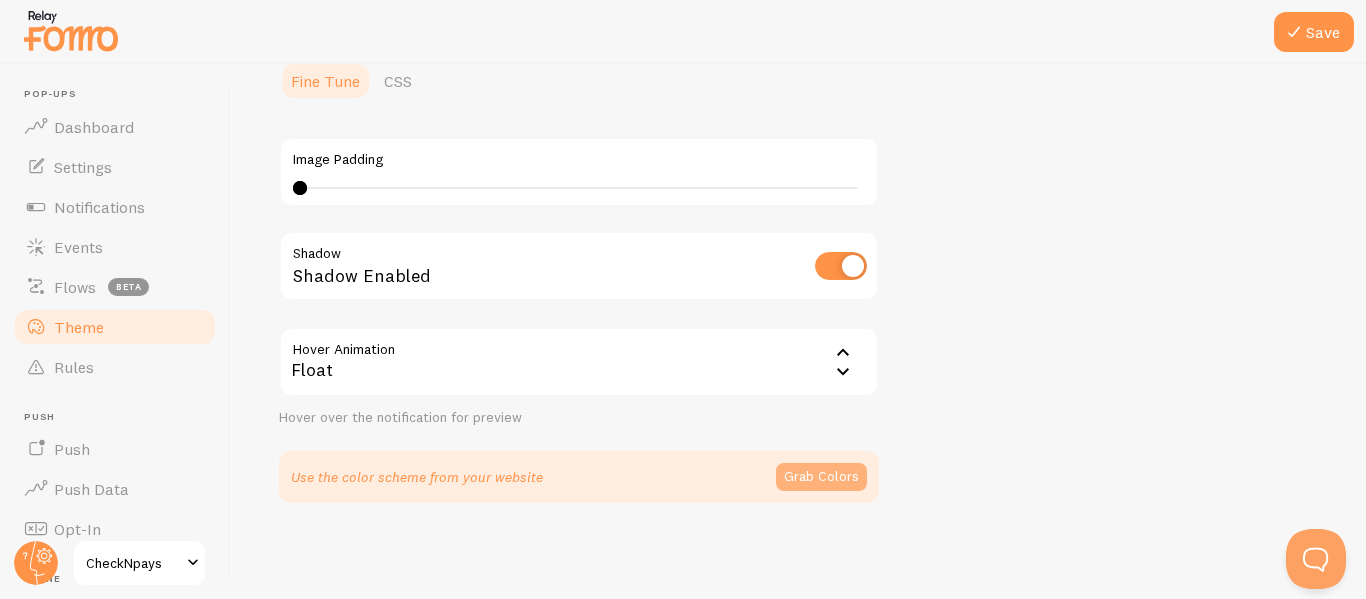 click on "Grab Colors" at bounding box center [821, 477] 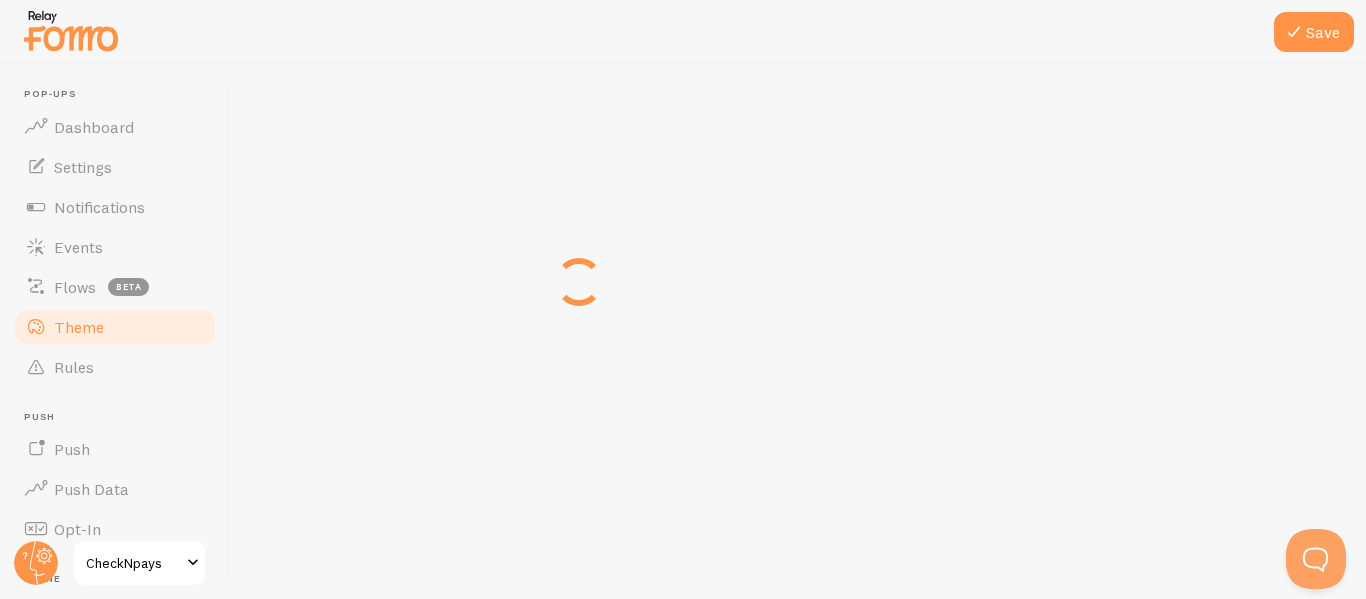 scroll, scrollTop: 480, scrollLeft: 0, axis: vertical 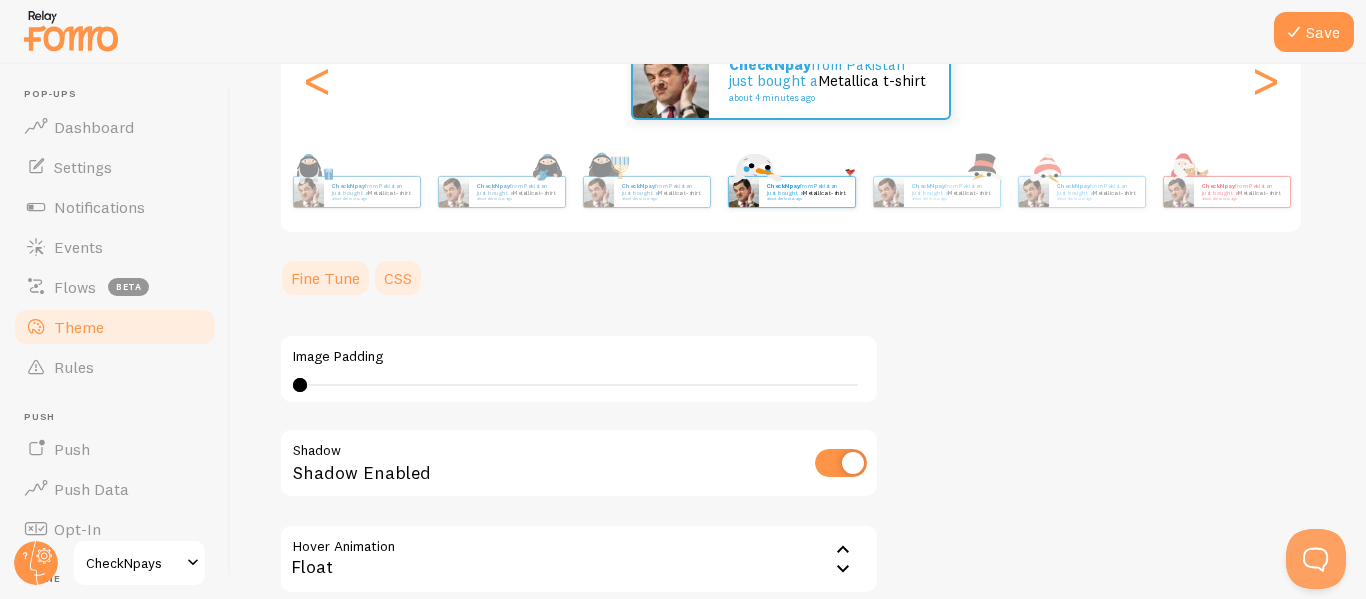 click on "CSS" at bounding box center [398, 278] 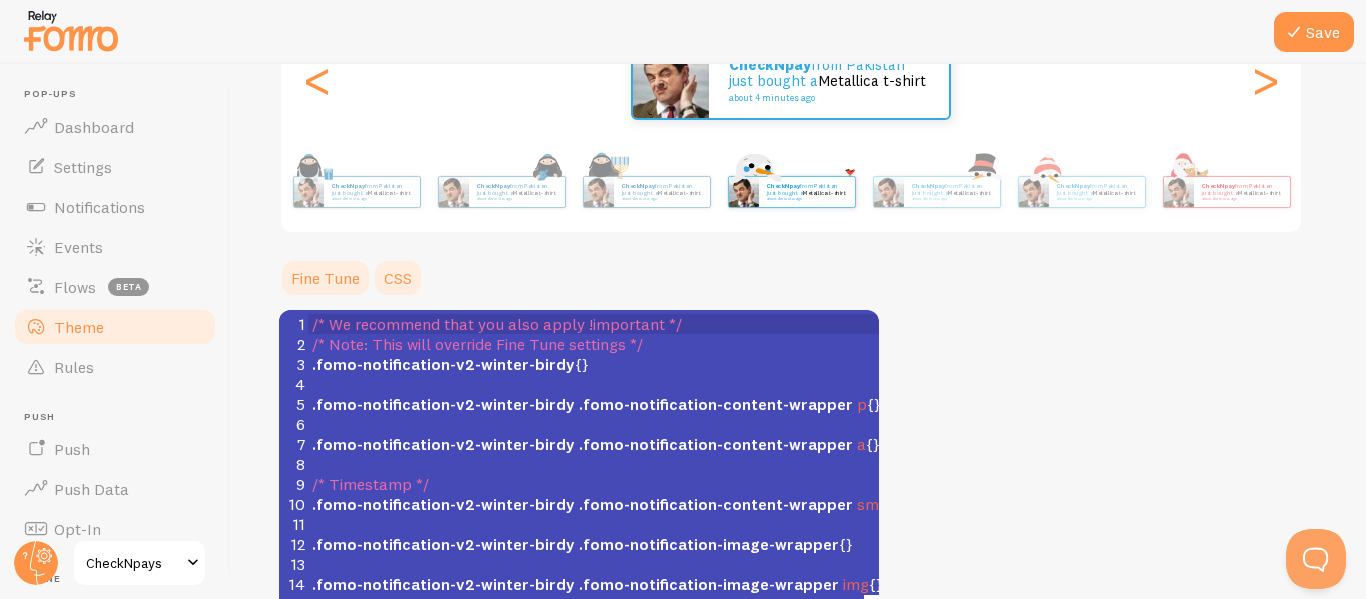 click on "Fine Tune" at bounding box center (325, 278) 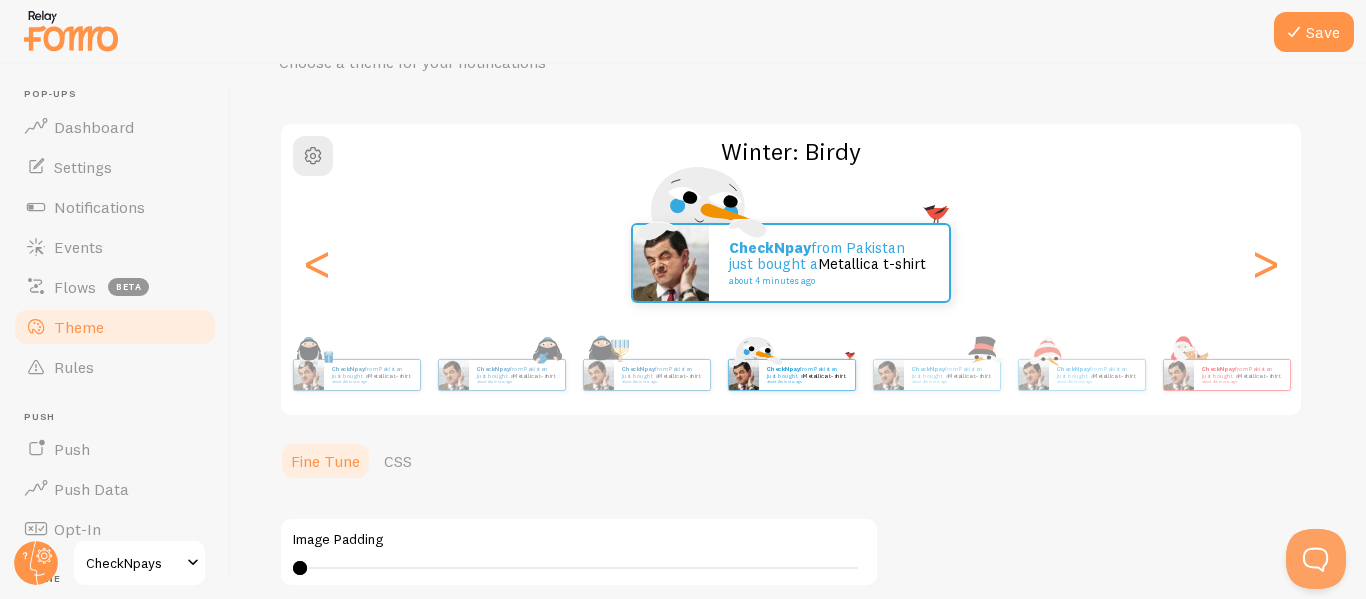 scroll, scrollTop: 102, scrollLeft: 0, axis: vertical 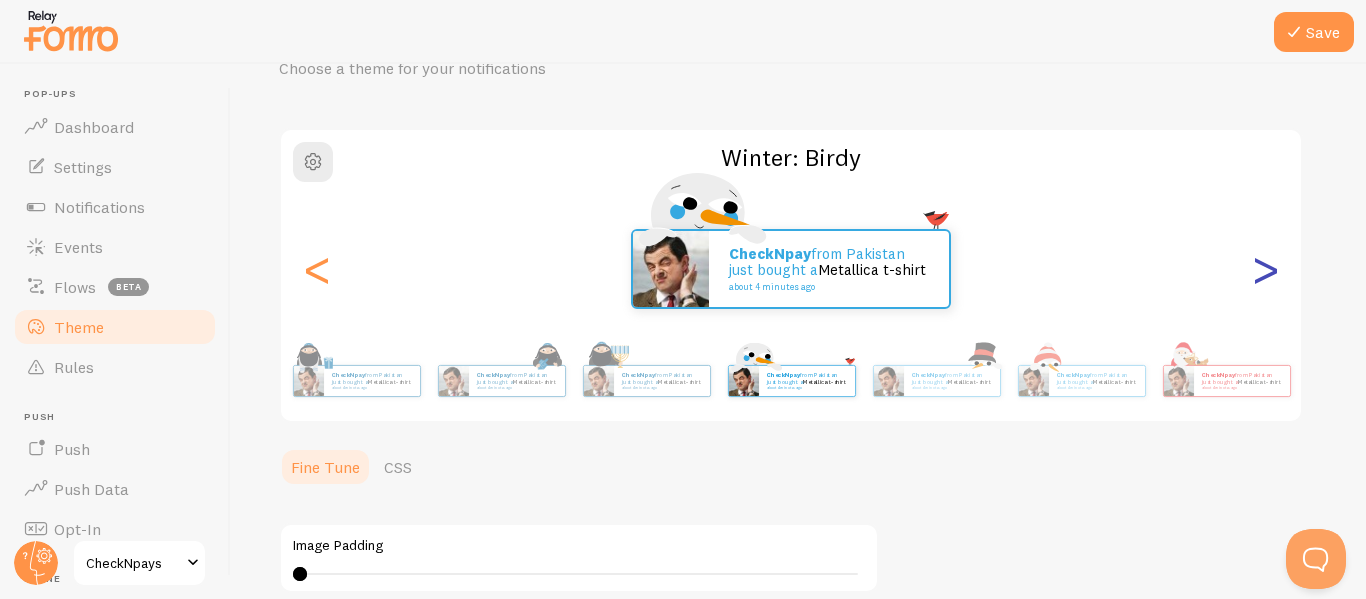 click on ">" at bounding box center [1265, 269] 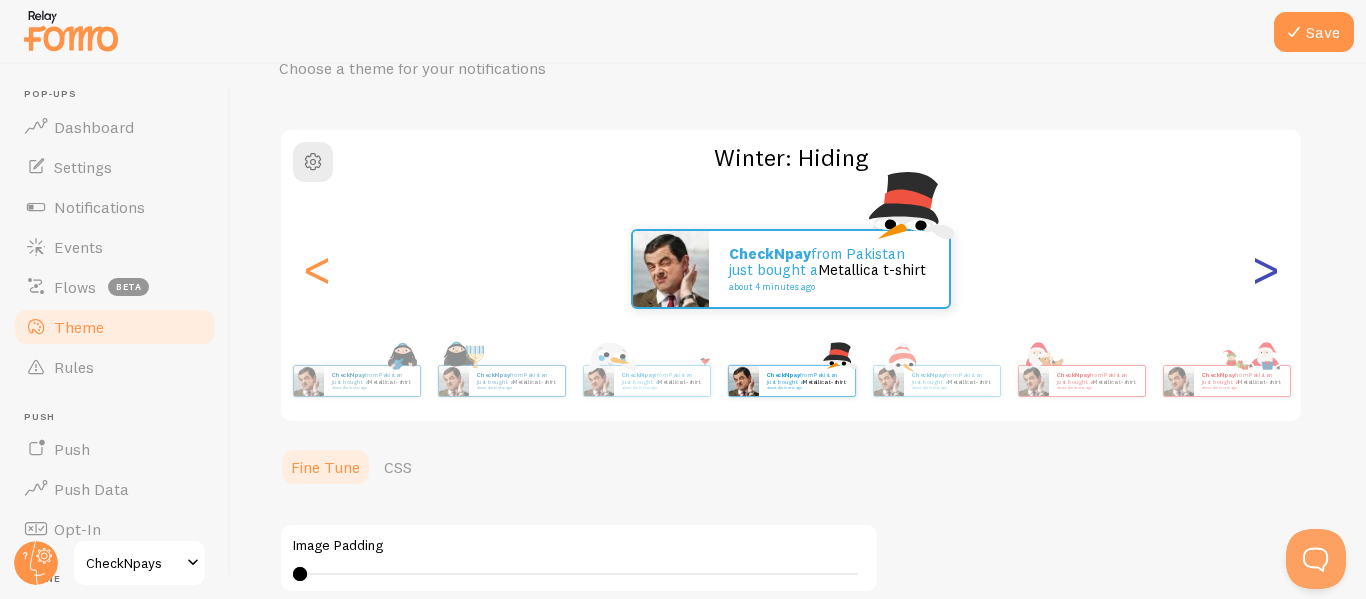 click on ">" at bounding box center (1265, 269) 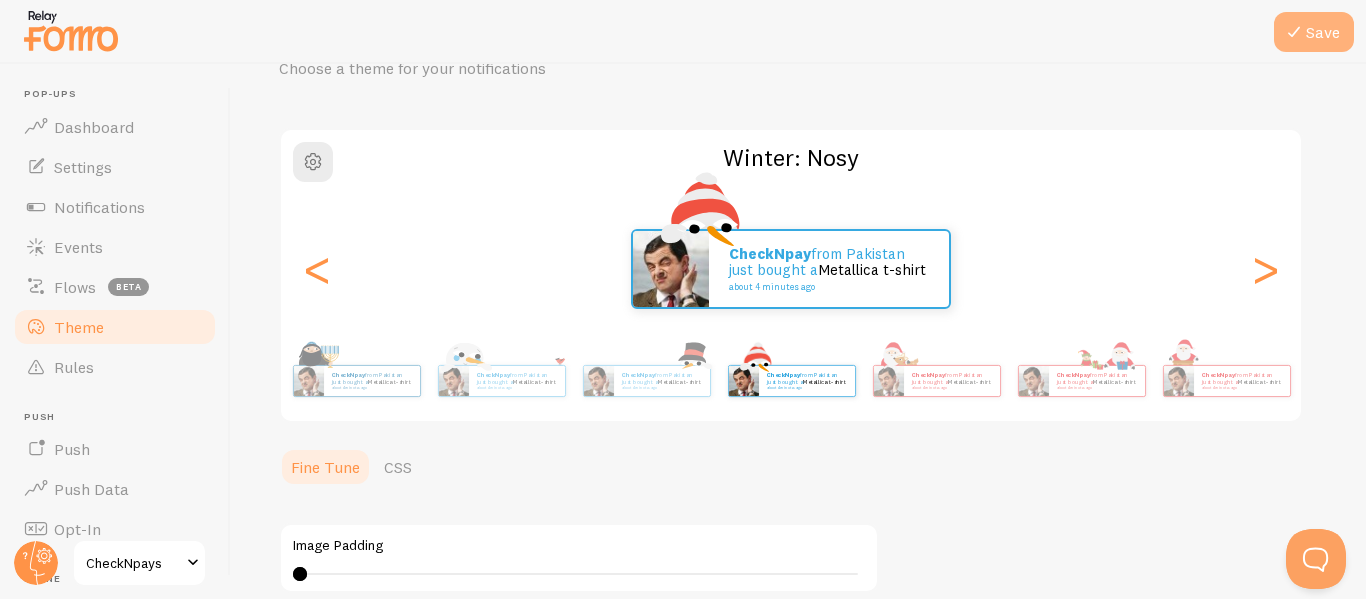 click at bounding box center [1294, 32] 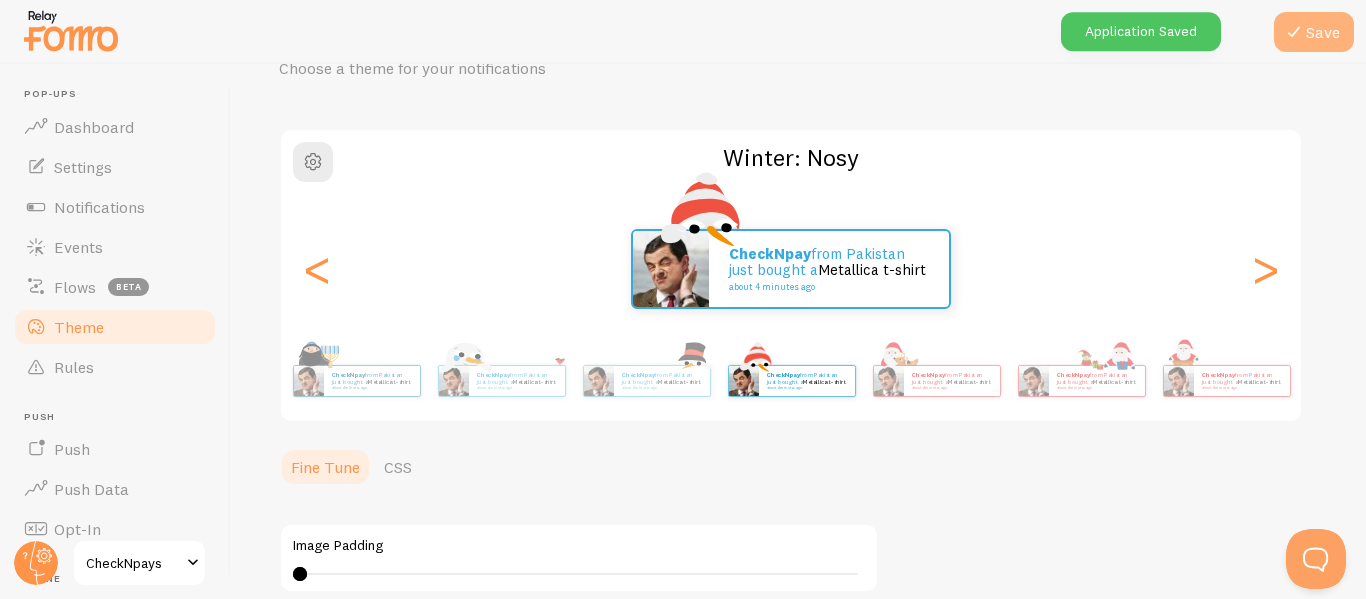 click at bounding box center [1294, 32] 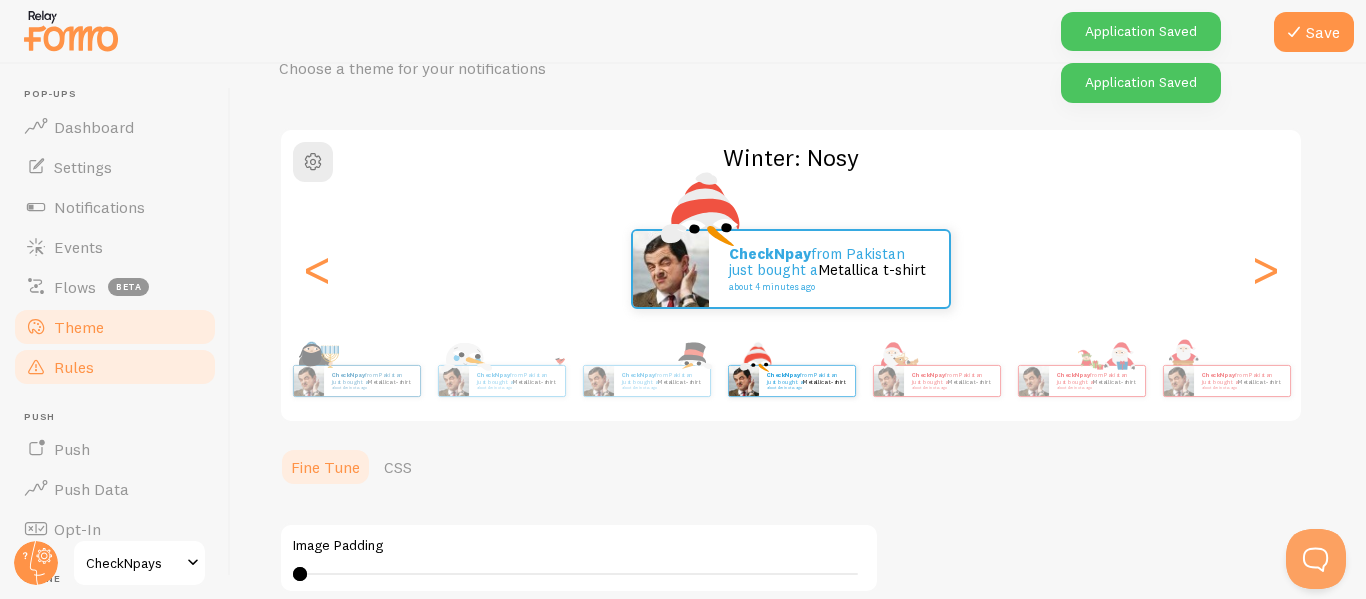 click on "Rules" at bounding box center (115, 367) 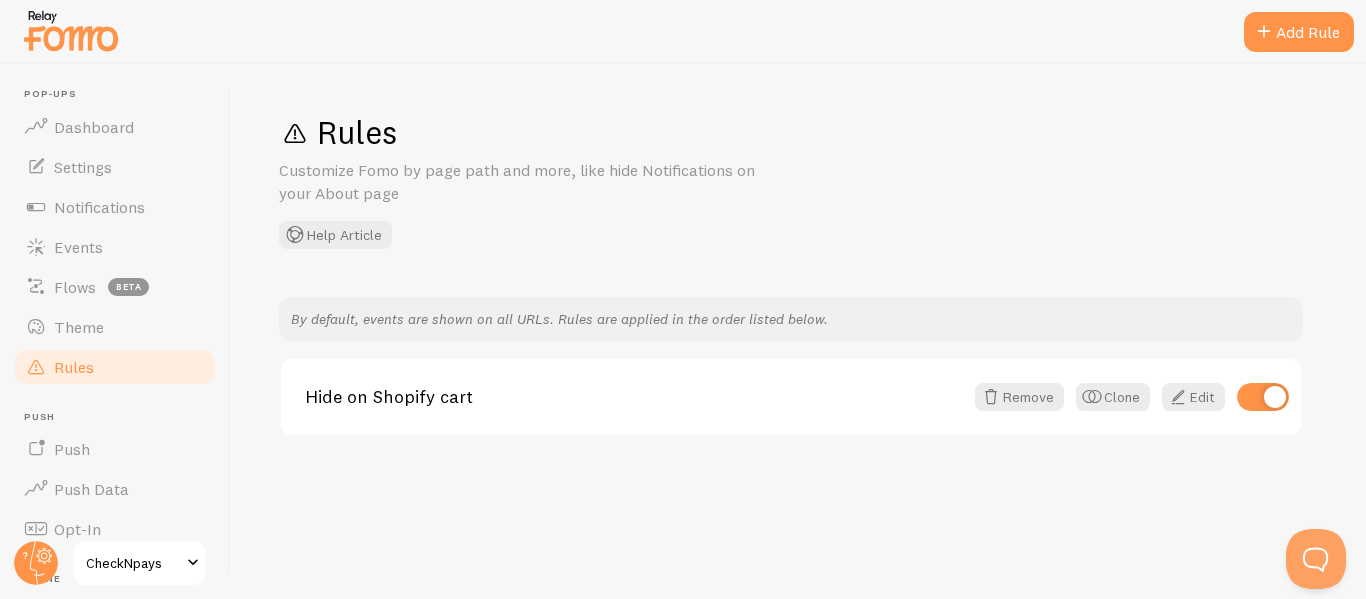 click on "Rules
Customize Fomo by page path and more, like hide Notifications on your About page
Help Article
By default, events are shown on all URLs. Rules are applied in the order listed below.
Hide on Shopify cart
Remove
Clone
Edit" at bounding box center (798, 331) 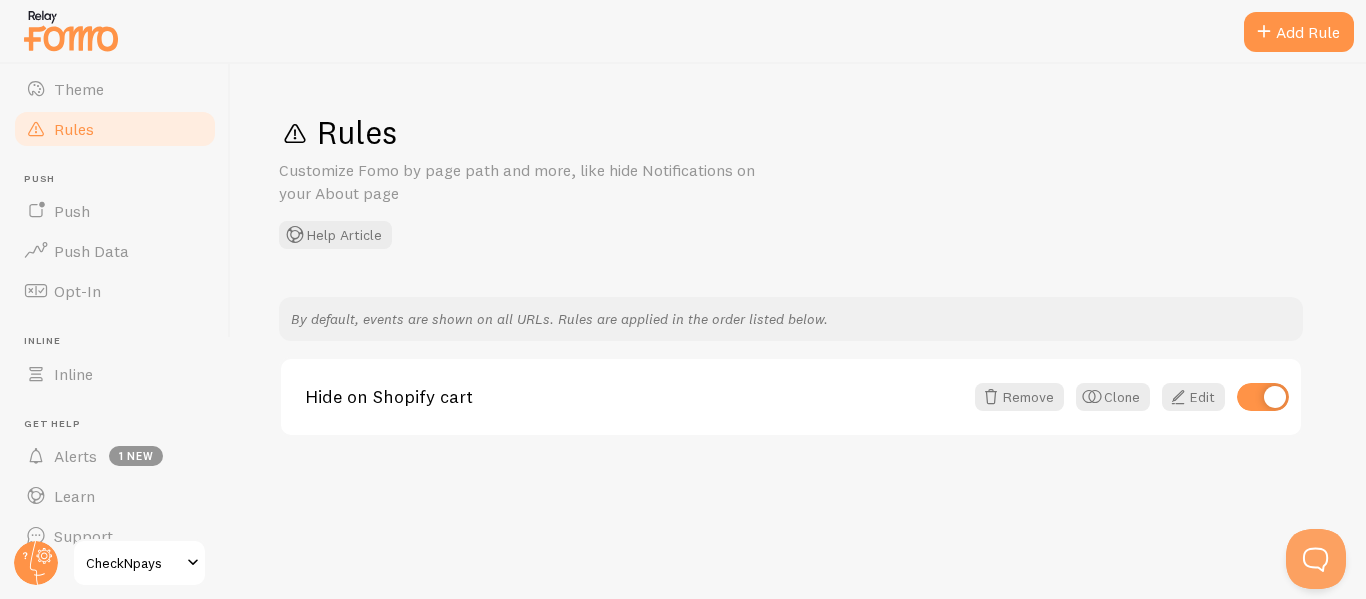 scroll, scrollTop: 236, scrollLeft: 0, axis: vertical 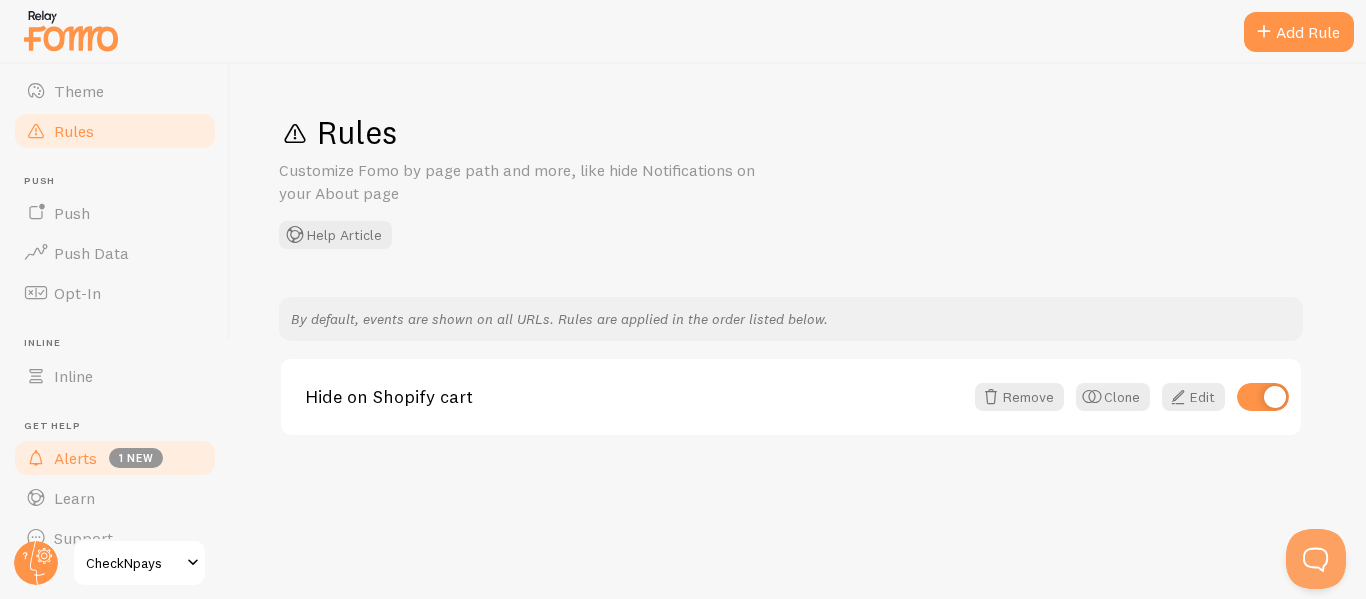 click on "1 new" at bounding box center (136, 458) 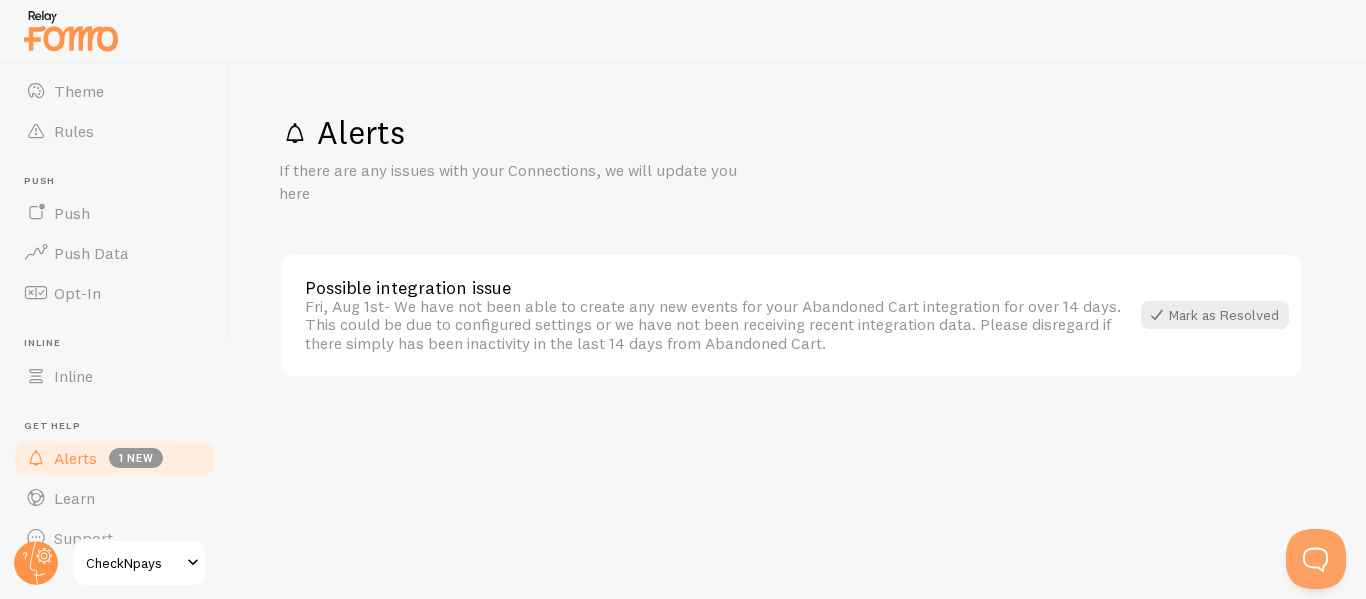 click on "Fri, Aug 1st
- We have not been able to create any new events for your Abandoned Cart integration for over 14 days. This could be due to configured settings or we have not been receiving recent integration data. Please disregard if there simply has been inactivity in the last 14 days from Abandoned Cart." at bounding box center [717, 324] 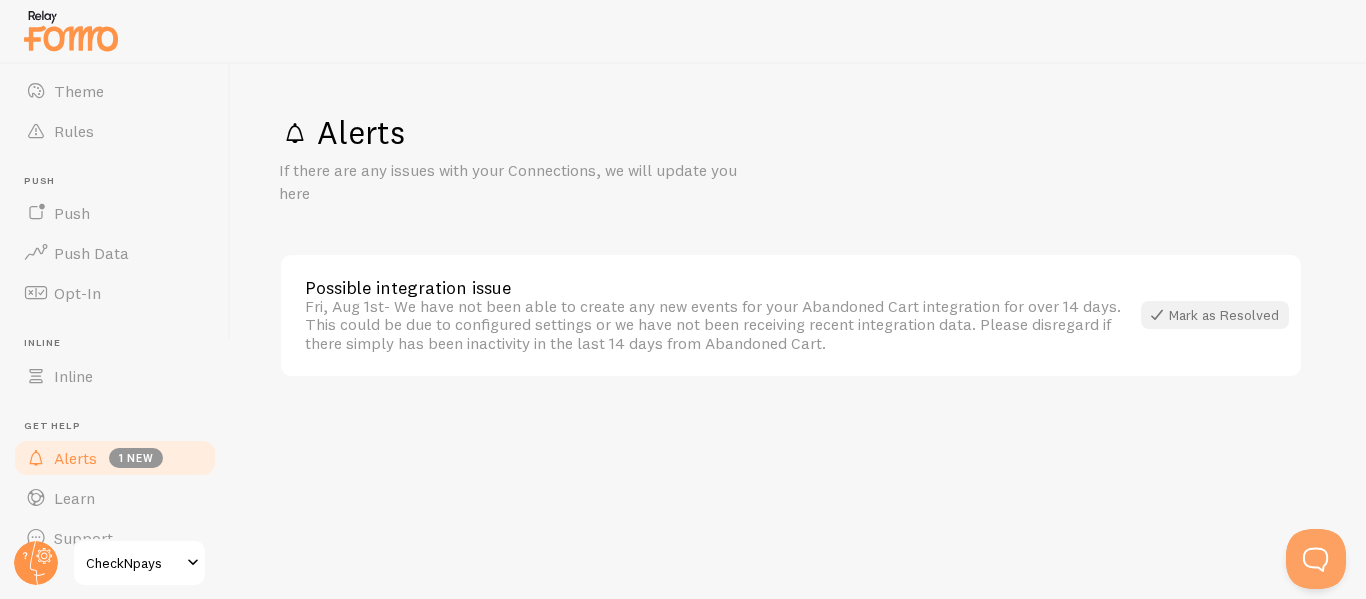 click on "Mark as Resolved" at bounding box center (1215, 315) 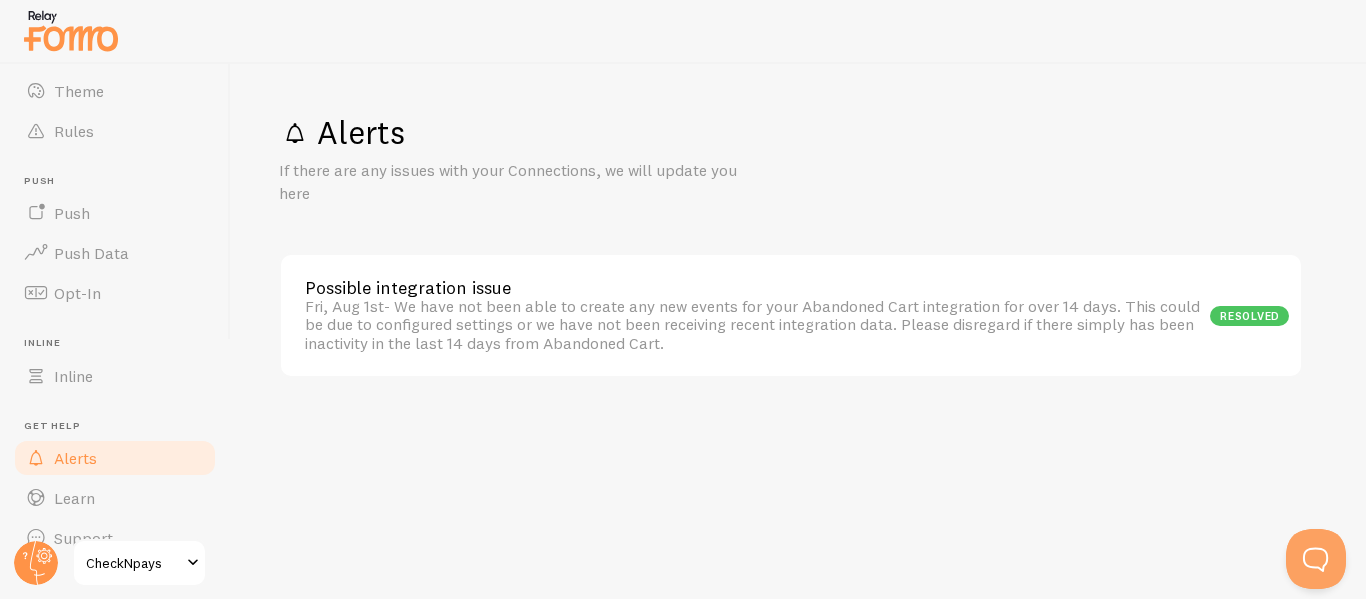 click on "Pop-ups
Dashboard
Settings
Notifications
Events
Flows
beta
Theme
Rules
Push
Push
Push Data
Opt-In
Inline
Inline
Get Help
Alerts
Learn
Support
CheckNpays" at bounding box center (115, 331) 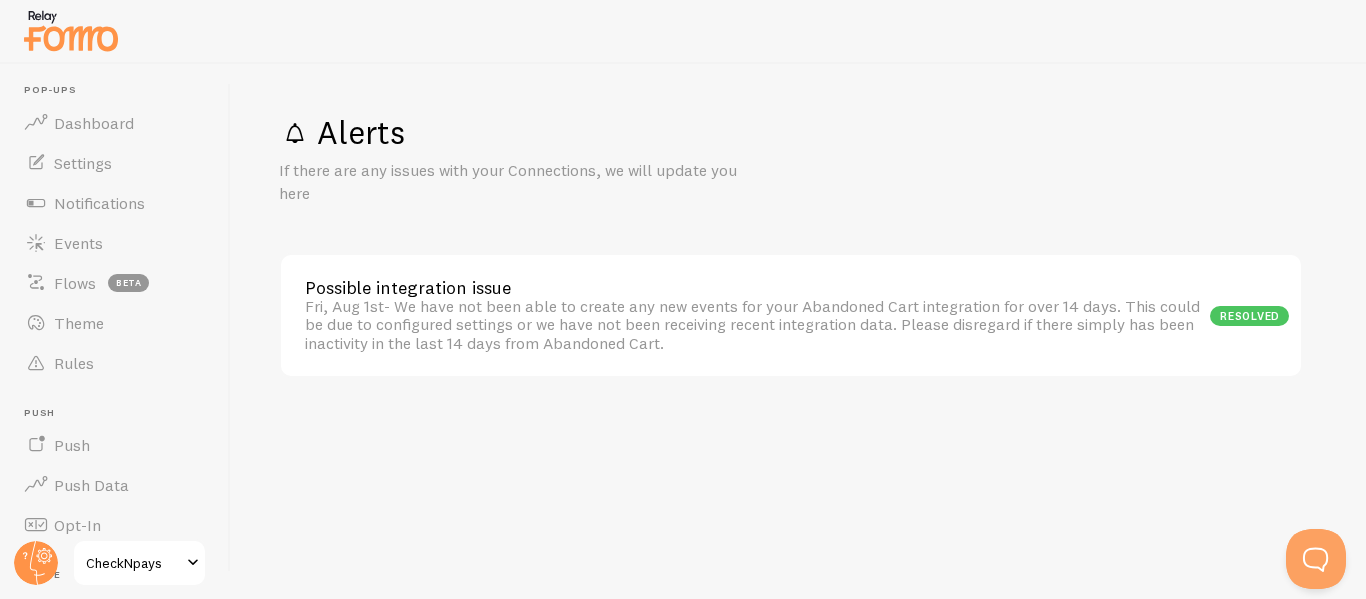 scroll, scrollTop: 0, scrollLeft: 0, axis: both 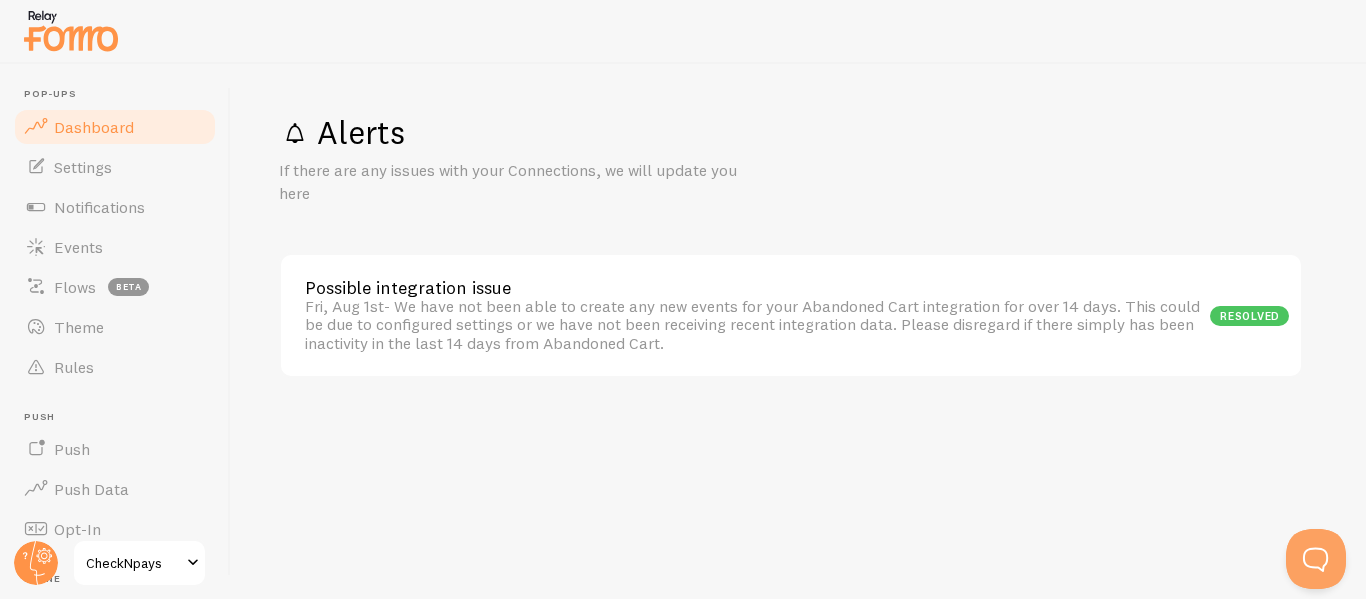 click on "Dashboard" at bounding box center (94, 127) 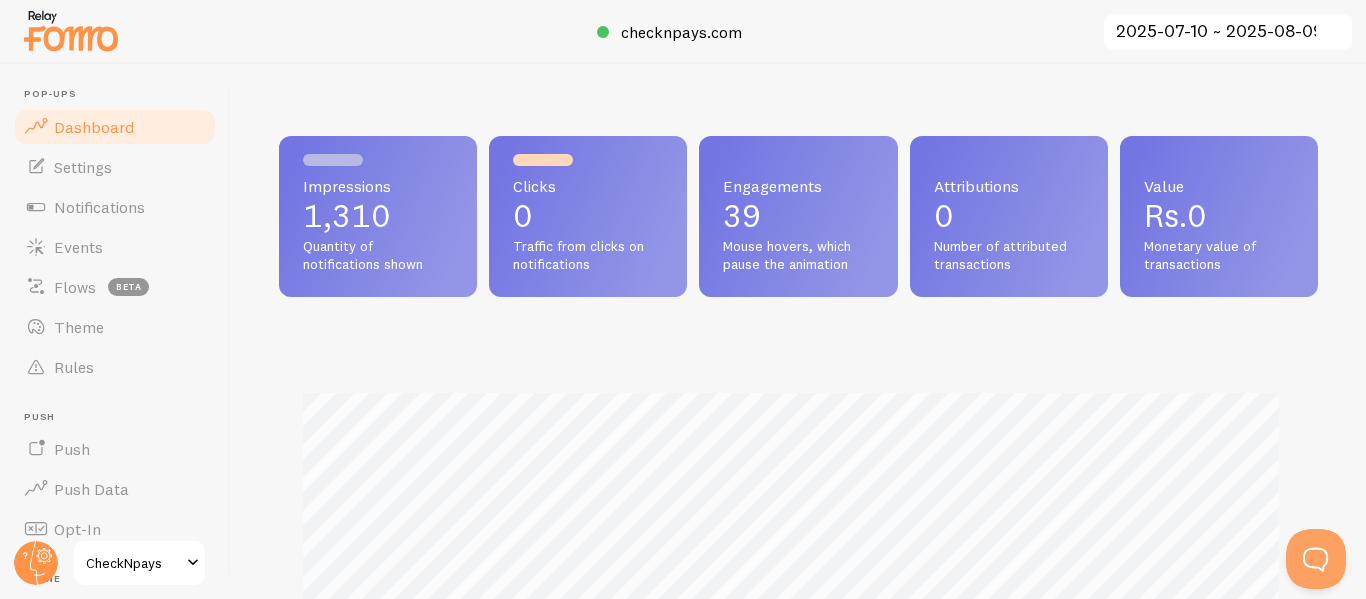 scroll, scrollTop: 999474, scrollLeft: 998976, axis: both 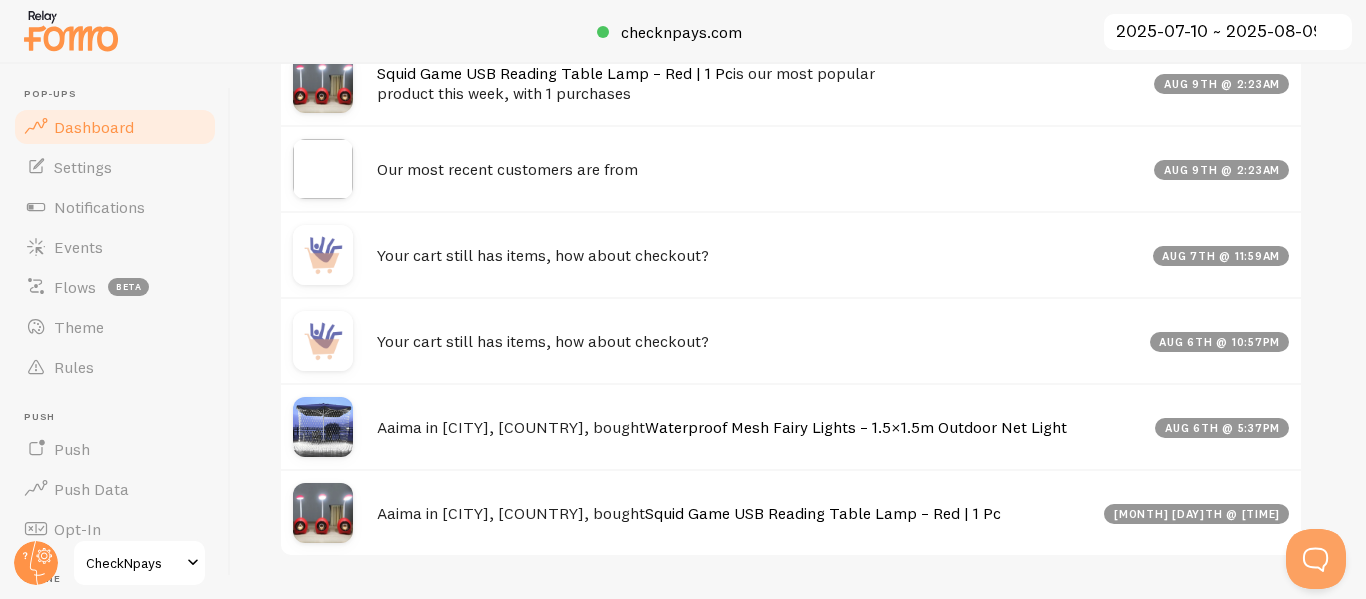 click on "Our most recent customers are from" at bounding box center (759, 169) 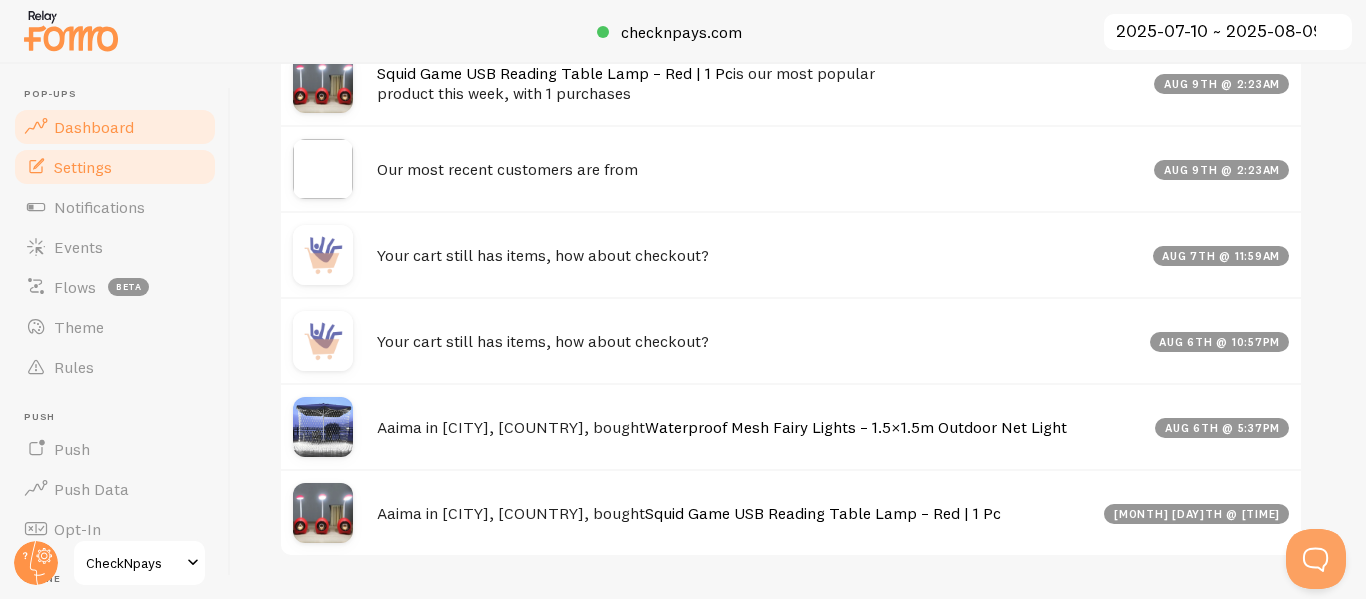 click on "Settings" at bounding box center (115, 167) 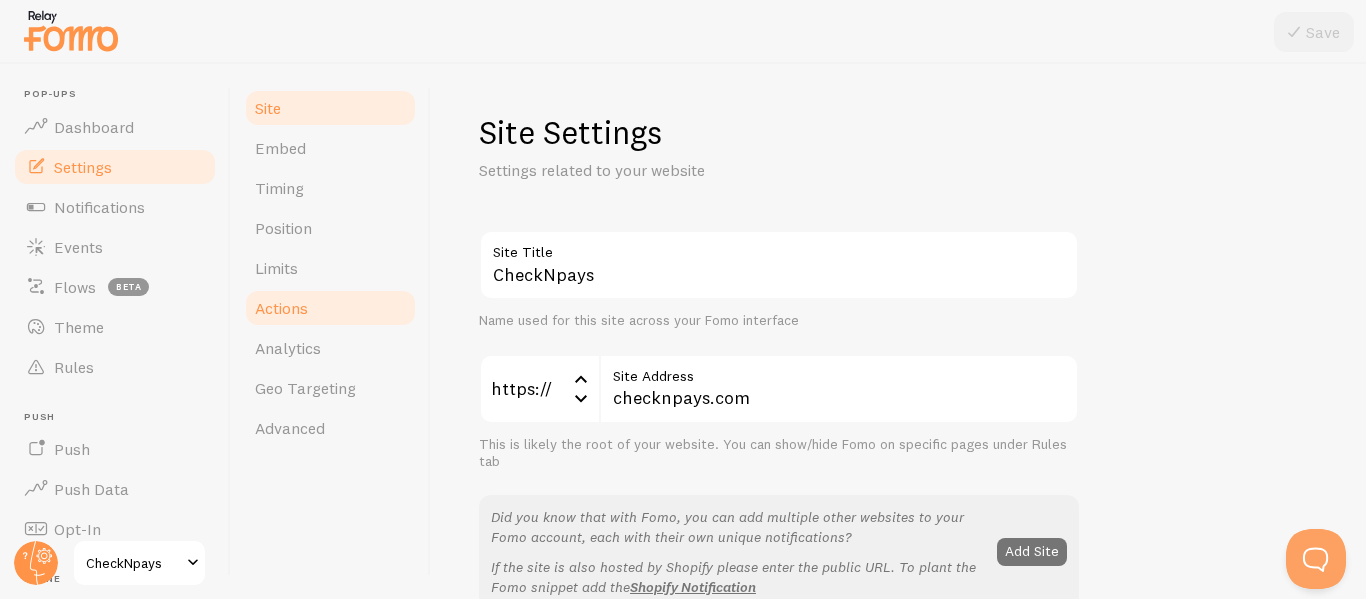 click on "Actions" at bounding box center (330, 308) 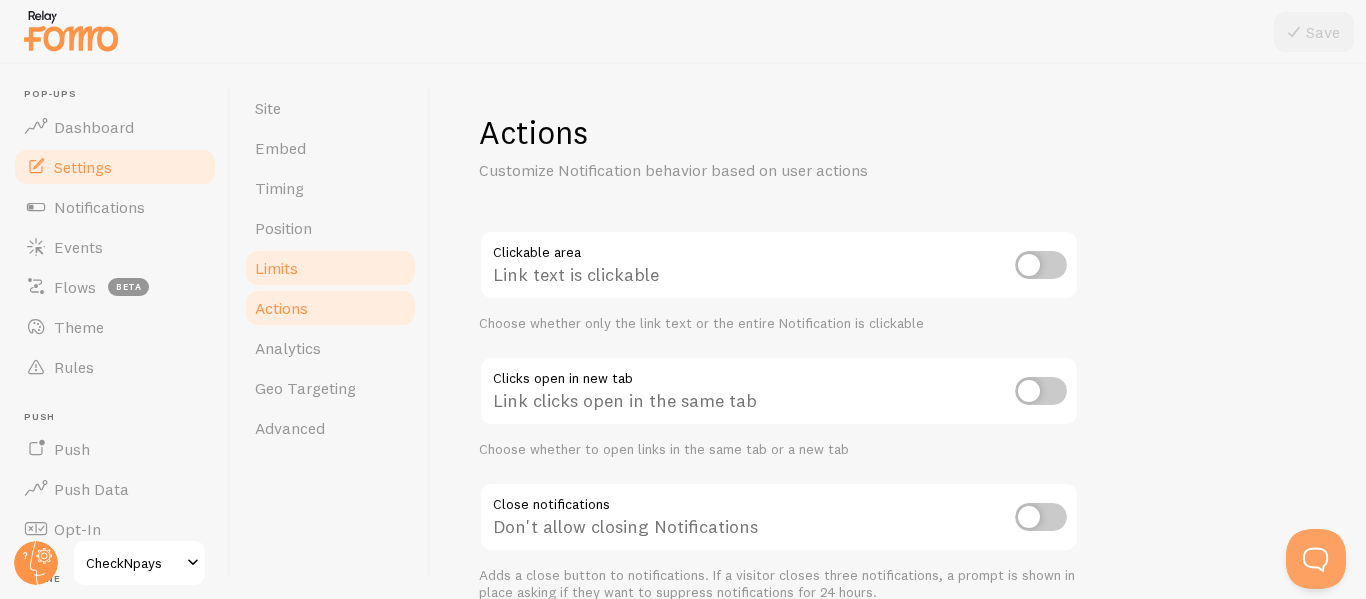 click on "Limits" at bounding box center [330, 268] 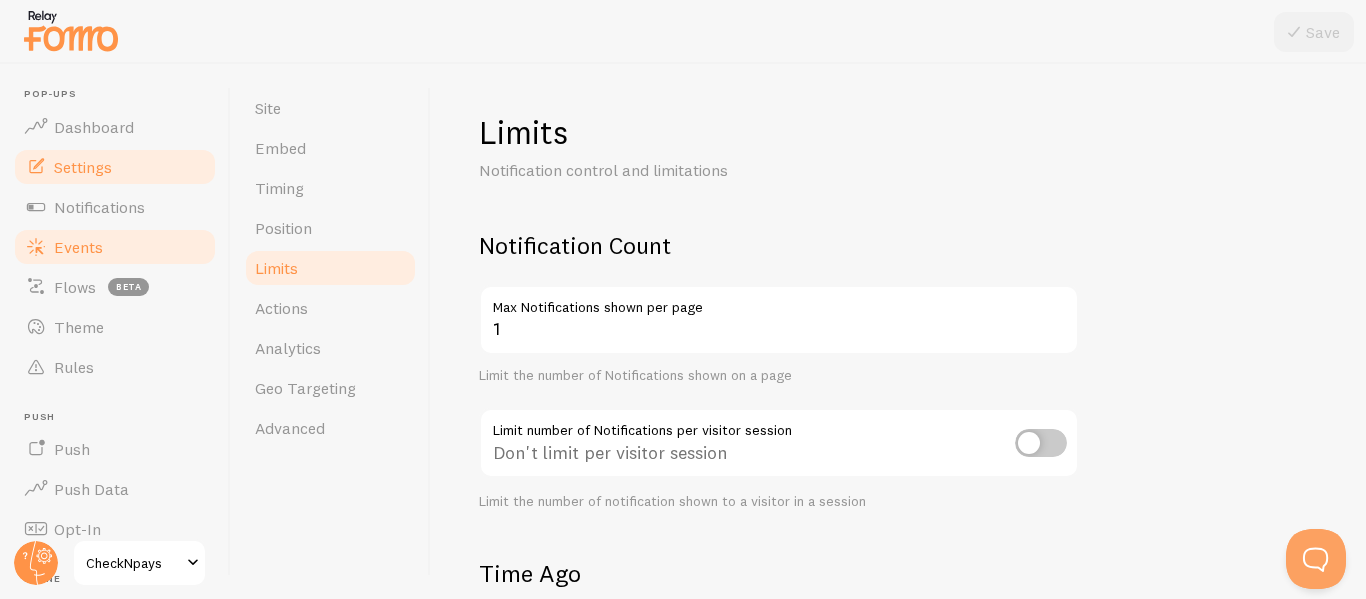click on "Events" at bounding box center [115, 247] 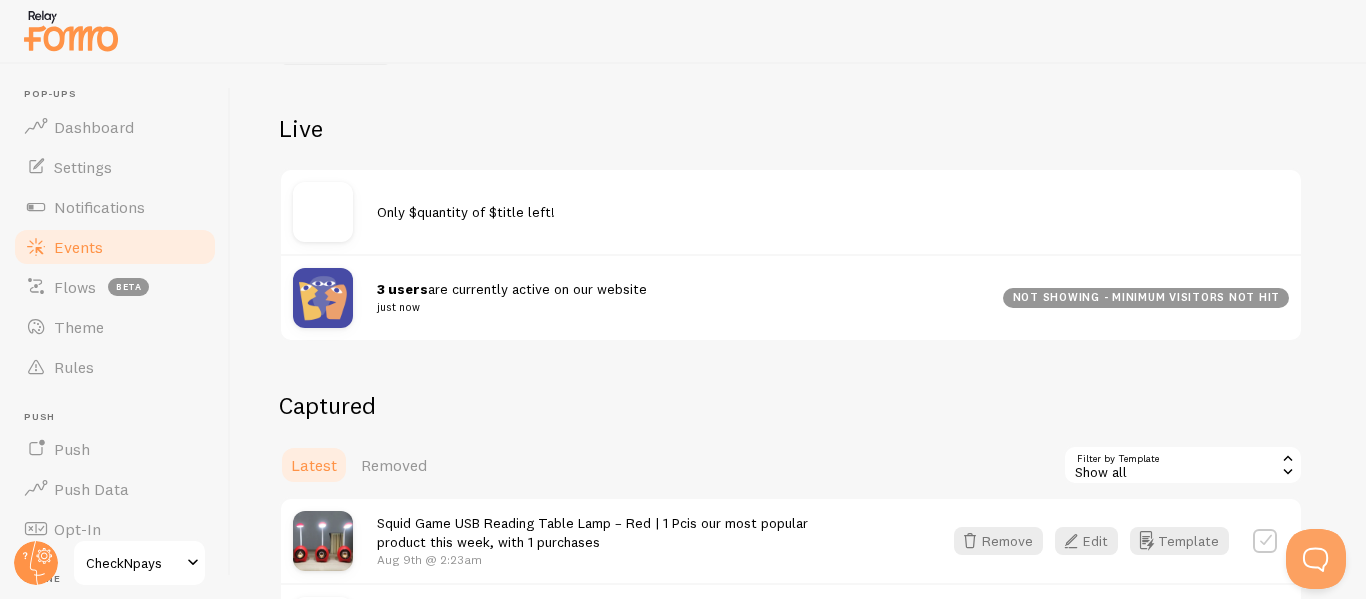 scroll, scrollTop: 214, scrollLeft: 0, axis: vertical 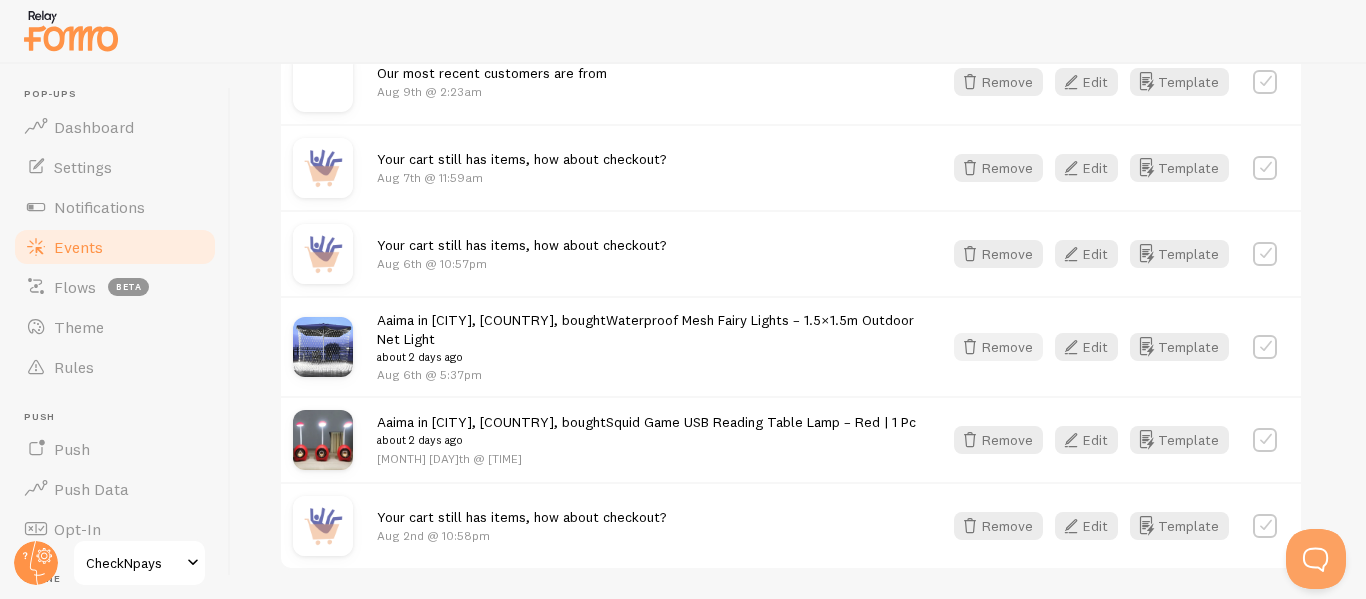 click on "Remove" at bounding box center [998, 347] 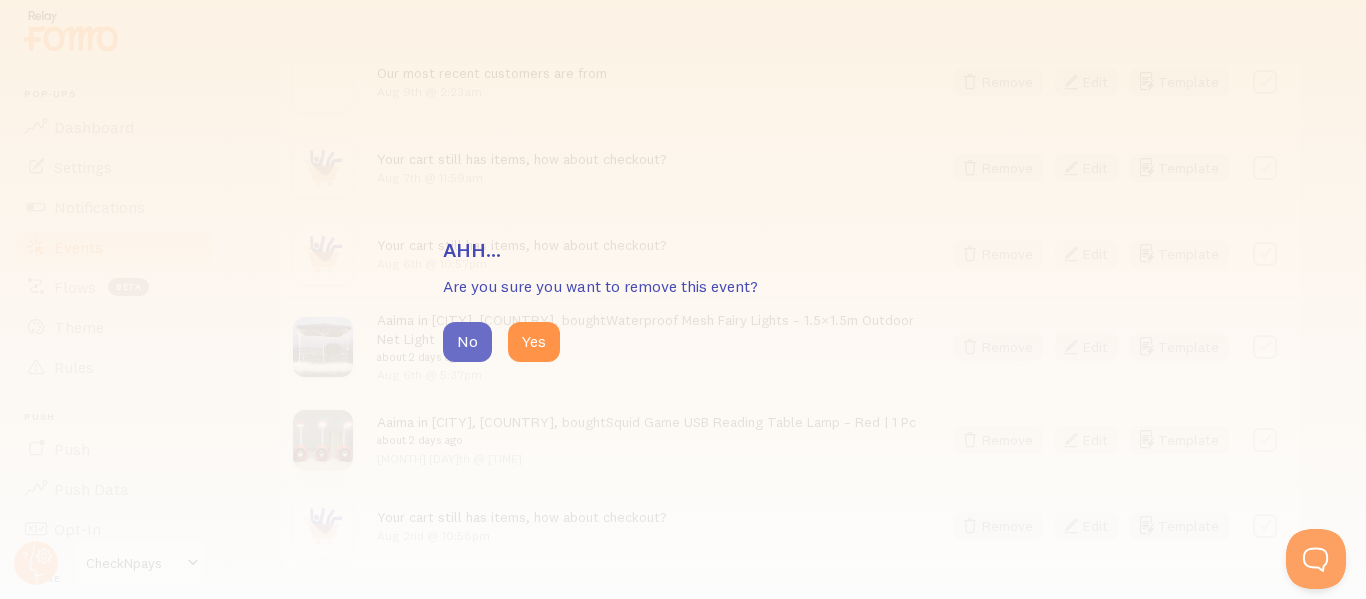 click on "No" at bounding box center (467, 342) 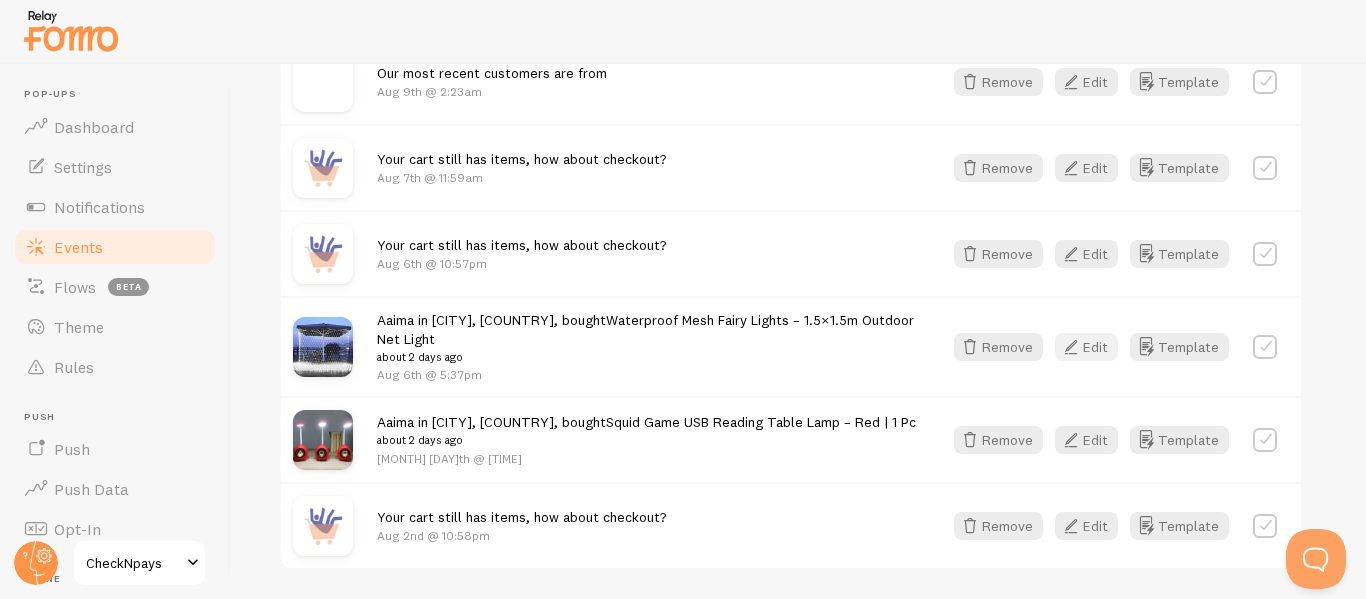 click on "Edit" at bounding box center [1086, 347] 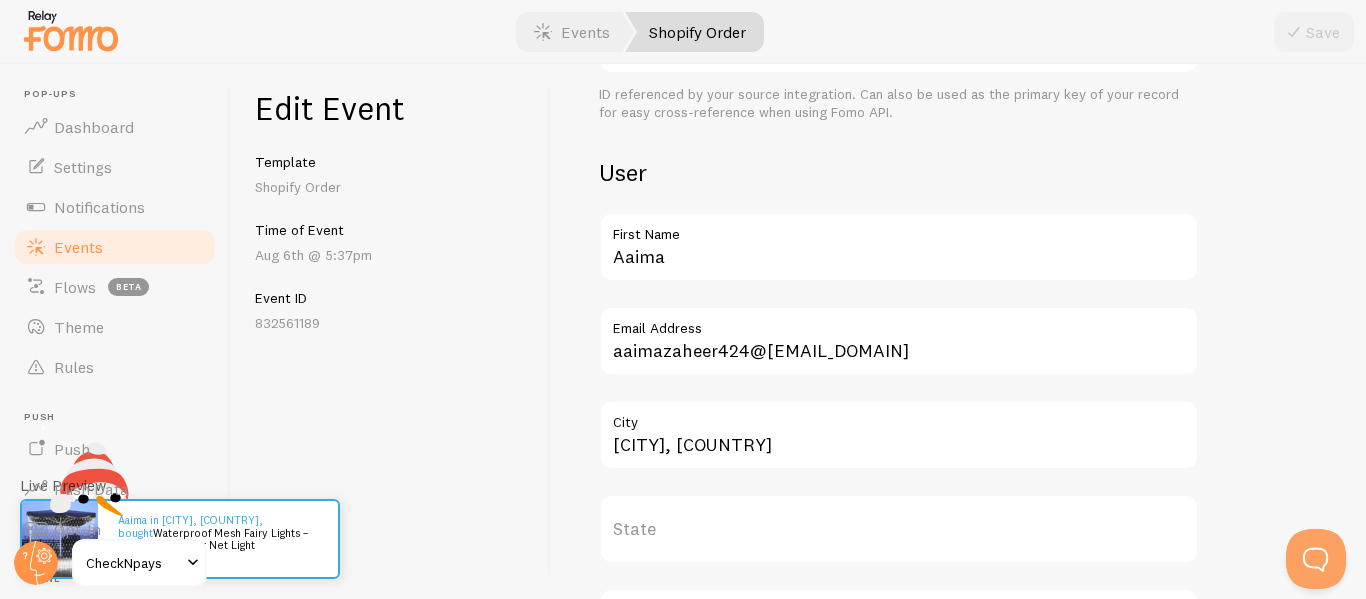 scroll, scrollTop: 612, scrollLeft: 0, axis: vertical 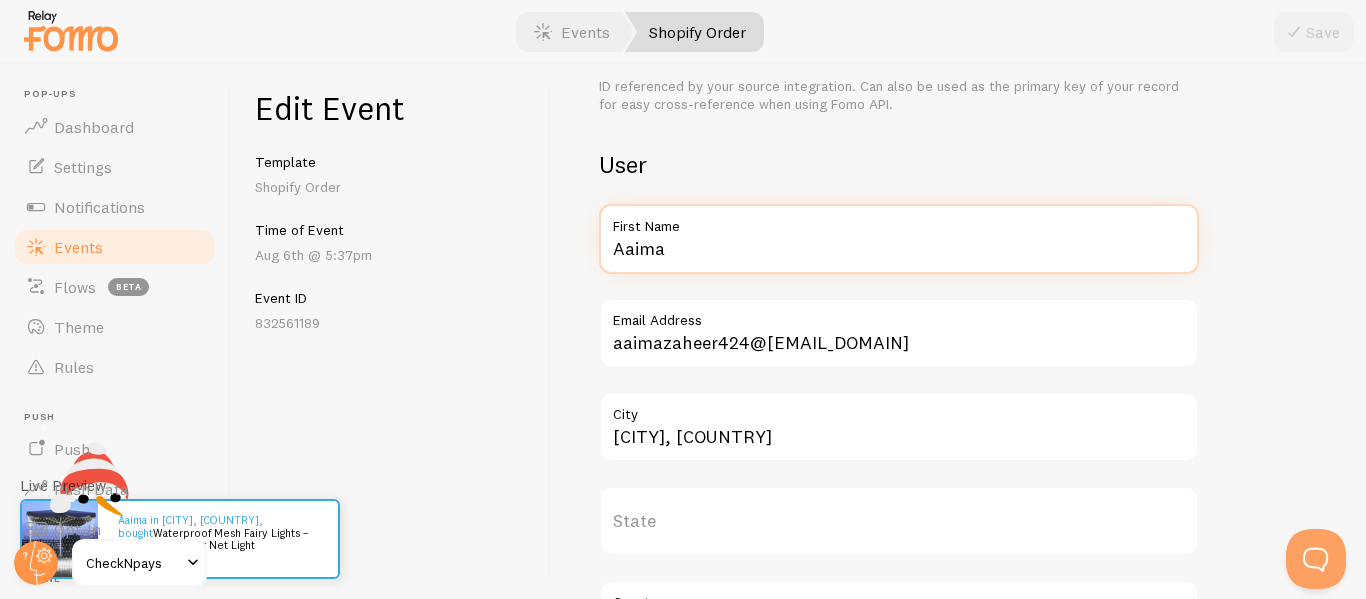 click on "Aaima" at bounding box center [899, 239] 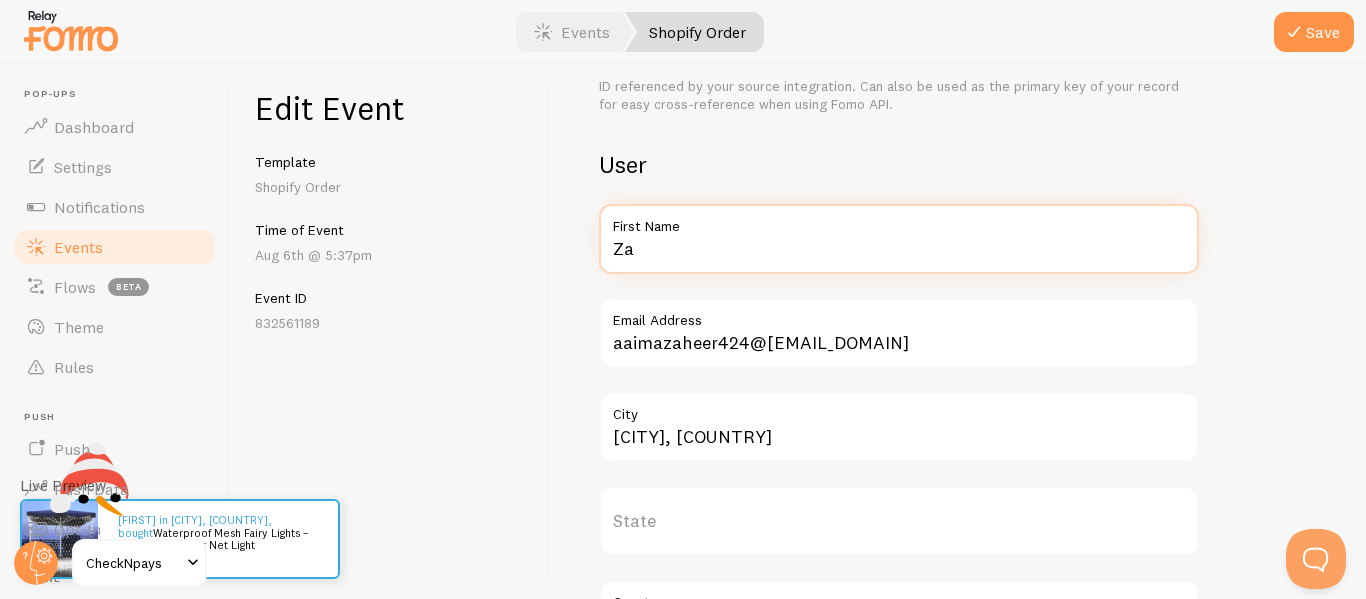 type on "Z" 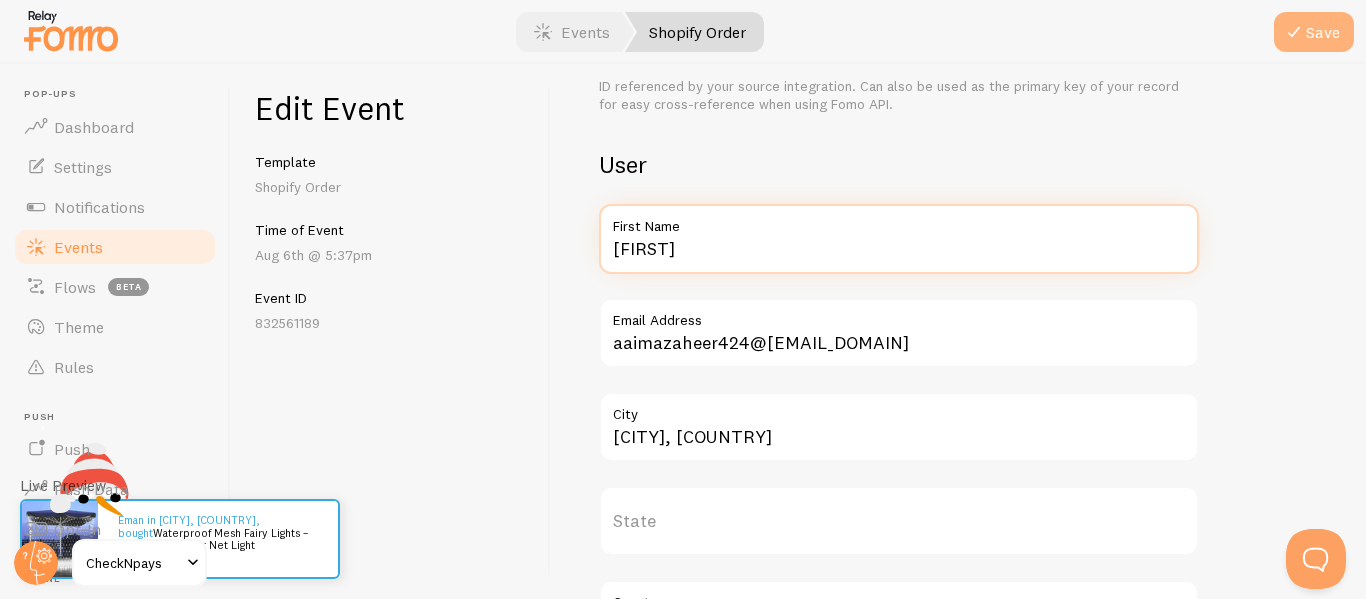 type on "[FIRST]" 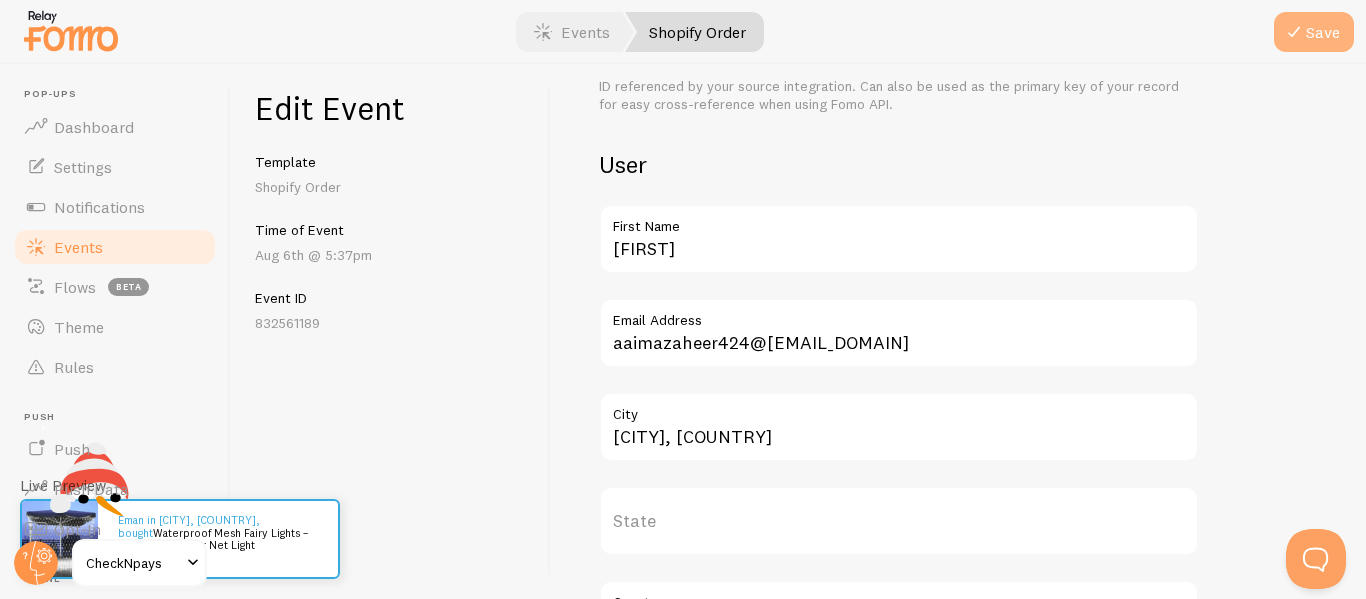 click on "Save" at bounding box center [1314, 32] 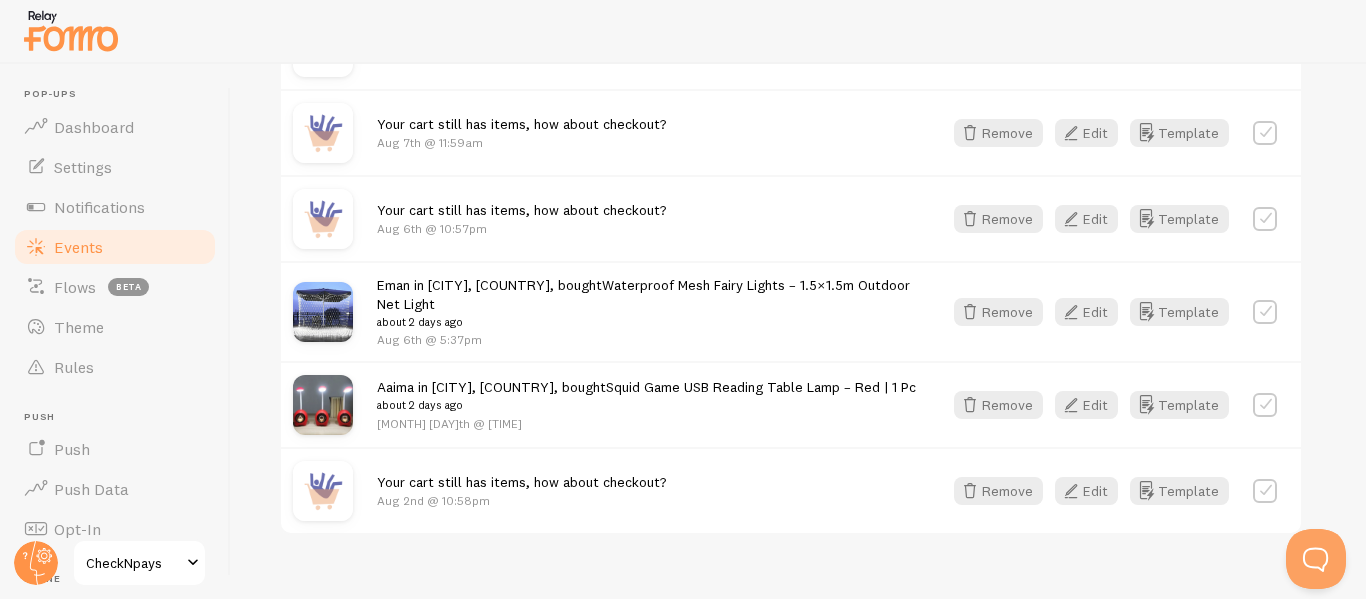scroll, scrollTop: 780, scrollLeft: 0, axis: vertical 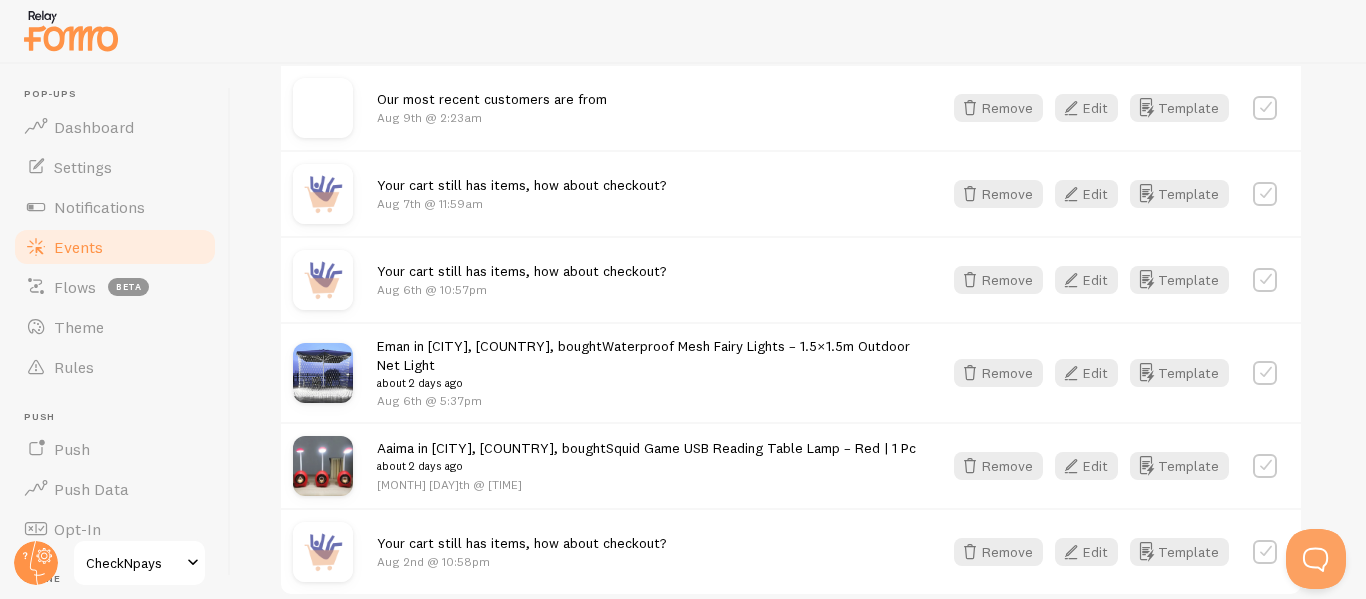 click at bounding box center [323, 280] 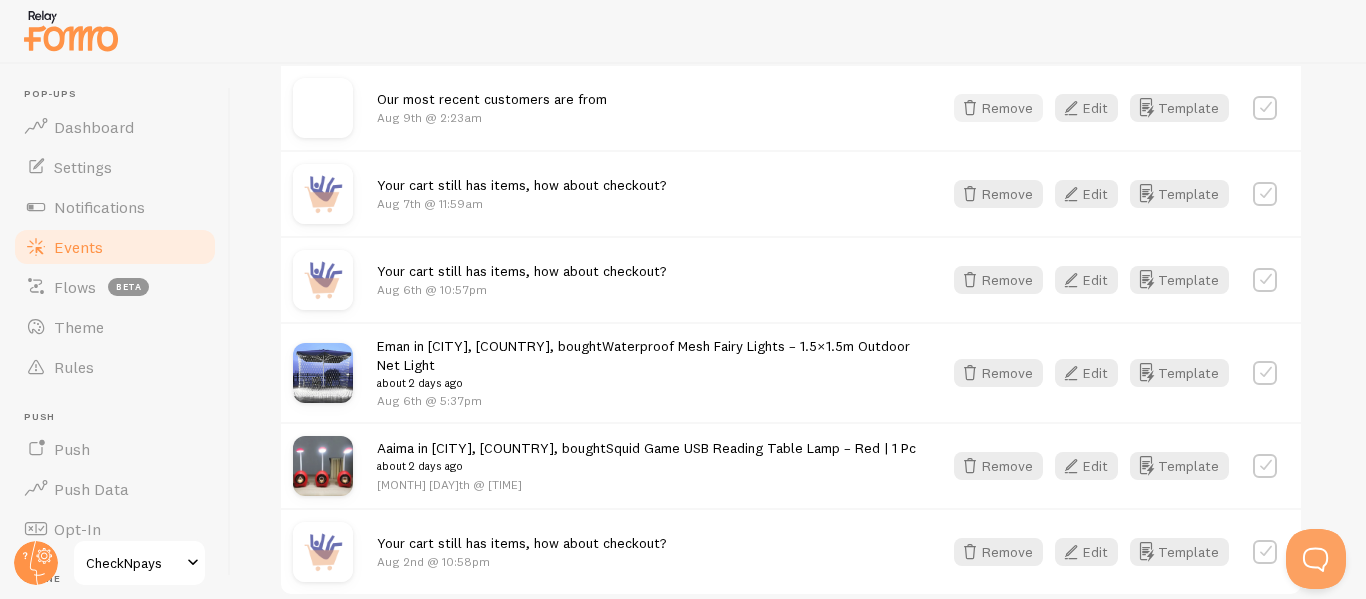 click on "Remove" at bounding box center (998, 108) 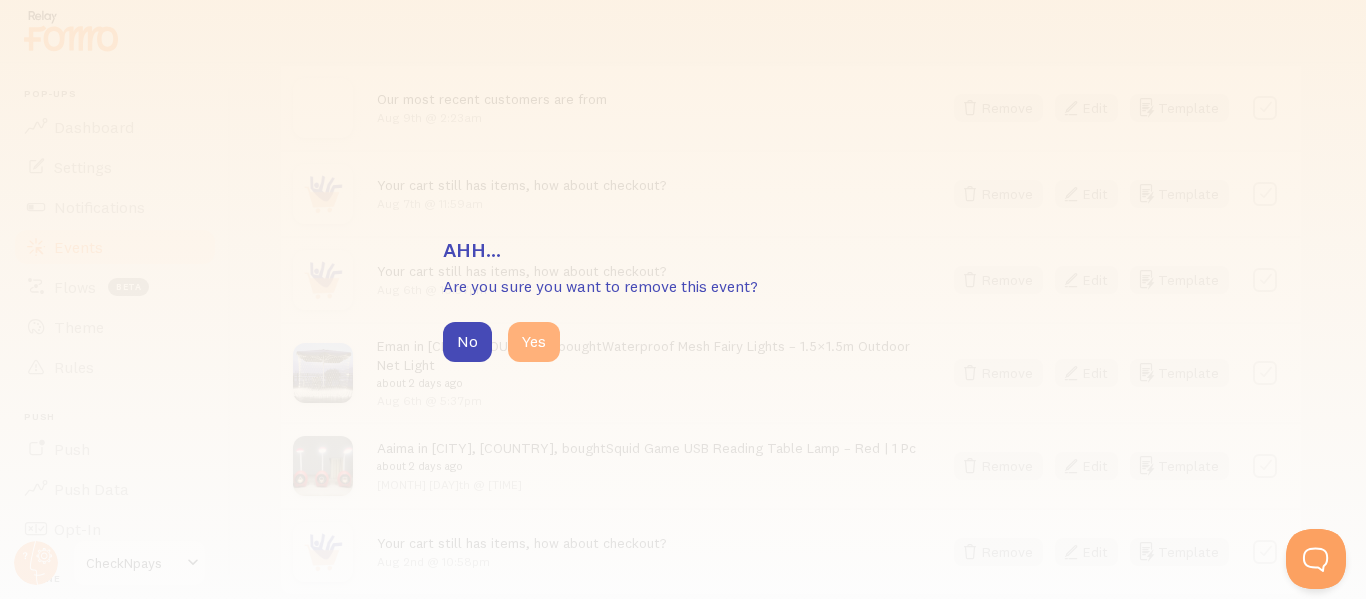 click on "Yes" at bounding box center [534, 342] 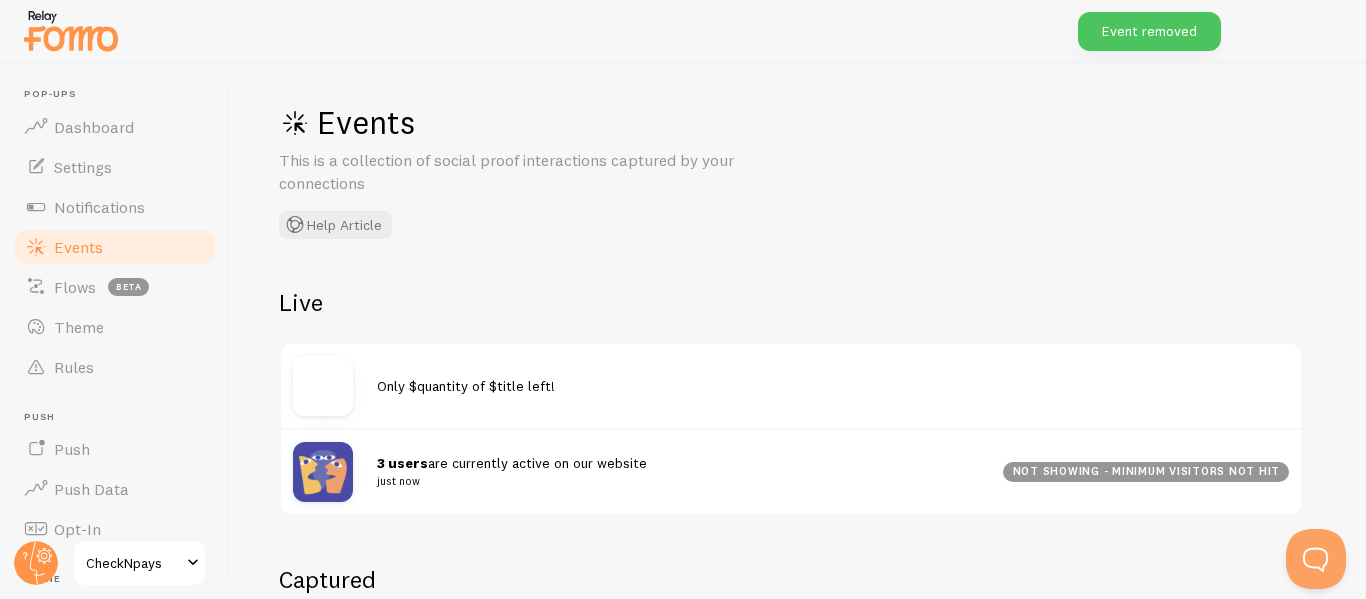 scroll, scrollTop: 0, scrollLeft: 0, axis: both 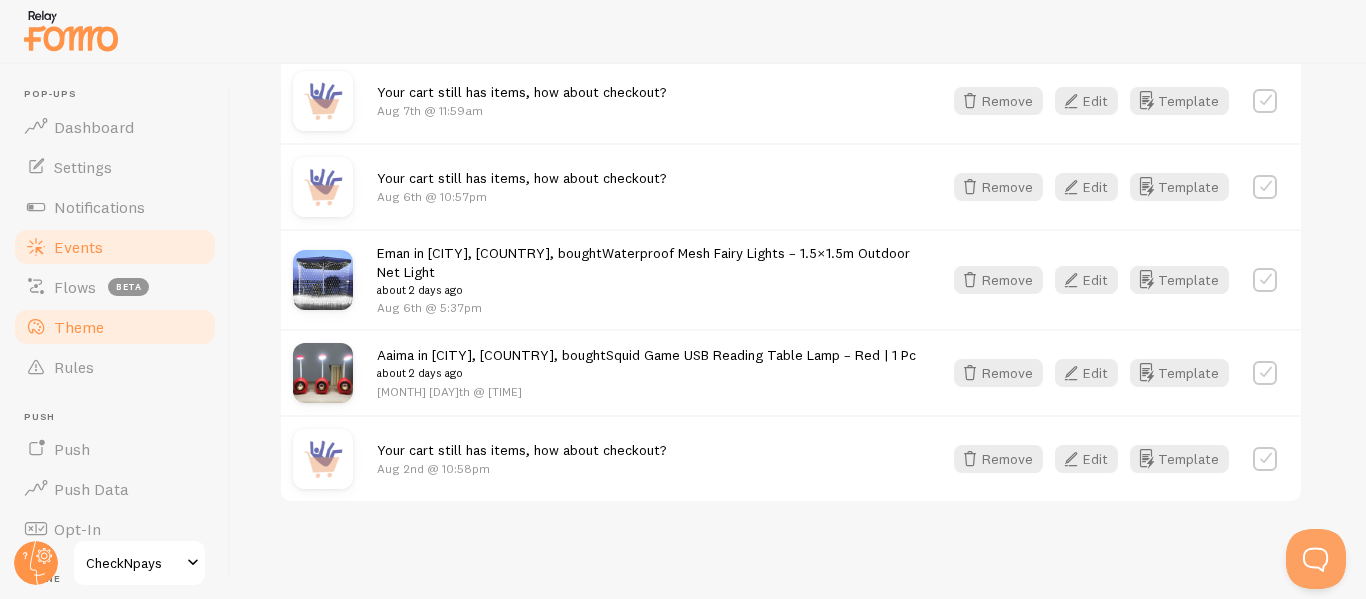 click on "Theme" at bounding box center [115, 327] 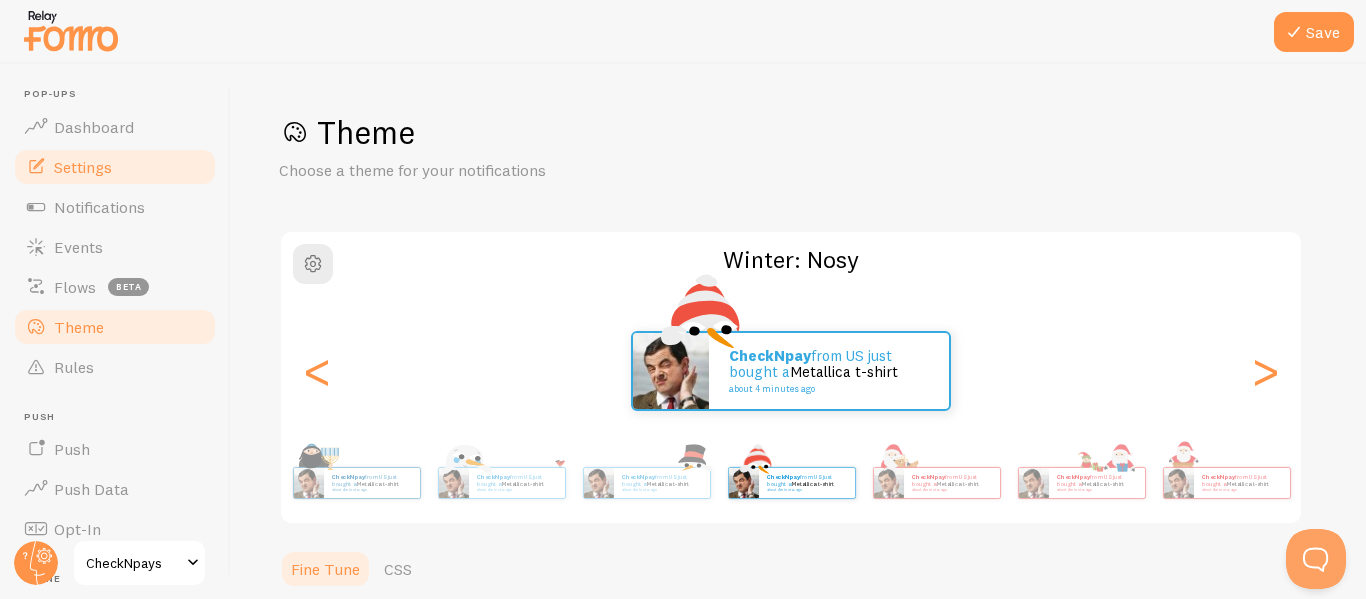 click on "Settings" at bounding box center [115, 167] 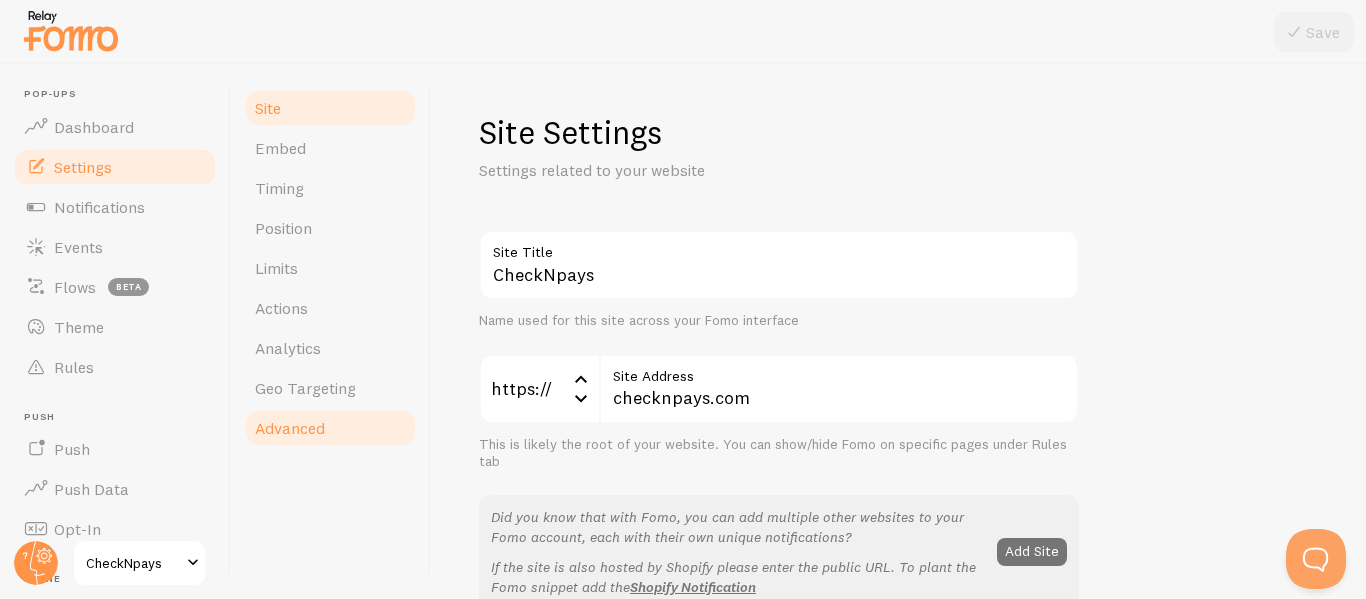 click on "Advanced" at bounding box center [290, 428] 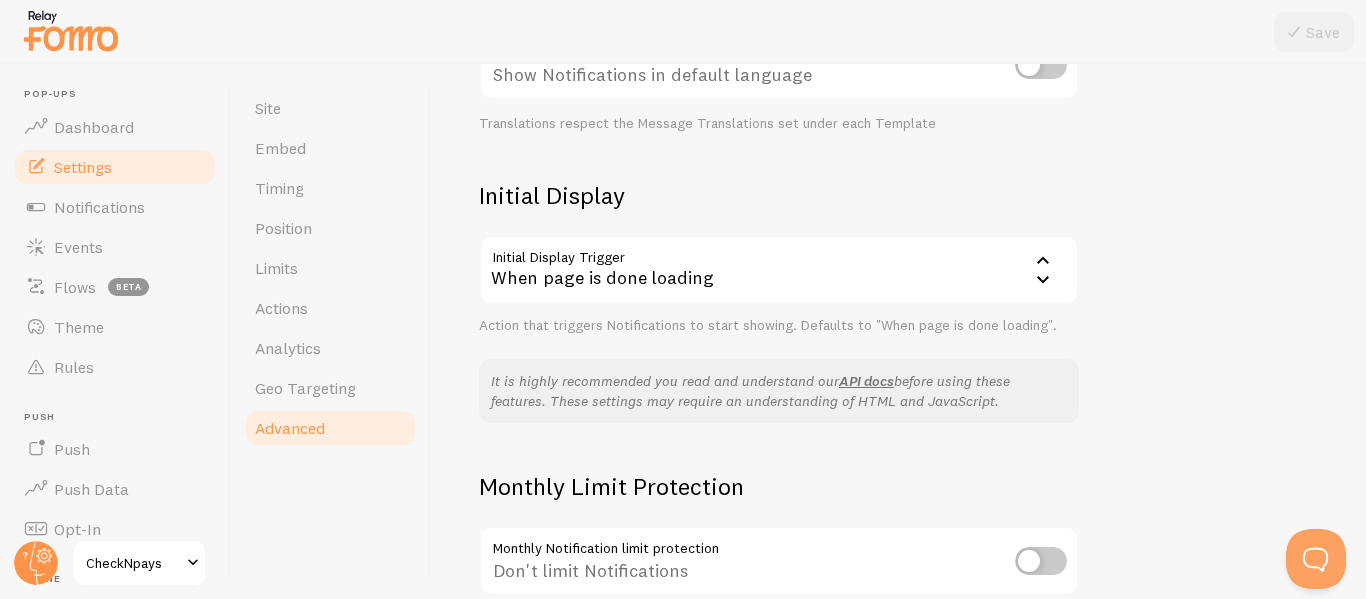 scroll, scrollTop: 416, scrollLeft: 0, axis: vertical 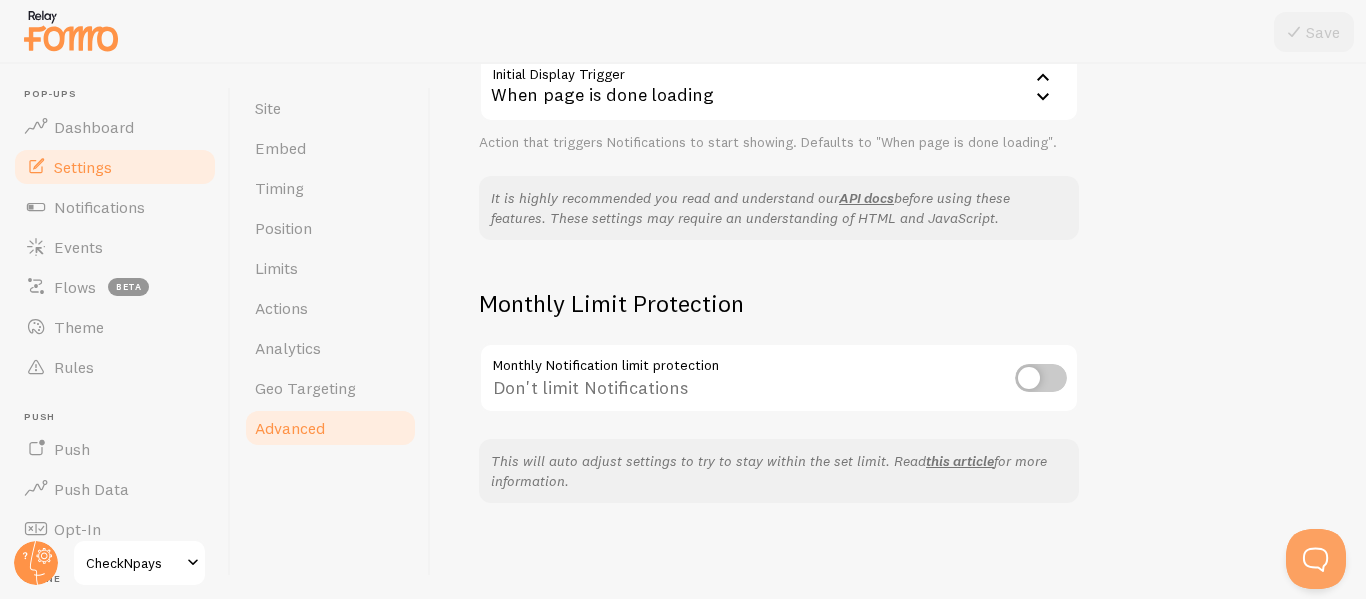 click on "Don't limit Notifications" at bounding box center [779, 379] 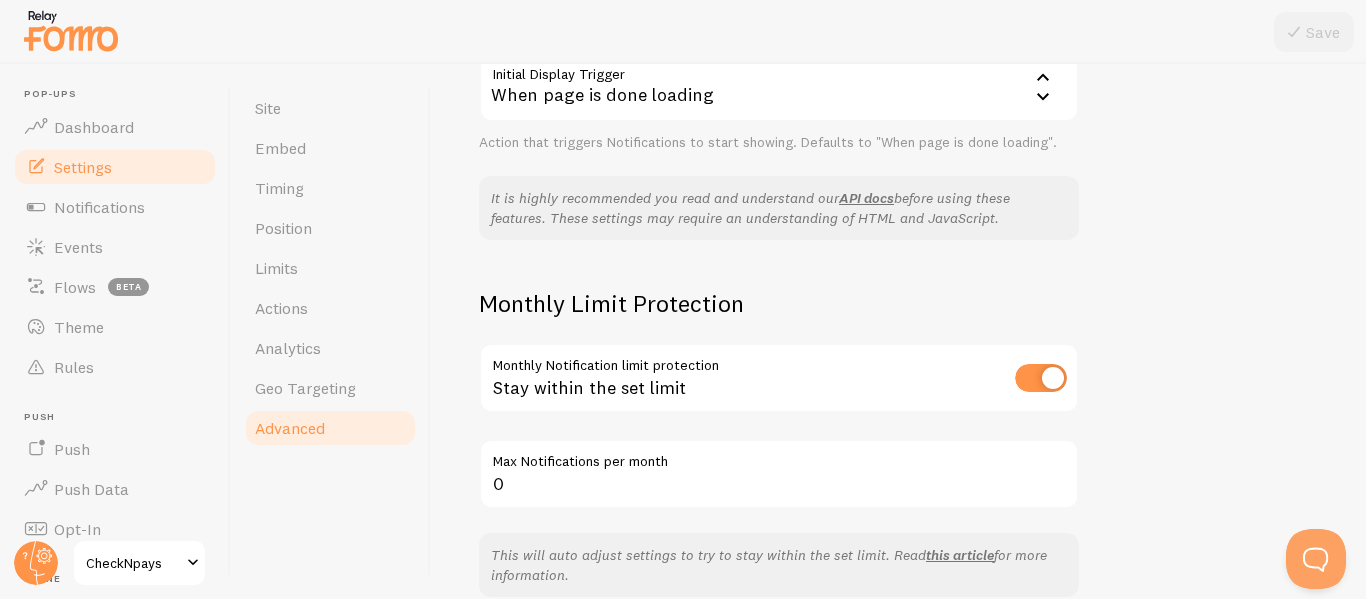 click at bounding box center (1041, 378) 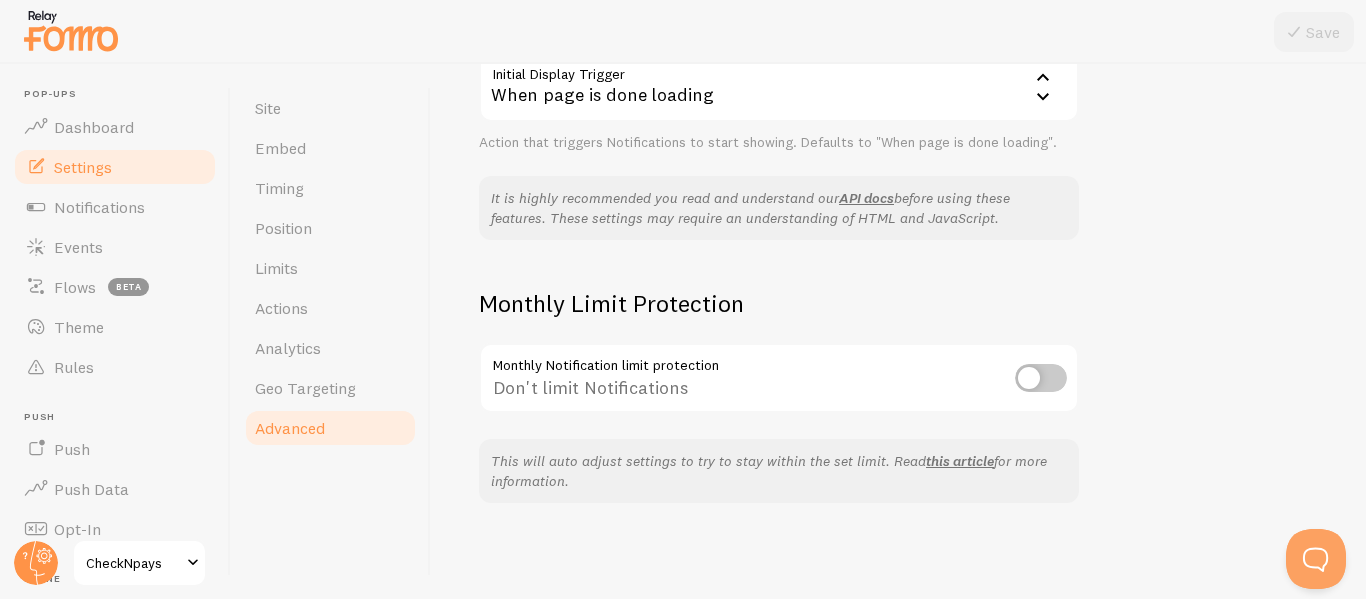 click at bounding box center (1041, 378) 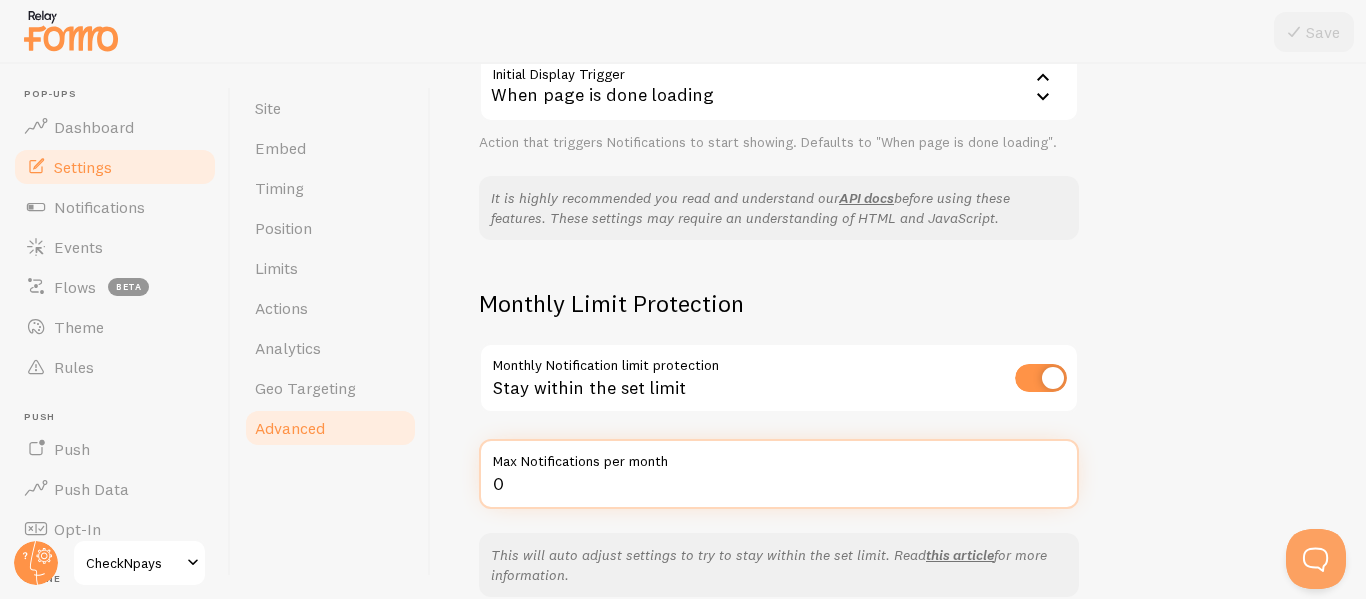click on "0" at bounding box center [779, 474] 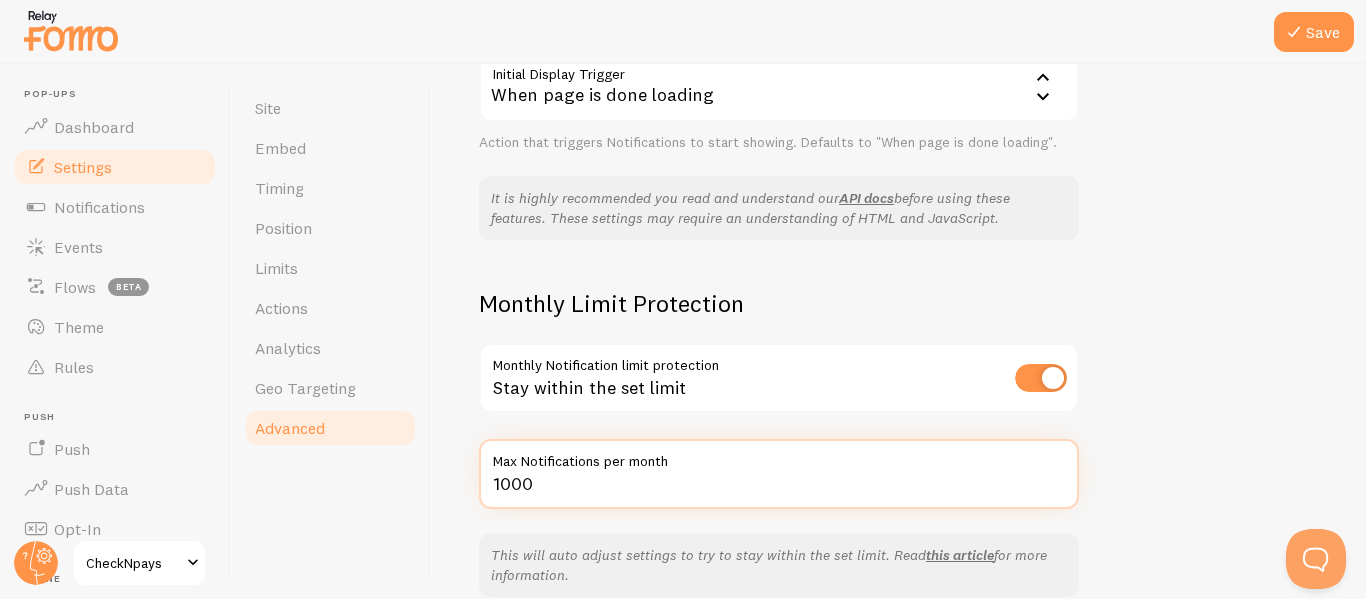 type on "1000" 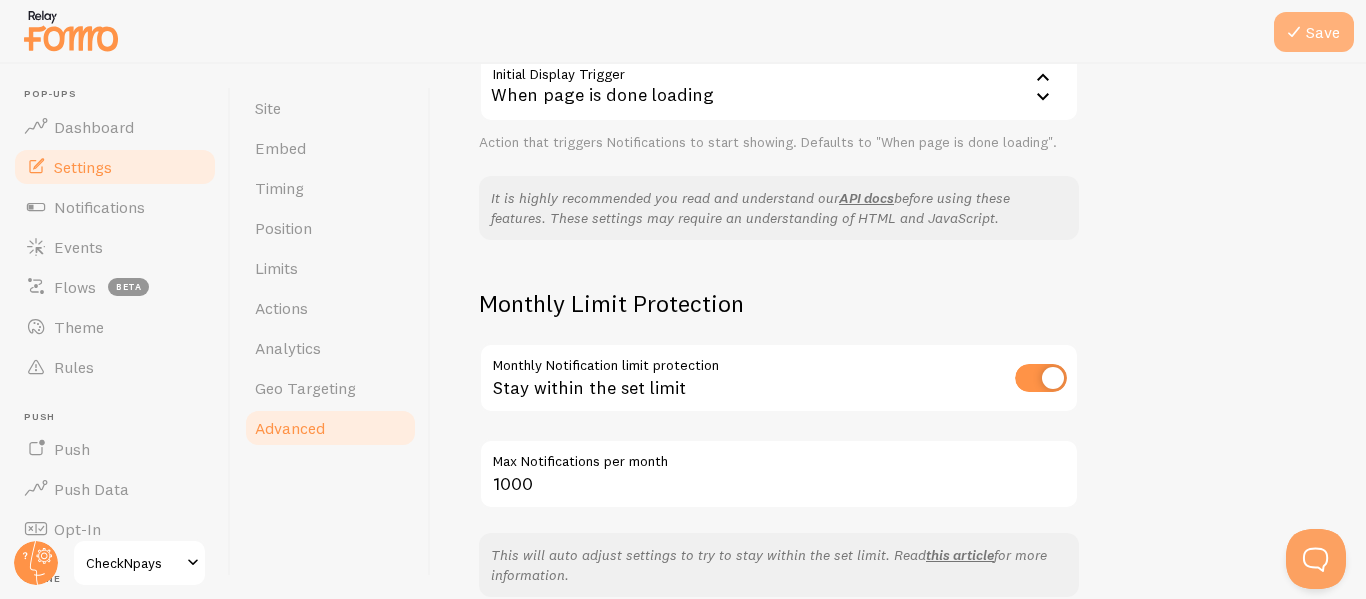 click at bounding box center (1294, 32) 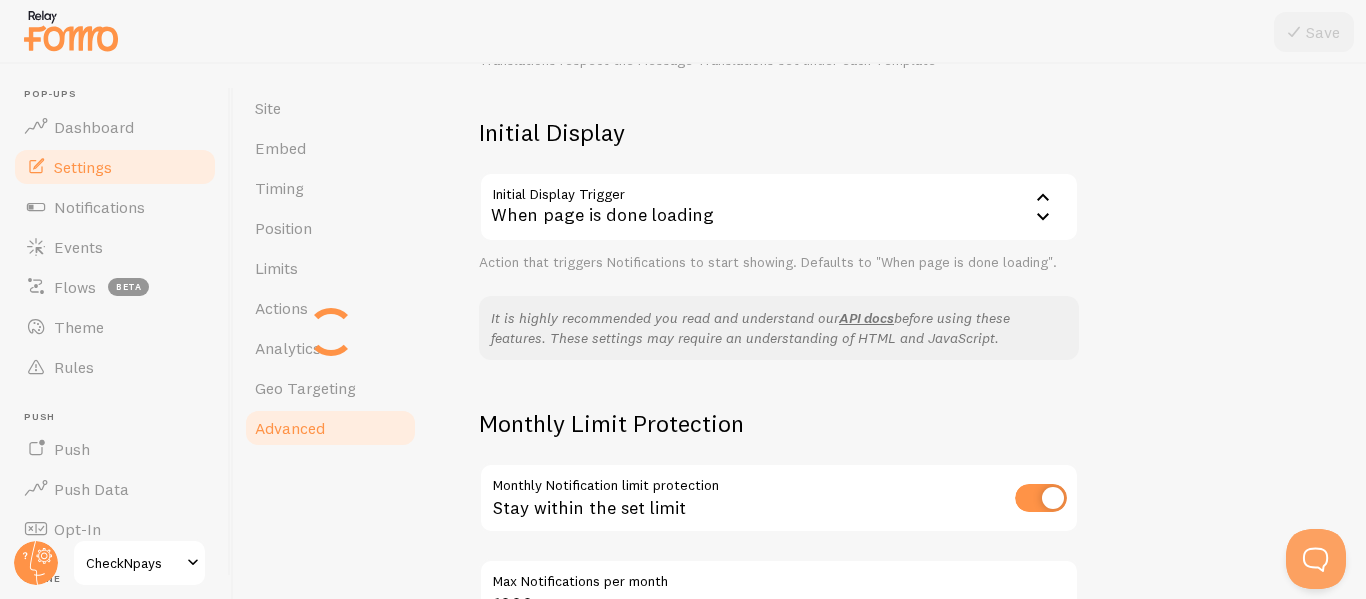 scroll, scrollTop: 681, scrollLeft: 0, axis: vertical 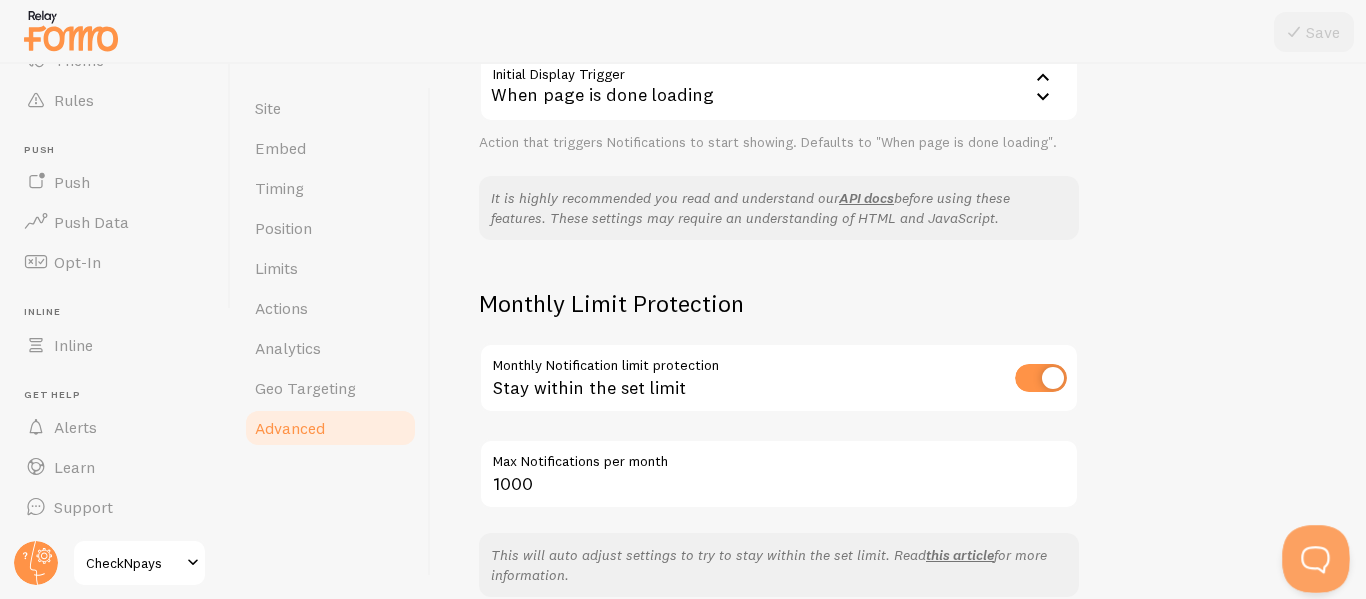 click at bounding box center (1312, 555) 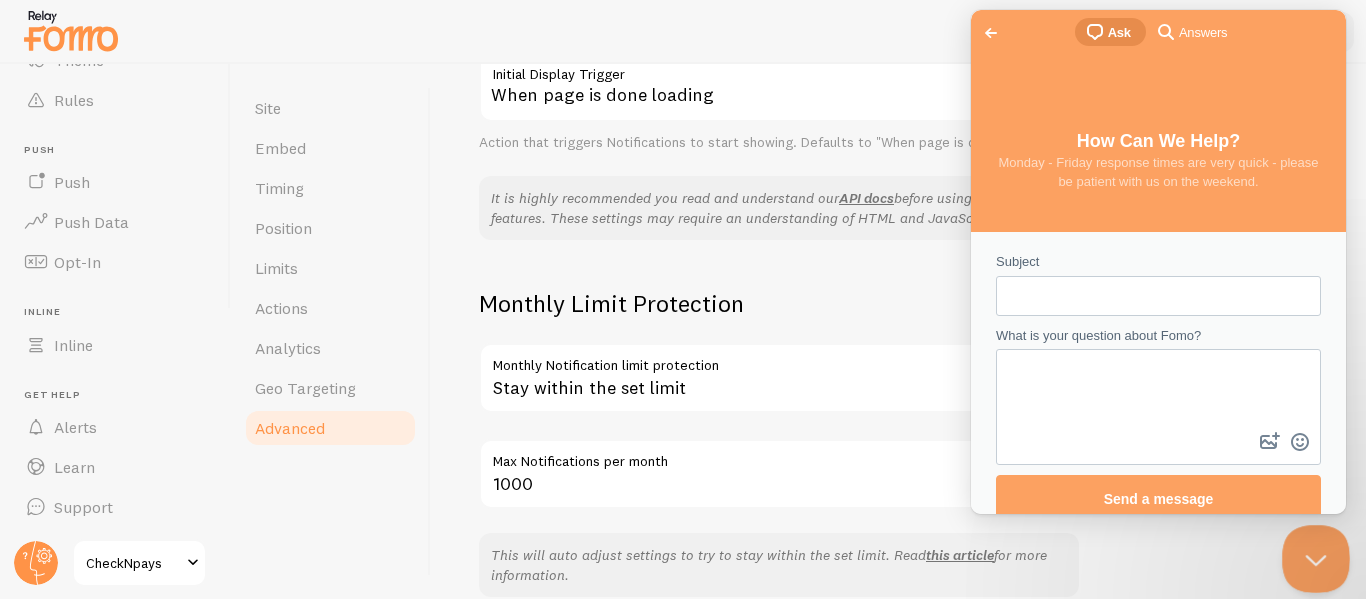 scroll, scrollTop: 0, scrollLeft: 0, axis: both 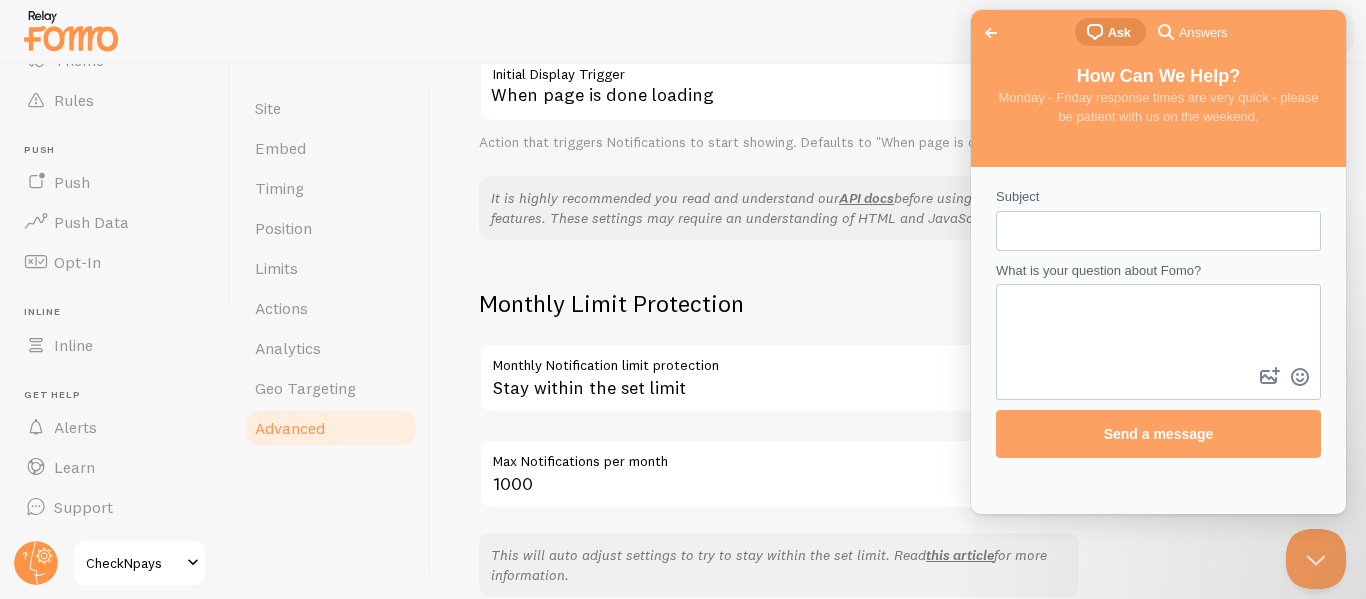 click on "What is your question about Fomo?" at bounding box center [1158, 324] 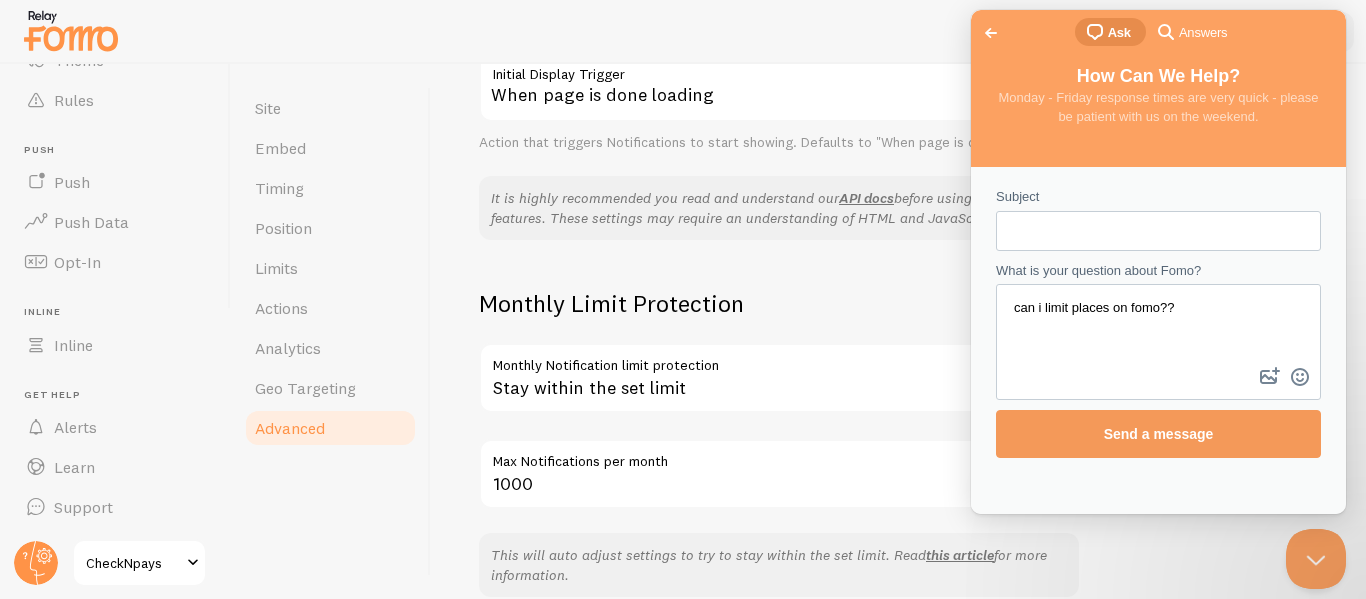 type on "can i limit places on fomo??" 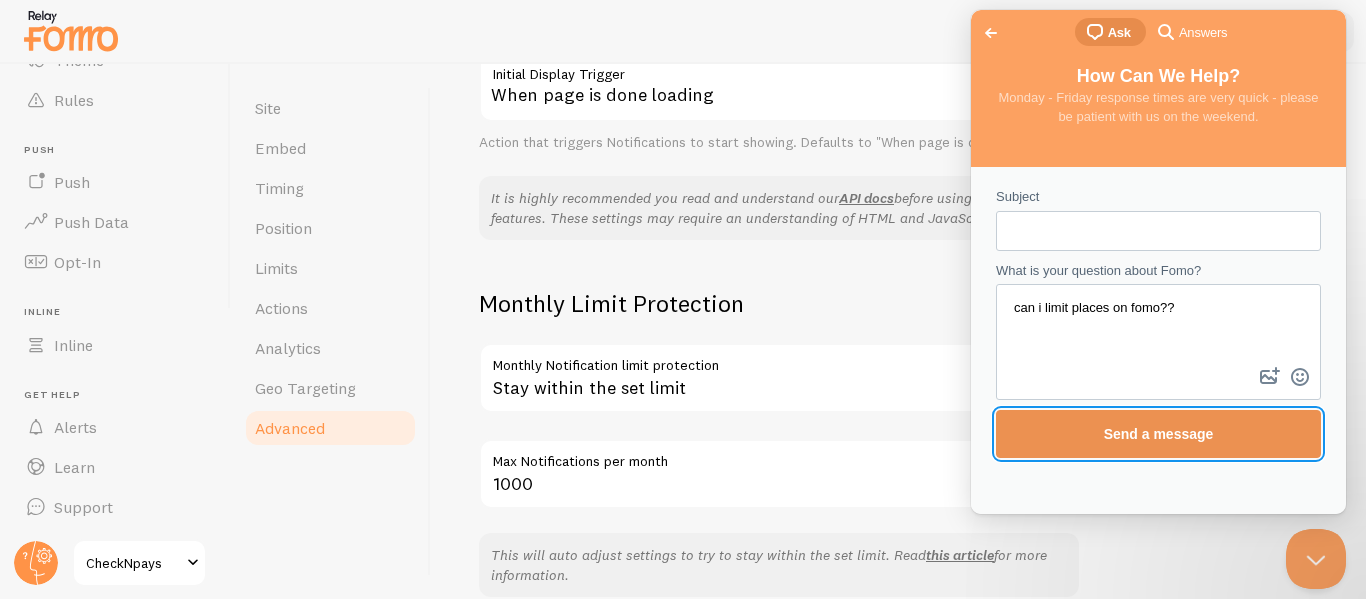 click on "Send a message" at bounding box center (1158, 434) 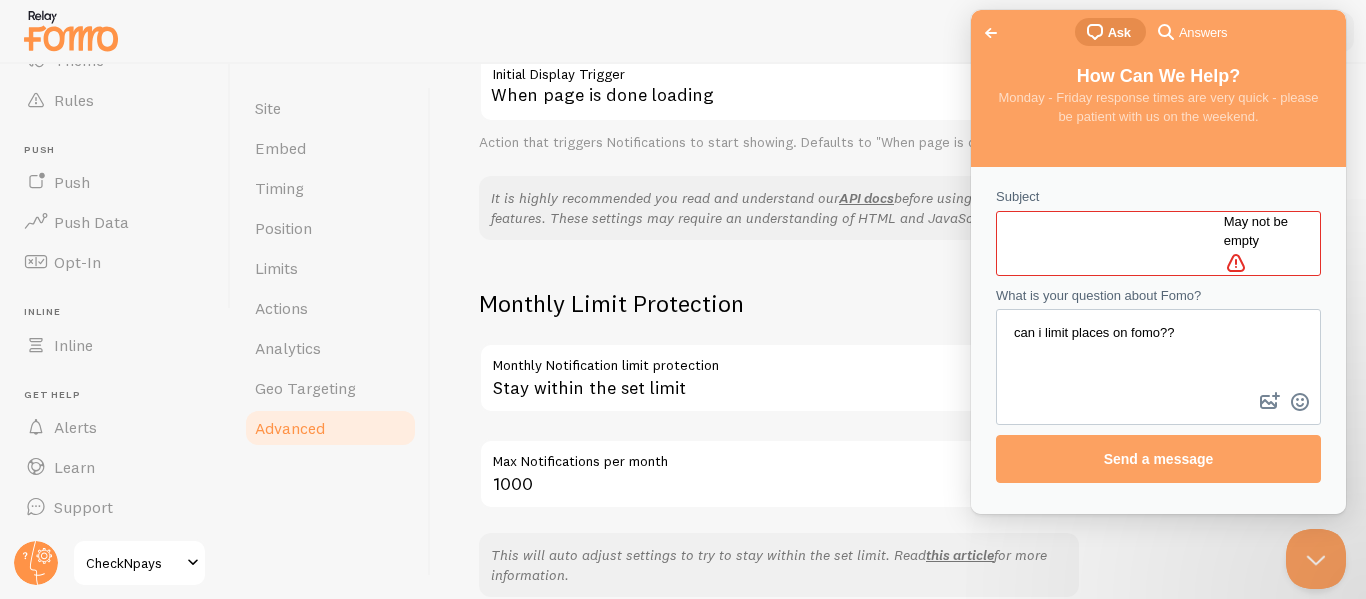 click on "Subject" at bounding box center [1118, 243] 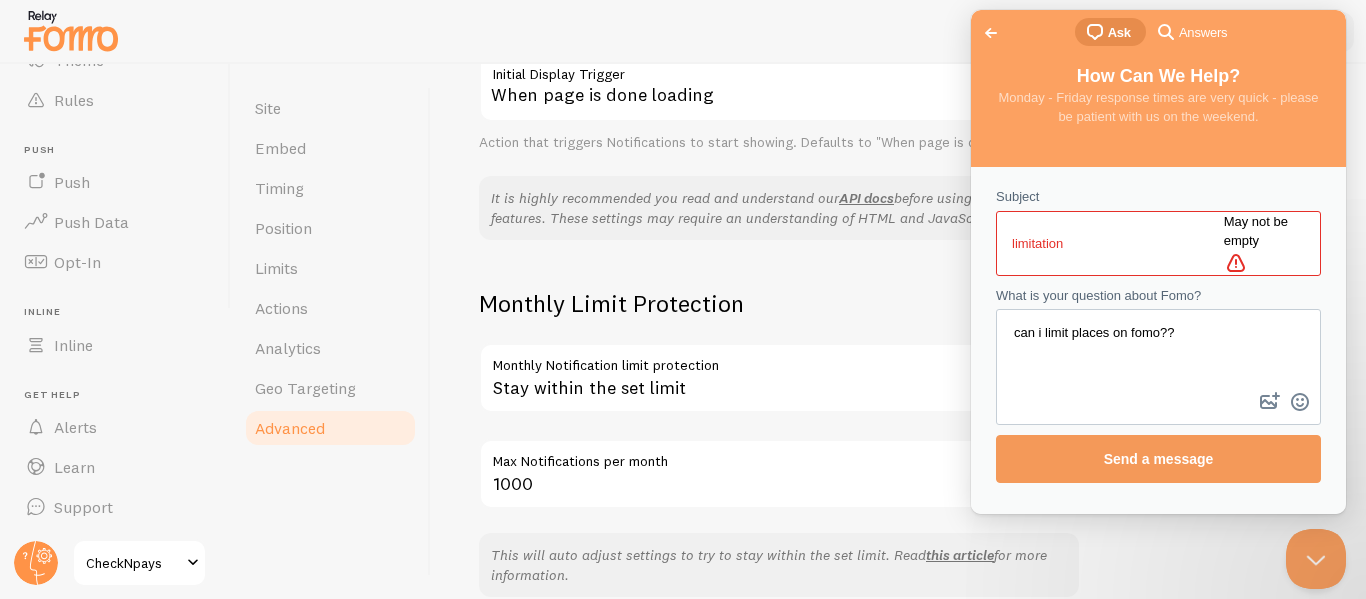 type on "limitation" 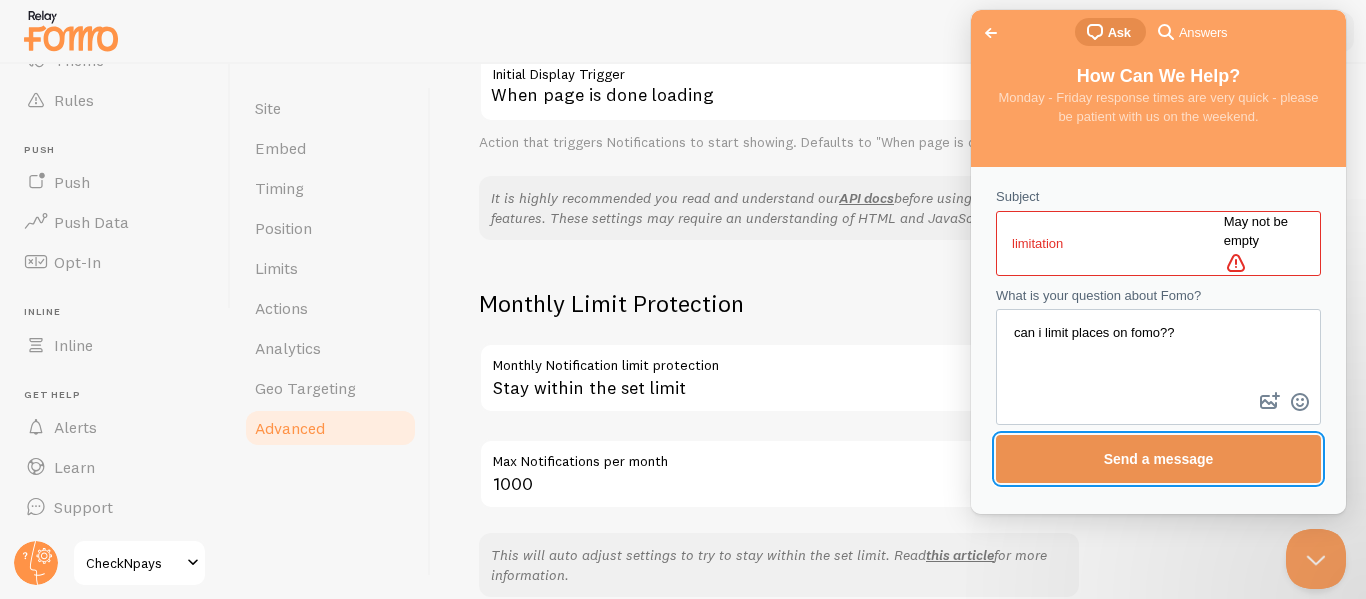 click on "Send a message" at bounding box center (1158, 459) 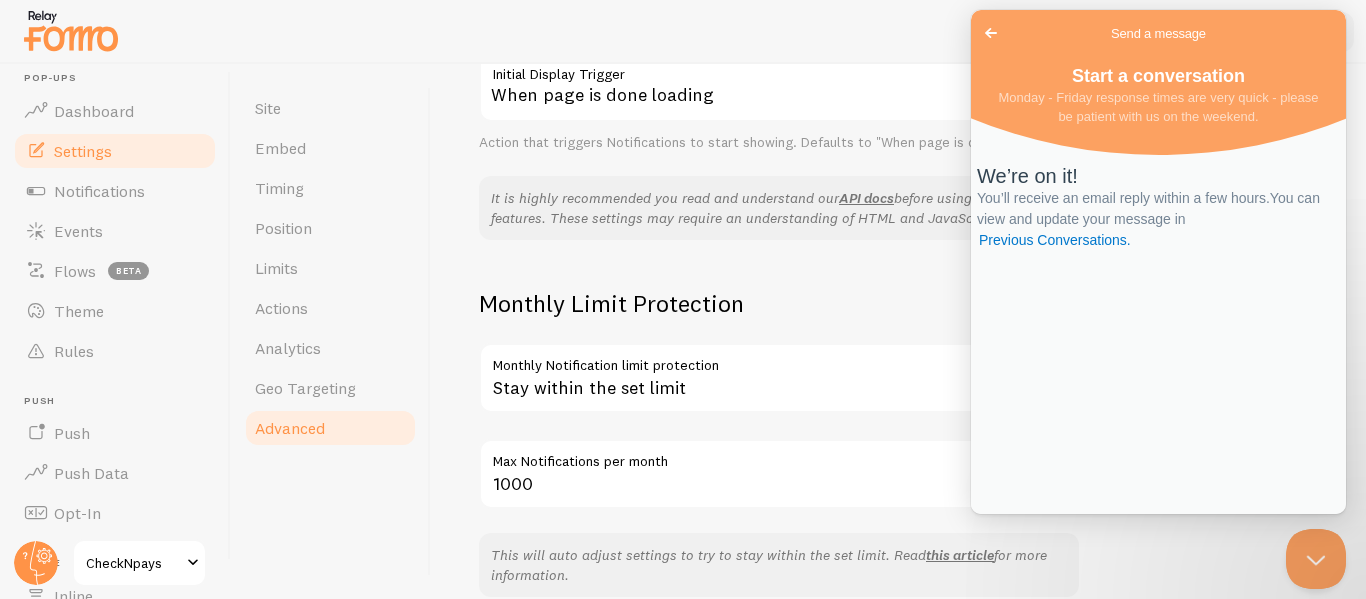 scroll, scrollTop: 0, scrollLeft: 0, axis: both 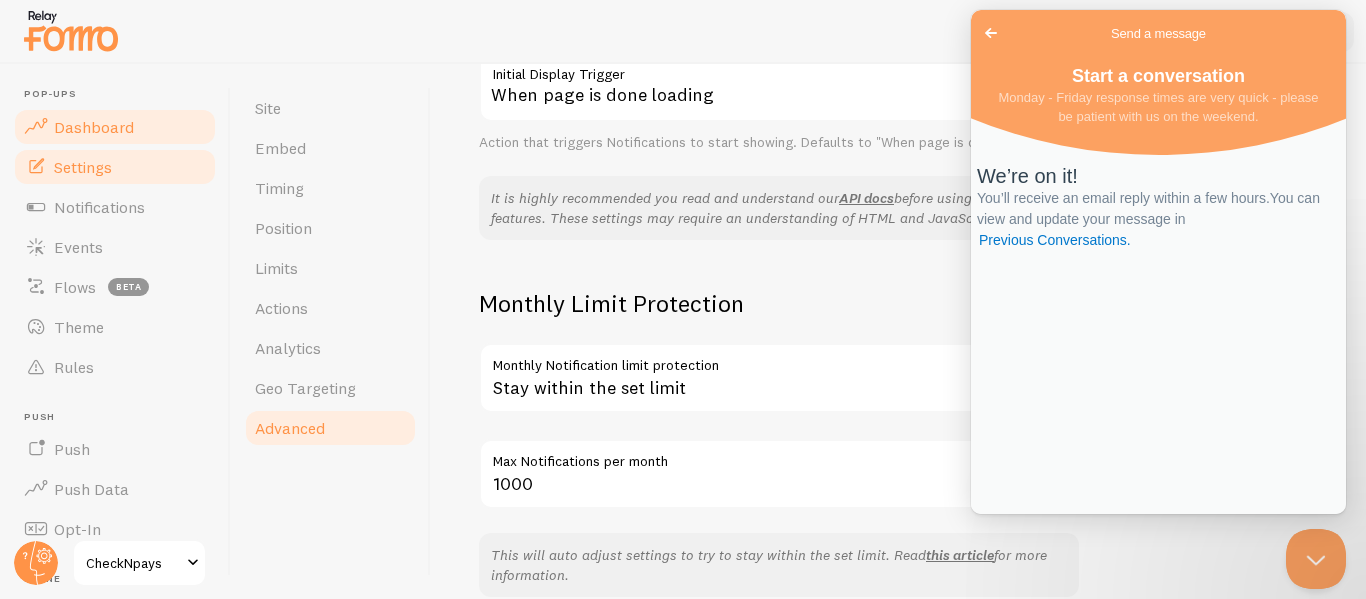 click on "Dashboard" at bounding box center [115, 127] 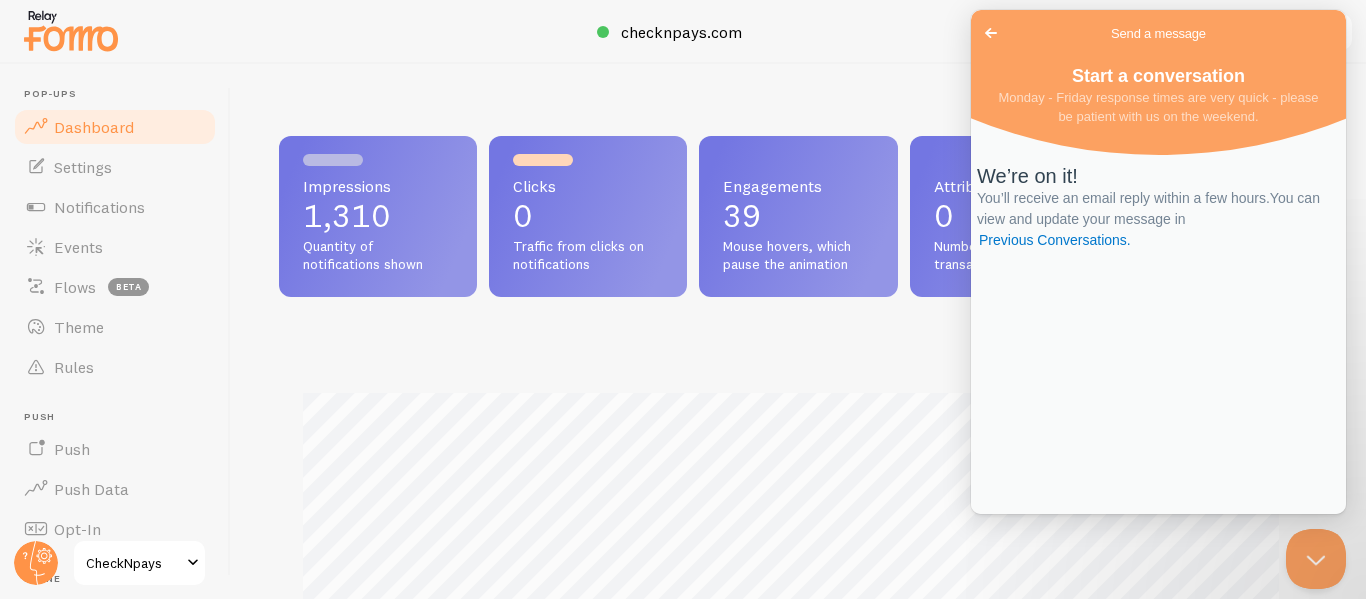 scroll, scrollTop: 999474, scrollLeft: 998976, axis: both 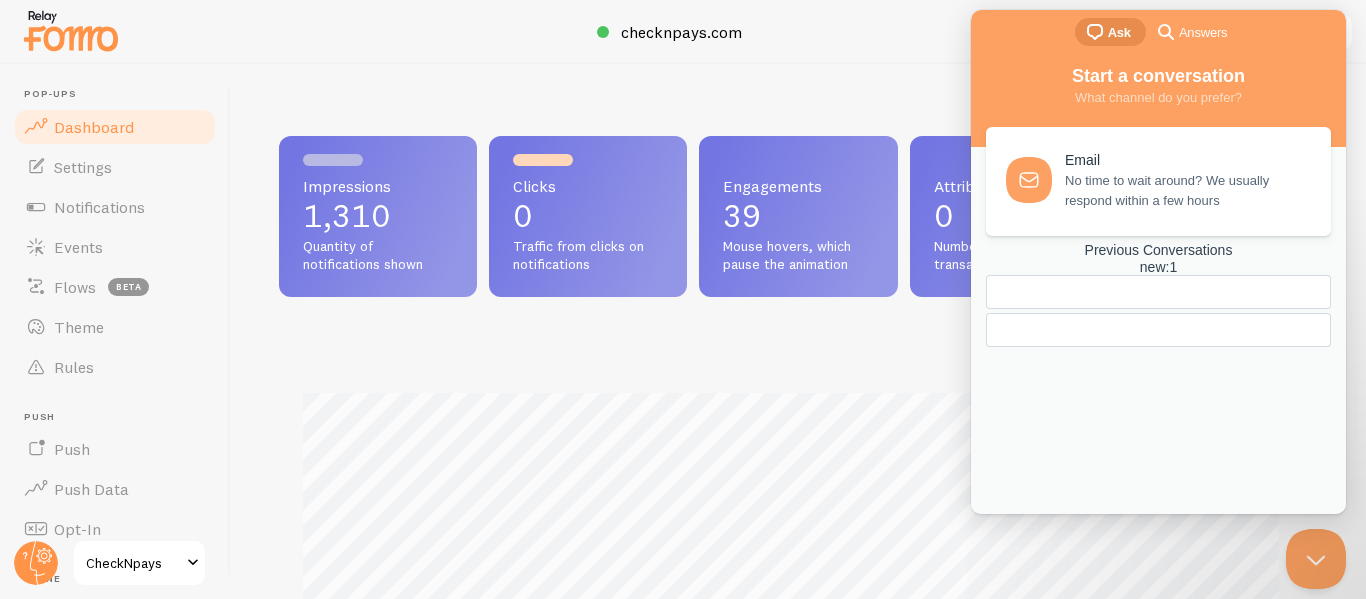 click on "Impressions
1,310
Quantity of notifications shown
Clicks
0
Traffic from clicks on notifications
Engagements
39
Mouse hovers, which pause the animation
Attributions
0
Number of attributed transactions
Value
Rs.0   Monetary value of transactions       Impressions Clicks                 Earn commission
Share Fomo and earn up to 25% ongoing revenue on all new
signups
What's happening       Squid Game USB Reading Table Lamp – Red | 1 Pc  is our most popular product this week, with 1 purchases
Aug 9th @ 2:23am
Your cart still has items, how about checkout?
Aug 7th @ 11:59am
Your cart still has items, how about checkout?" at bounding box center (798, 331) 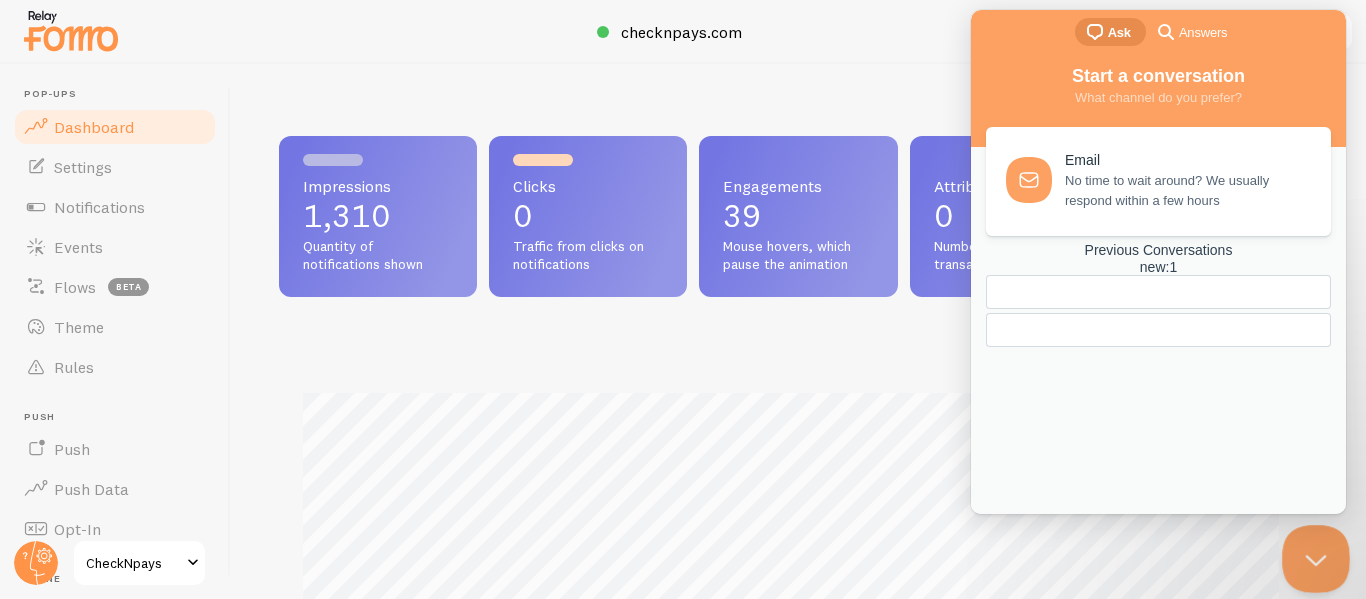 click at bounding box center [1312, 555] 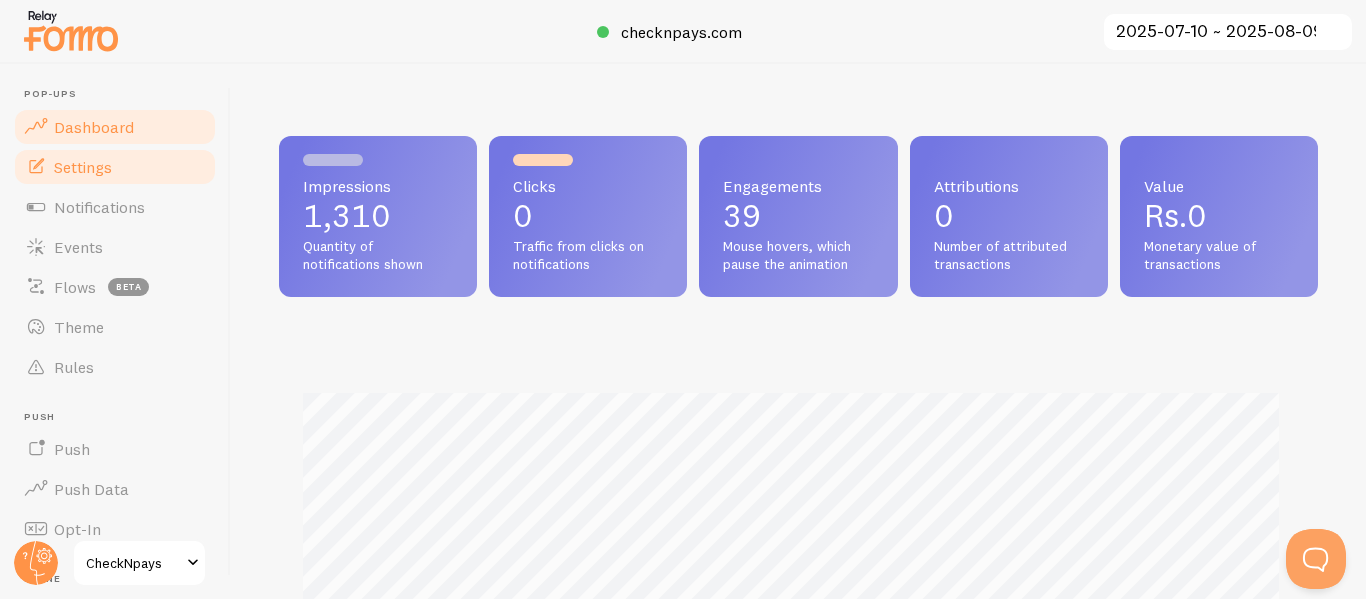 click on "Settings" at bounding box center [83, 167] 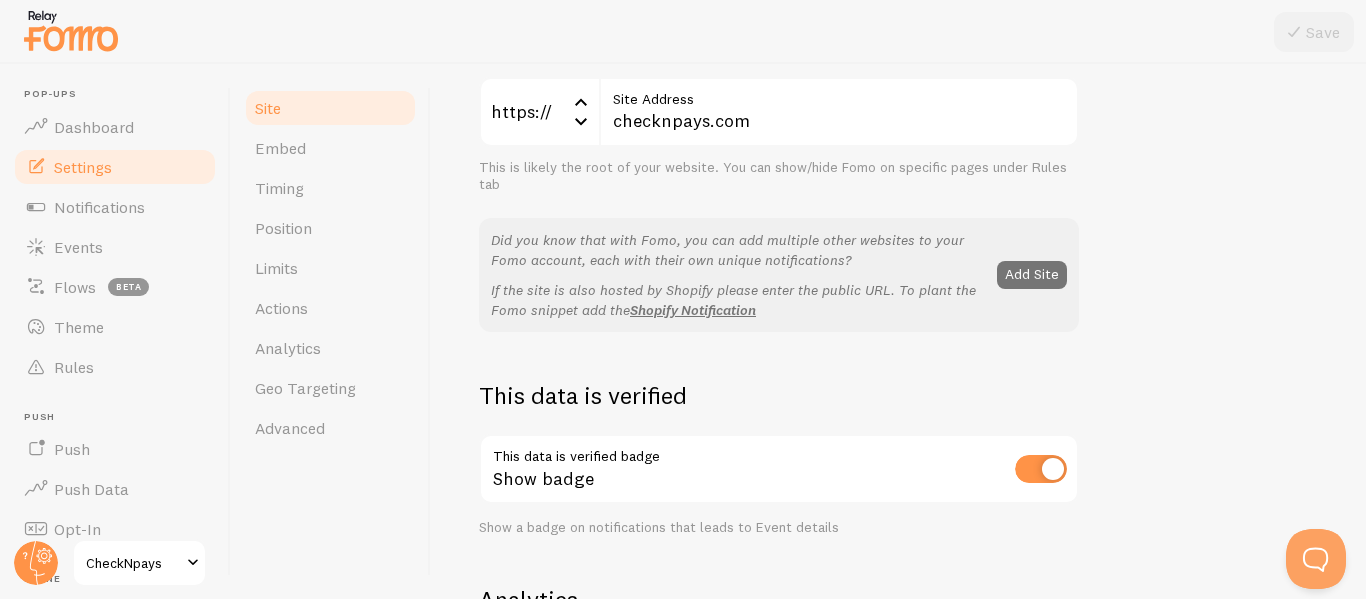 scroll, scrollTop: 401, scrollLeft: 0, axis: vertical 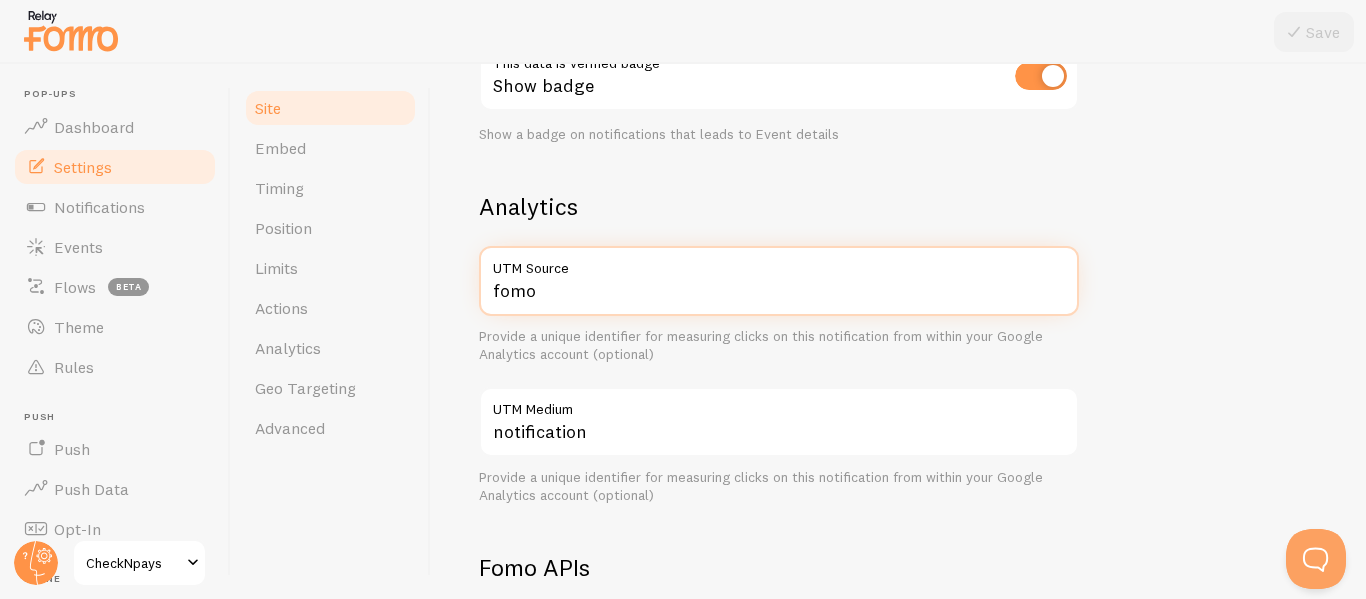 click on "fomo" at bounding box center [779, 281] 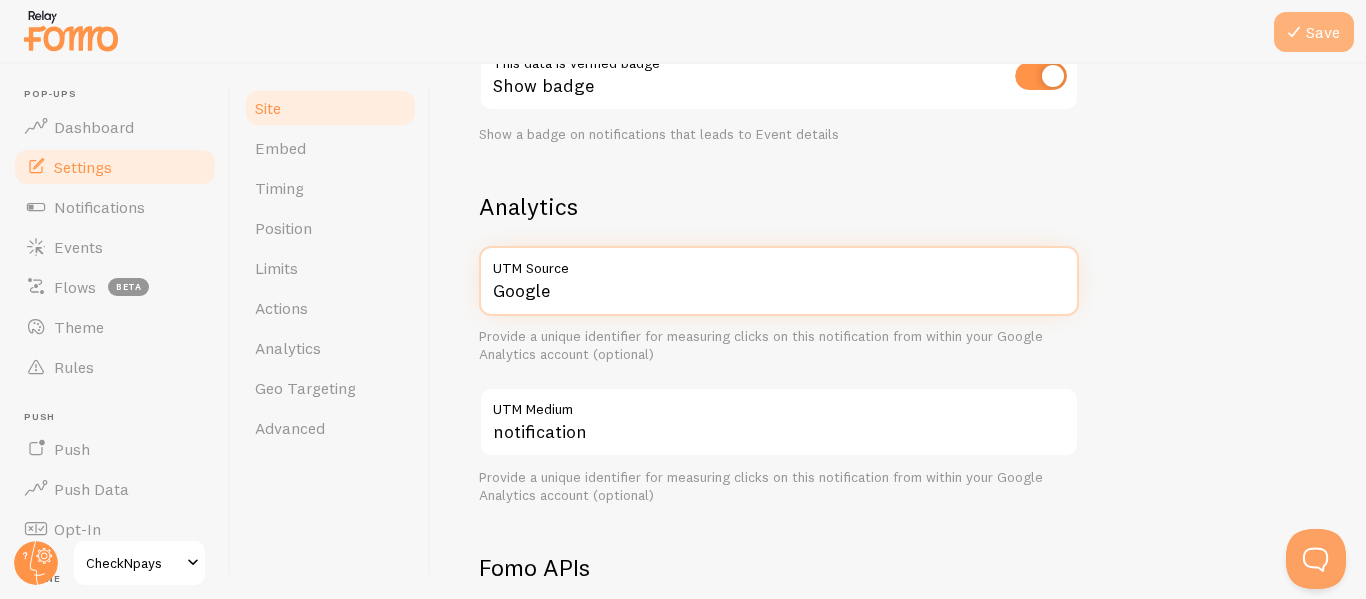type on "Google" 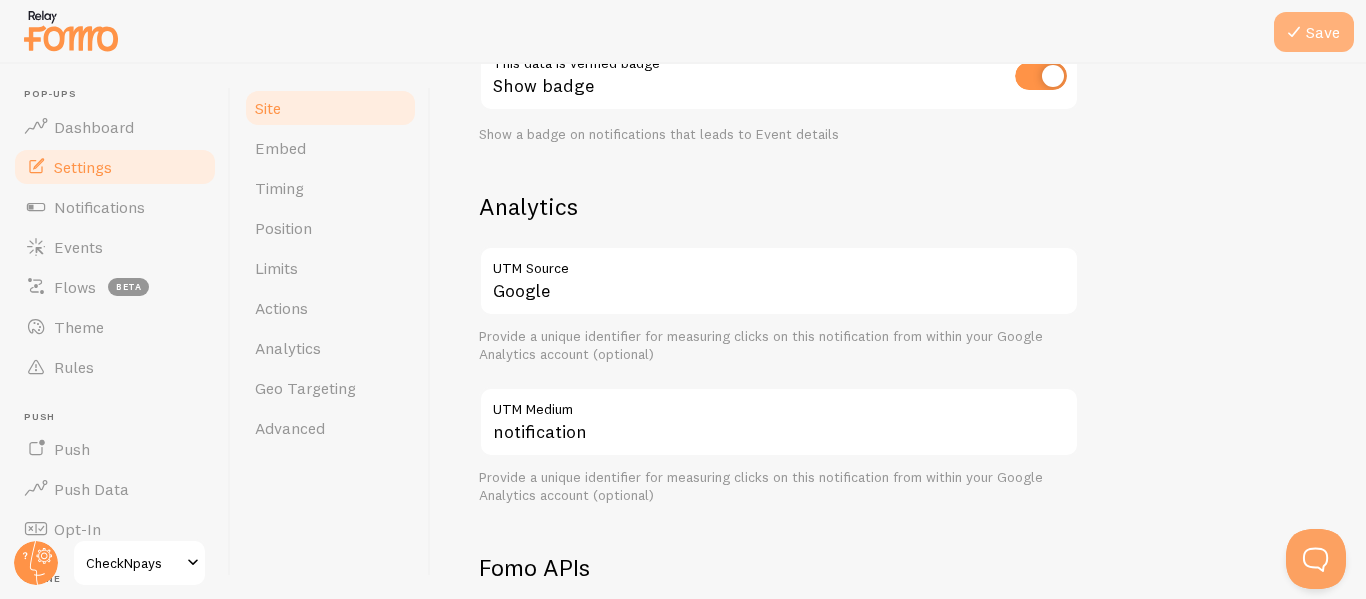 click on "Save" at bounding box center (1314, 32) 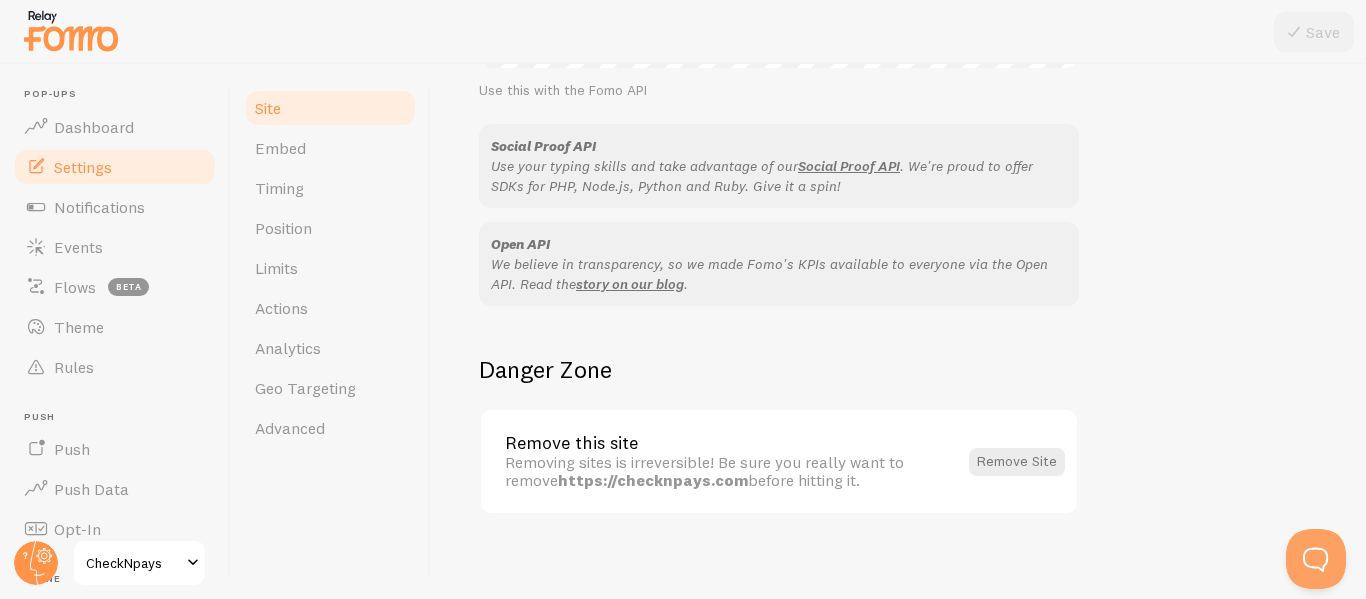 scroll, scrollTop: 1409, scrollLeft: 0, axis: vertical 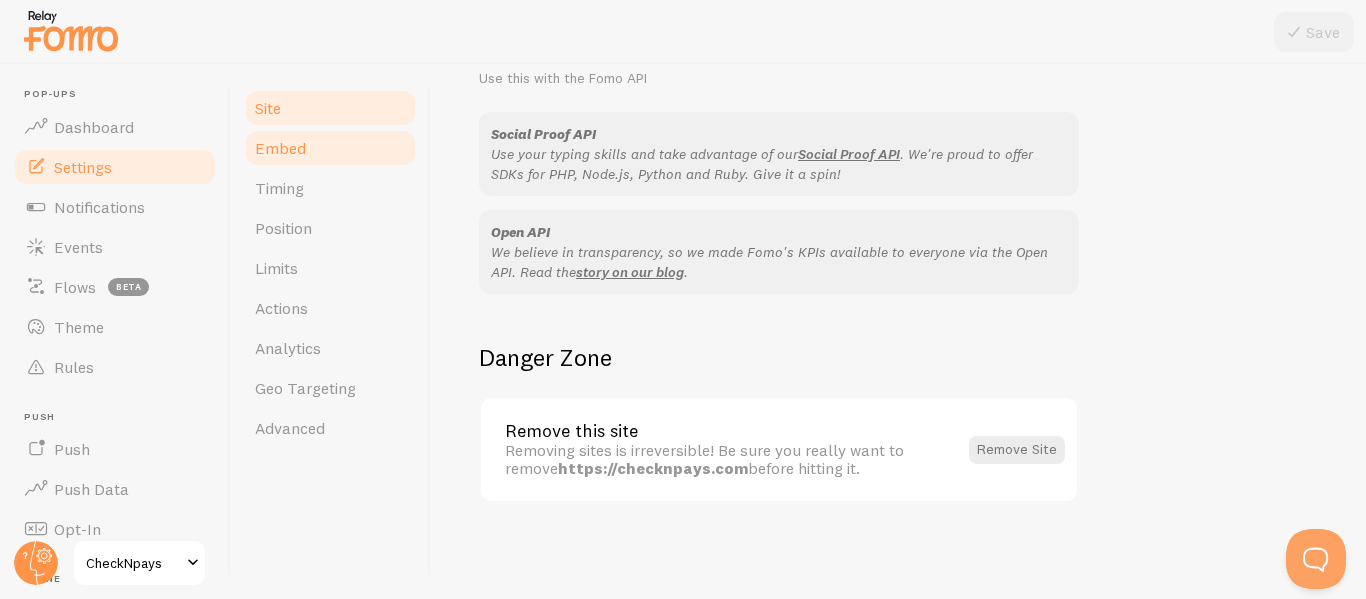 click on "Embed" at bounding box center (280, 148) 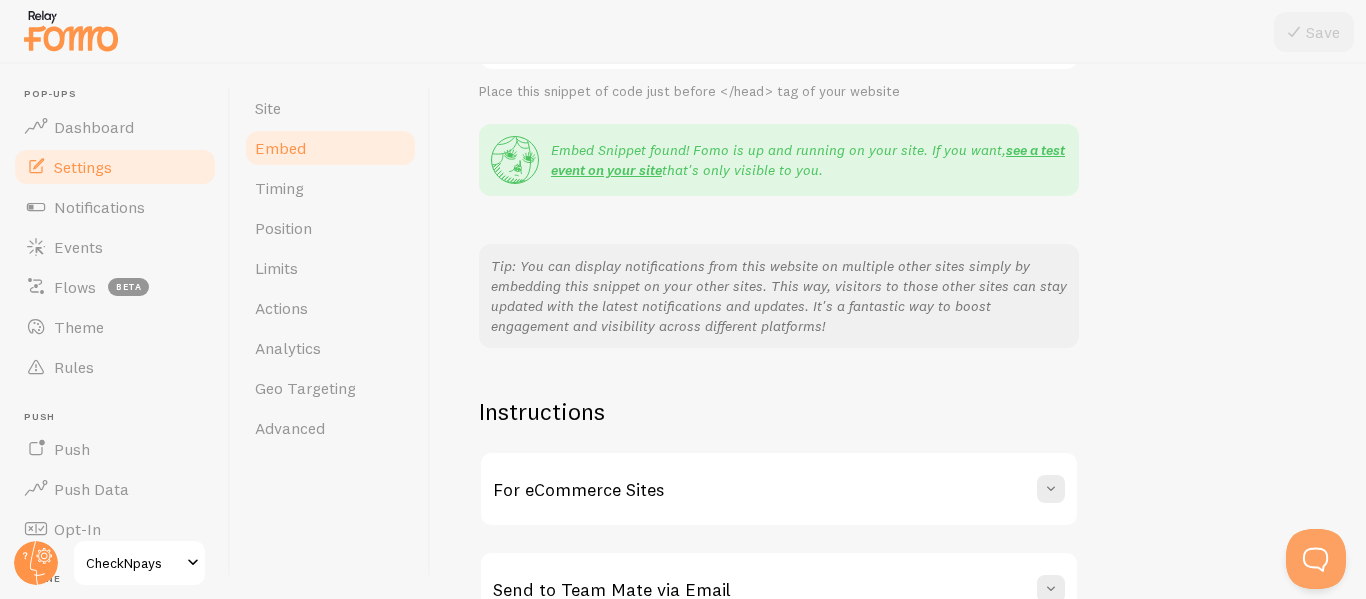 scroll, scrollTop: 594, scrollLeft: 0, axis: vertical 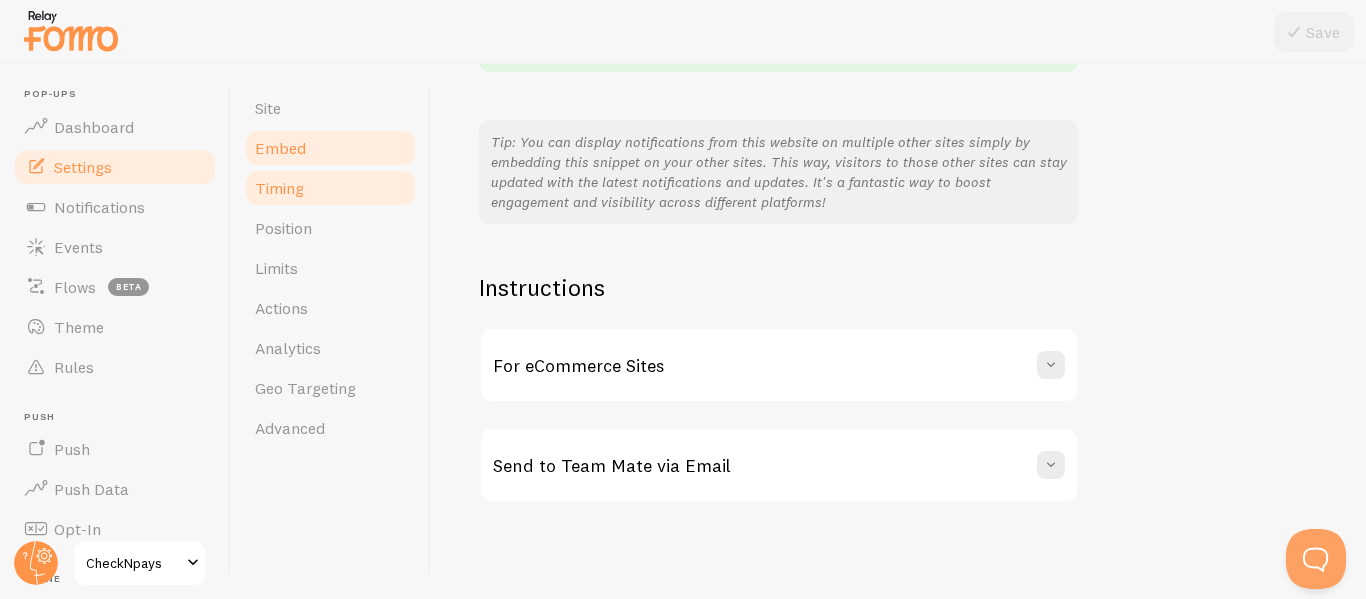 click on "Timing" at bounding box center (330, 188) 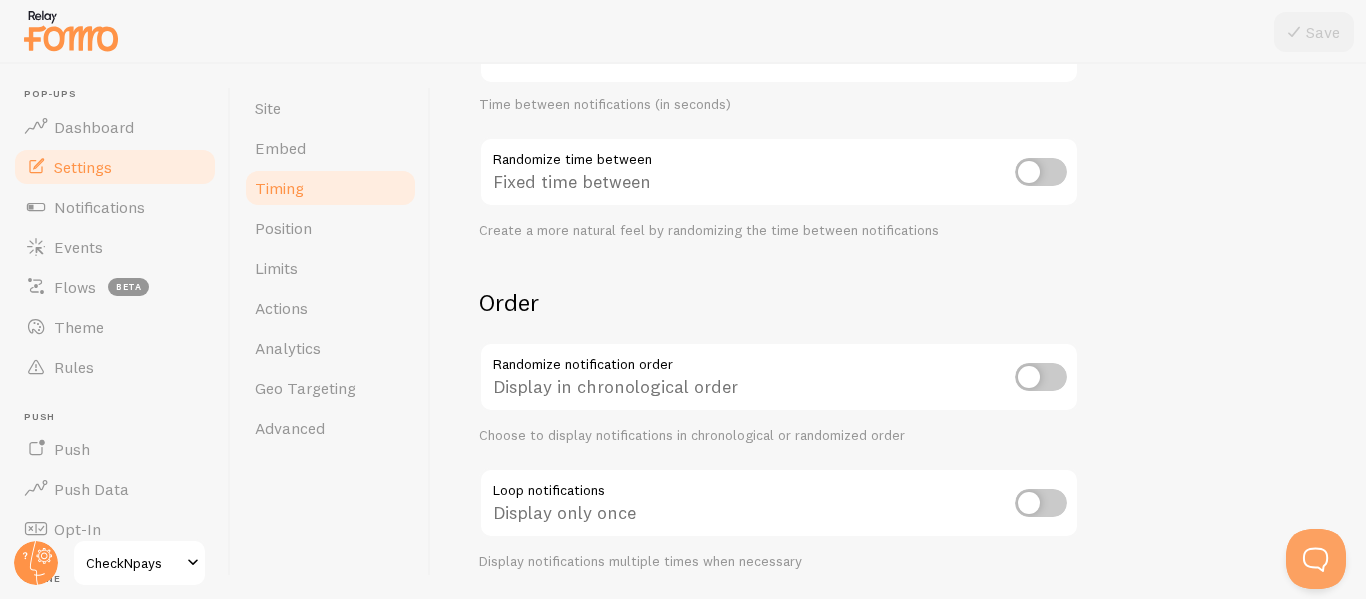 scroll, scrollTop: 705, scrollLeft: 0, axis: vertical 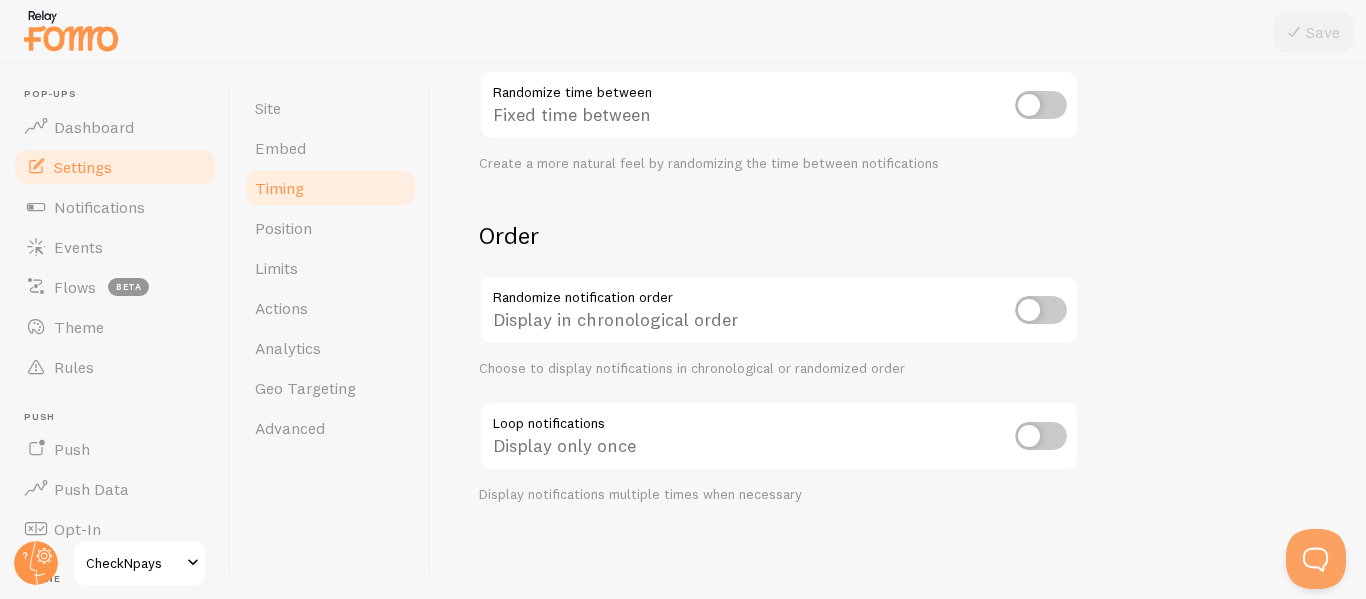click at bounding box center (1041, 310) 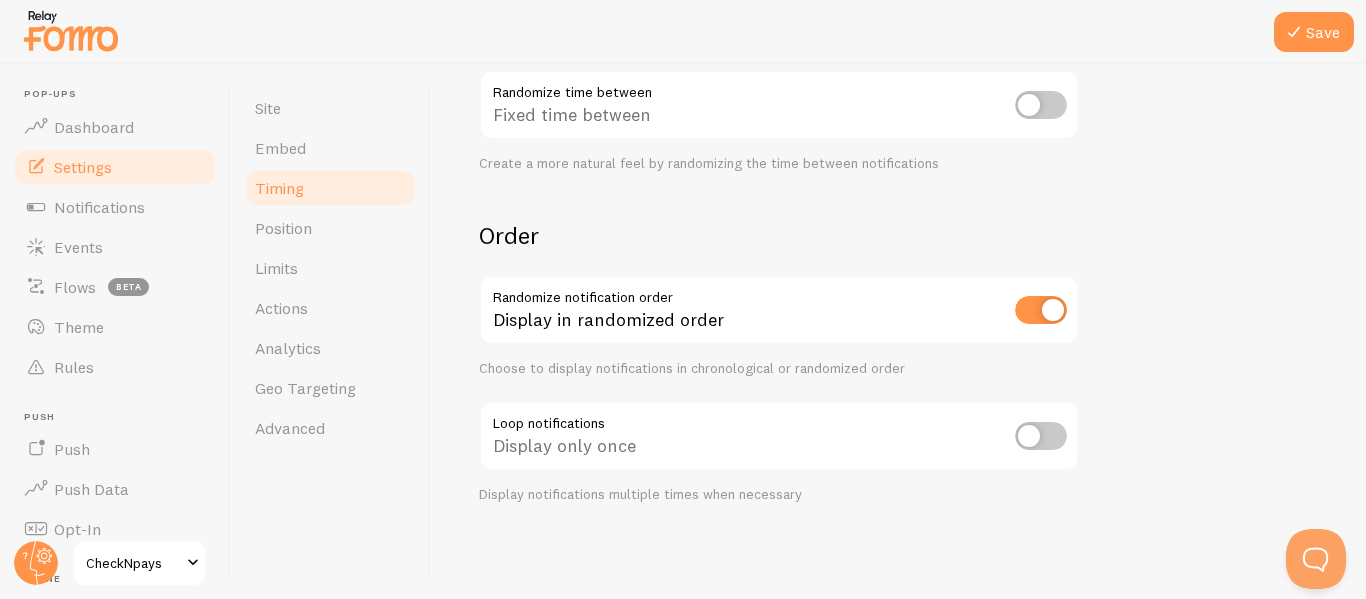 click at bounding box center (1041, 436) 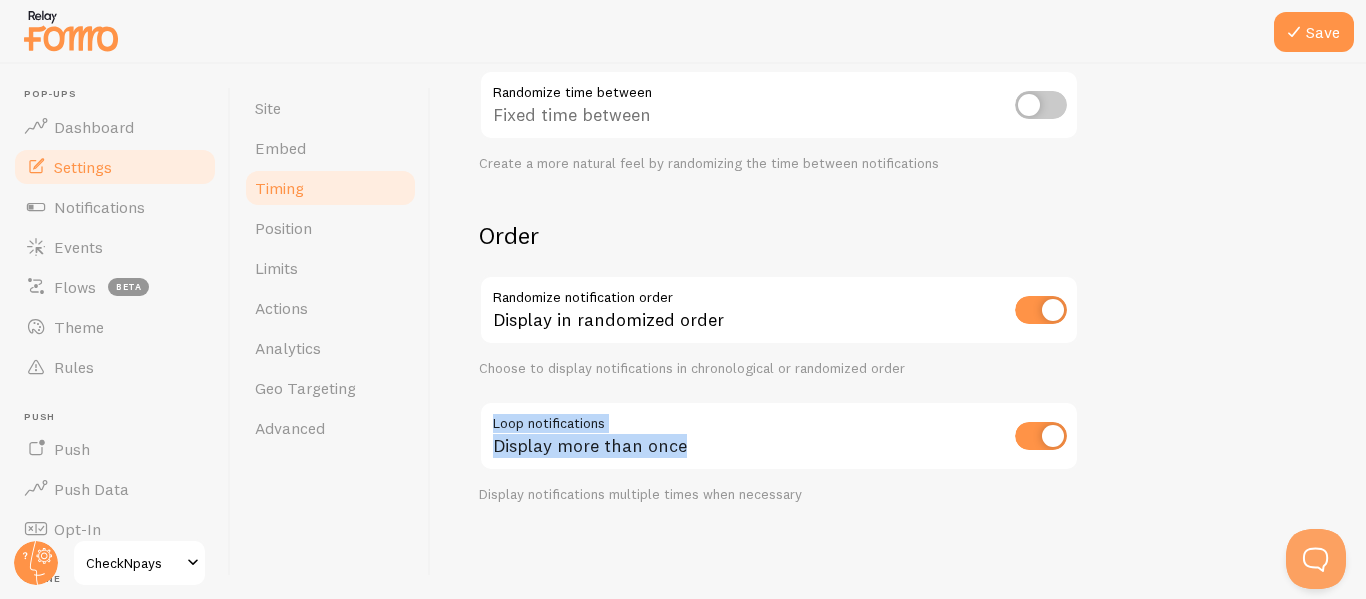 drag, startPoint x: 1037, startPoint y: 451, endPoint x: 1032, endPoint y: 440, distance: 12.083046 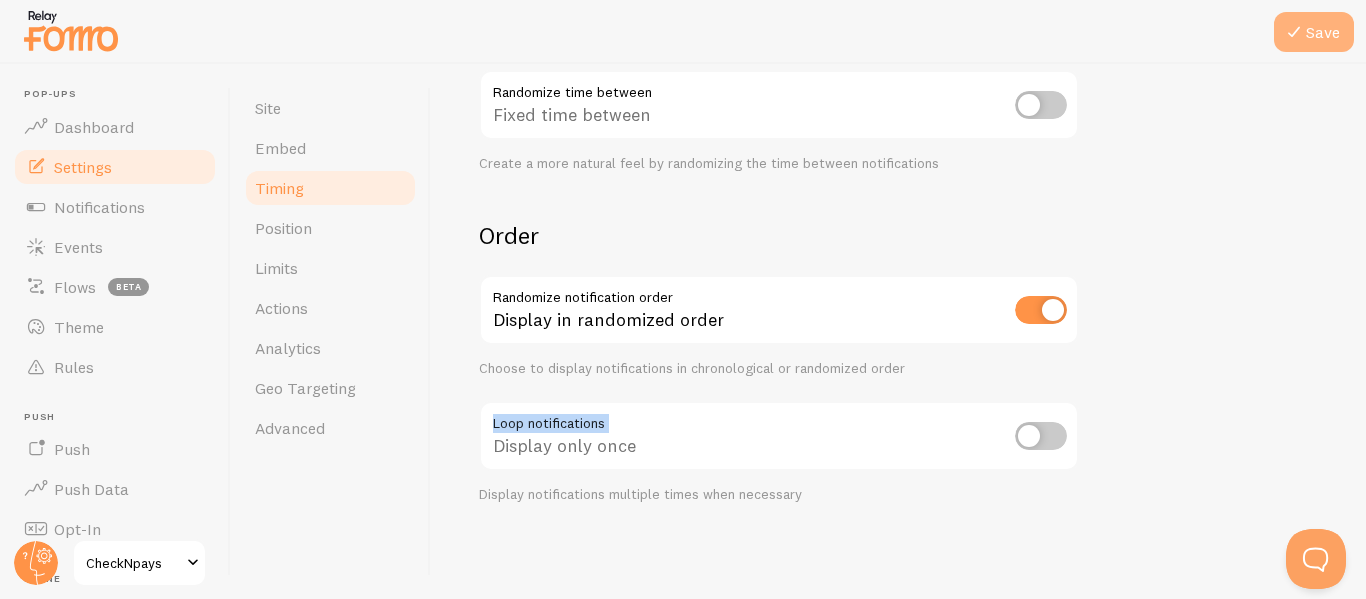click at bounding box center [1294, 32] 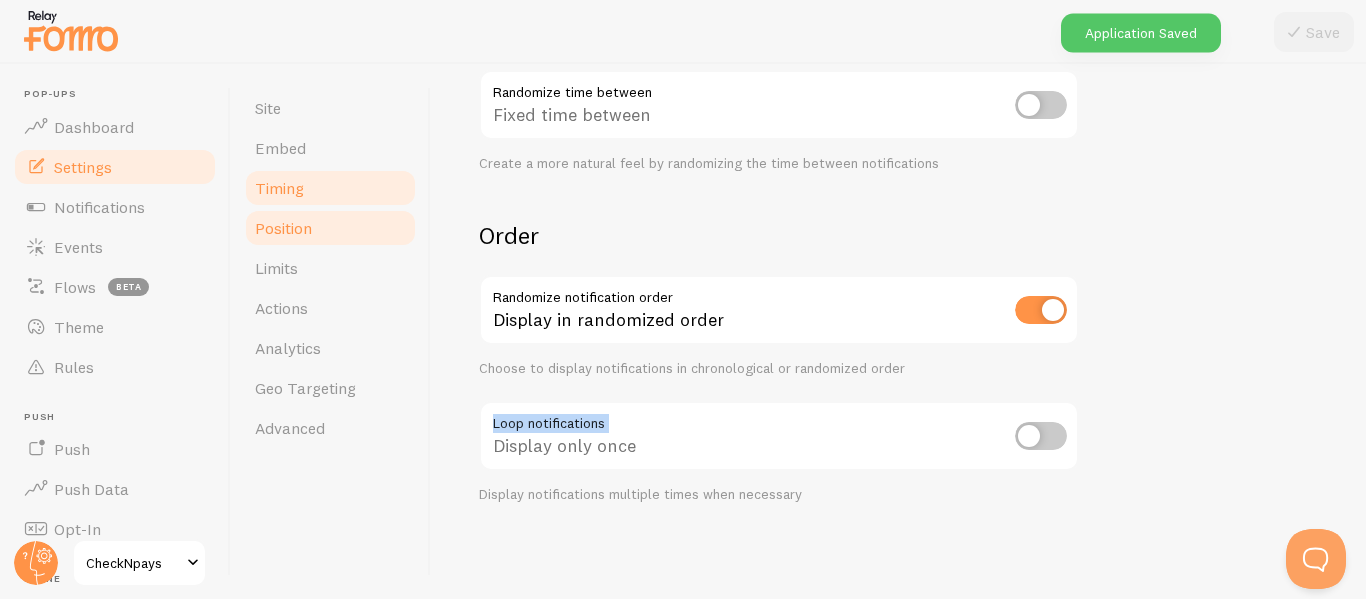 click on "Position" at bounding box center (283, 228) 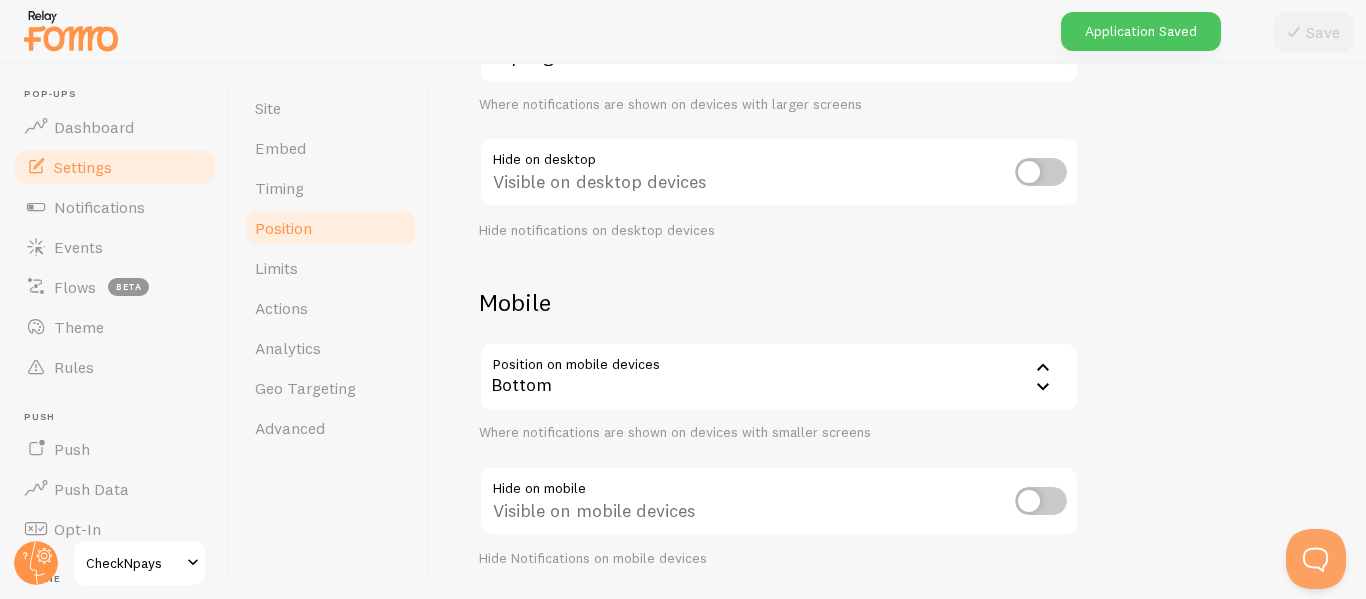 scroll, scrollTop: 456, scrollLeft: 0, axis: vertical 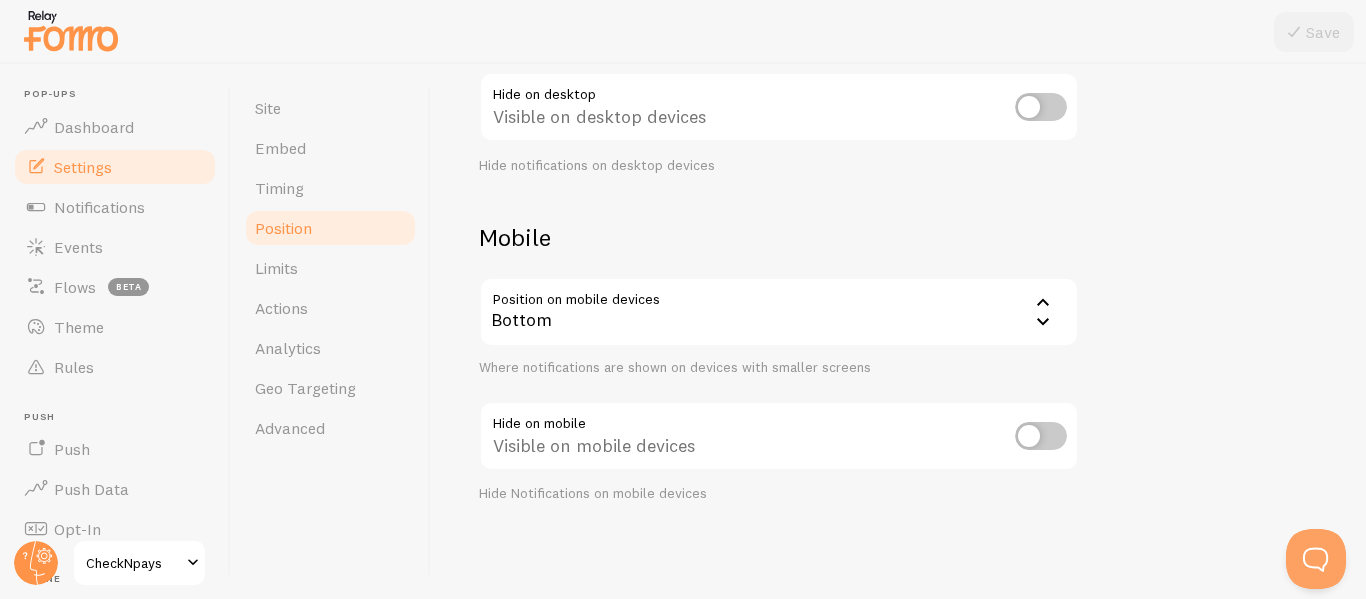 click at bounding box center [1041, 436] 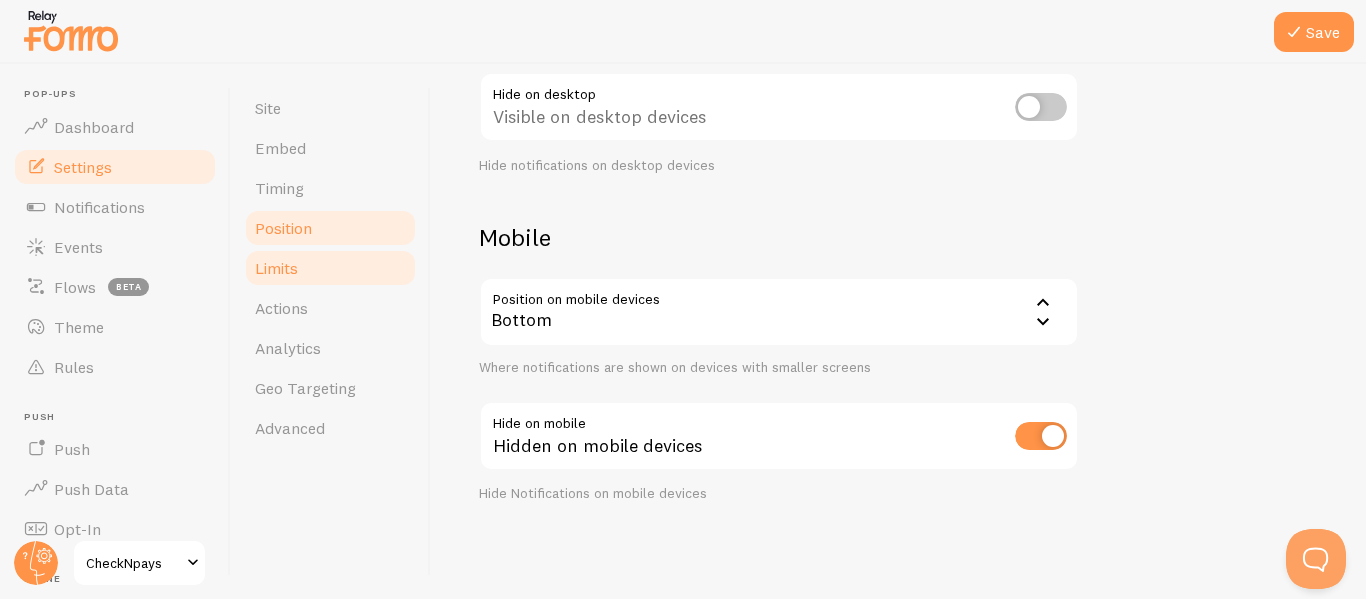 click on "Limits" at bounding box center (330, 268) 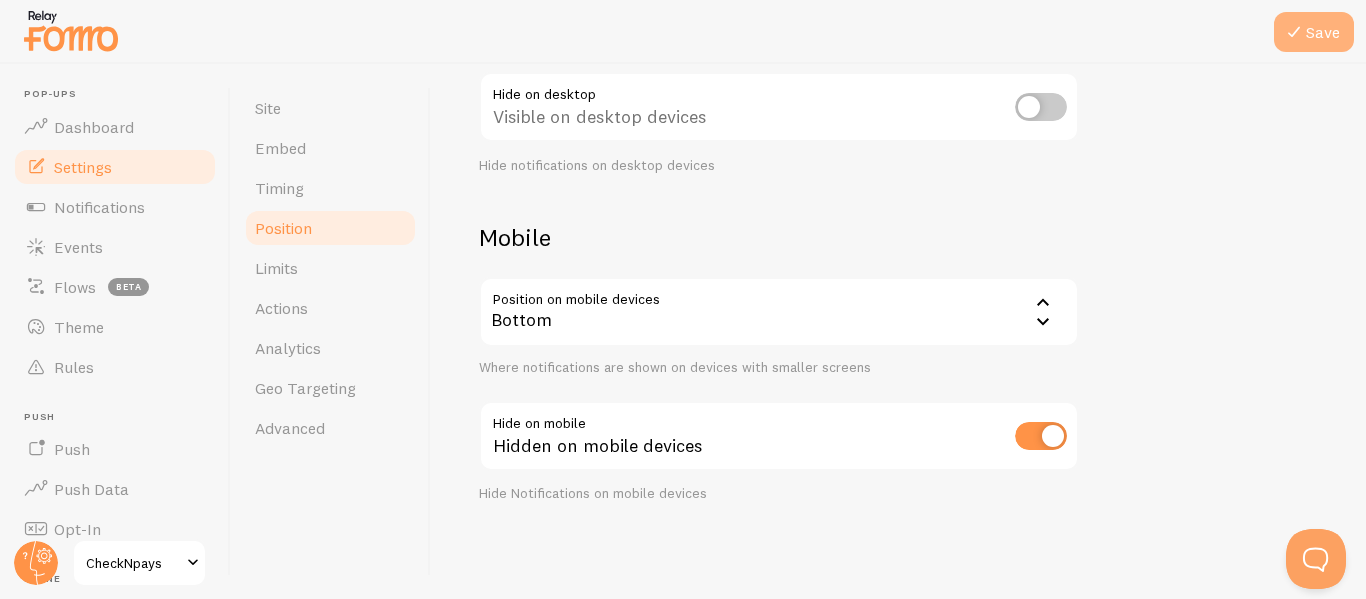 click at bounding box center (1294, 32) 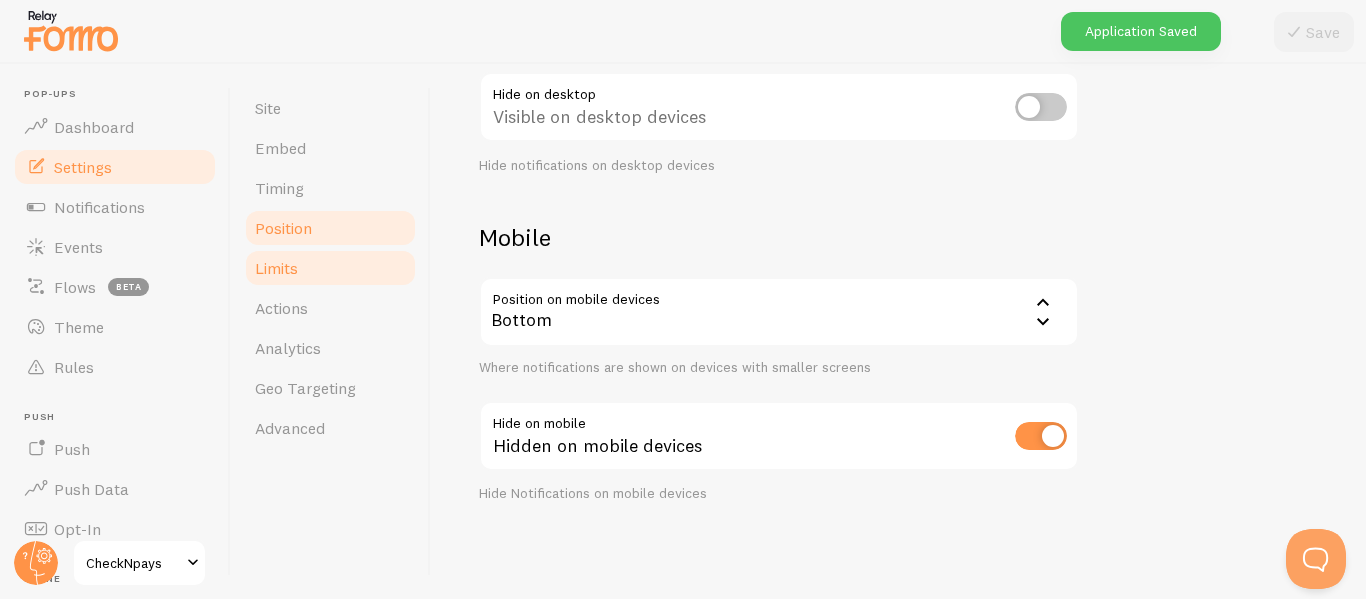 click on "Limits" at bounding box center [276, 268] 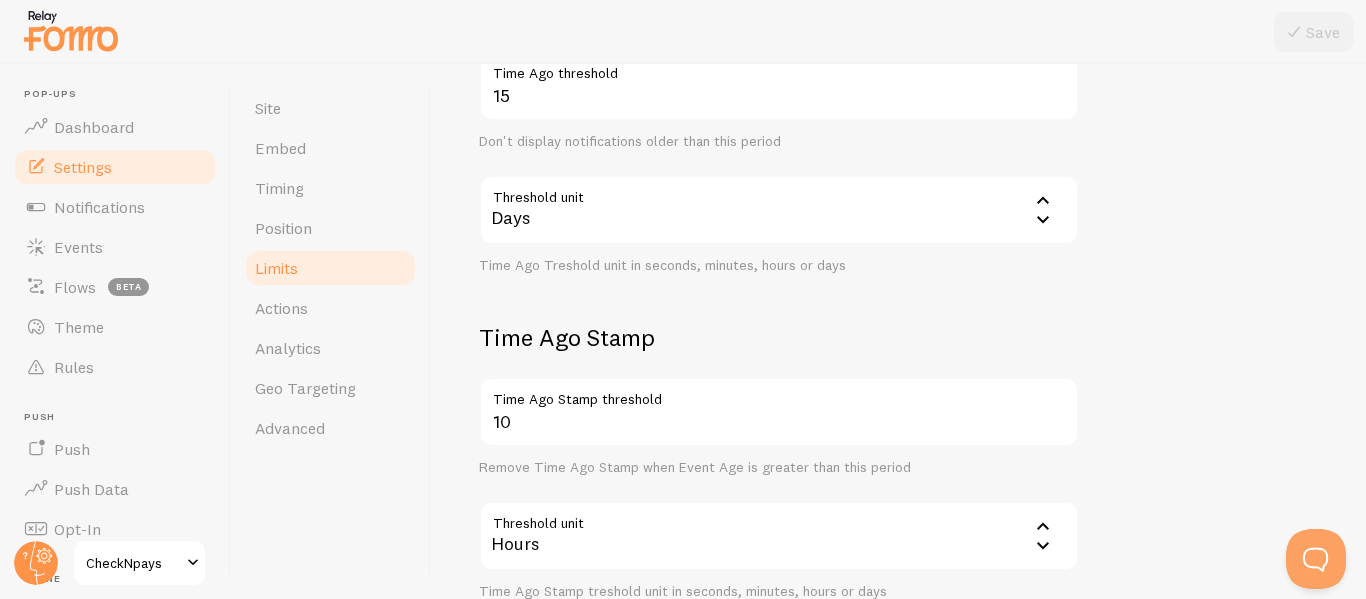 scroll, scrollTop: 818, scrollLeft: 0, axis: vertical 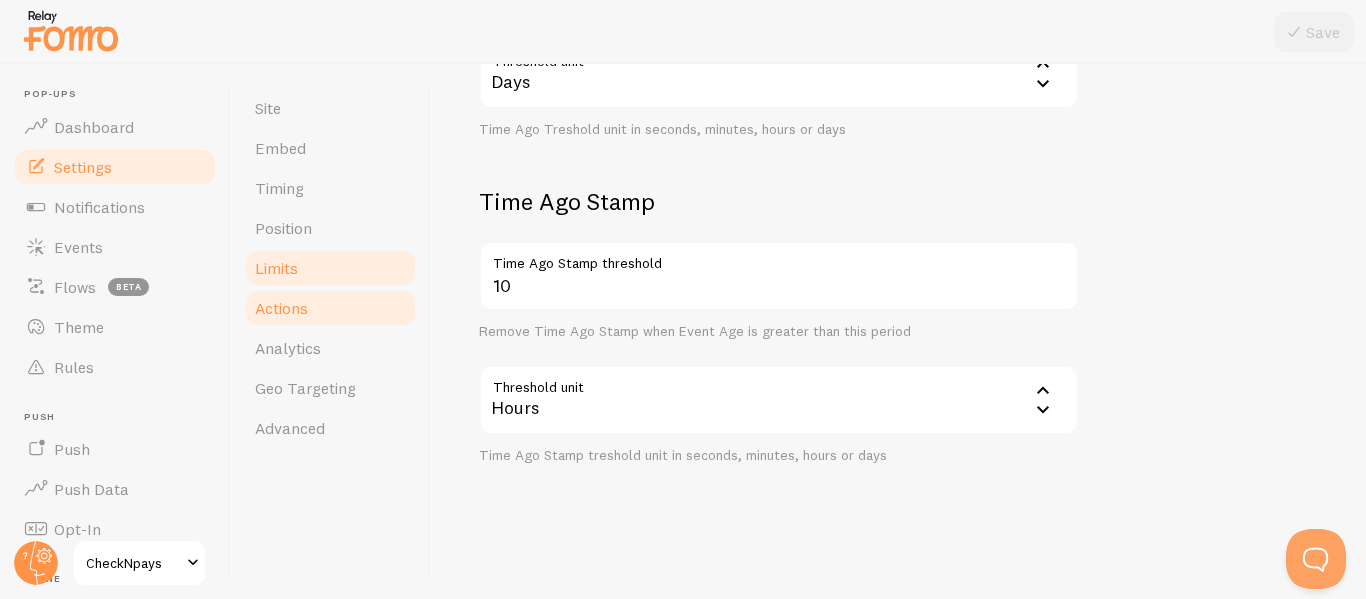 click on "Actions" at bounding box center (281, 308) 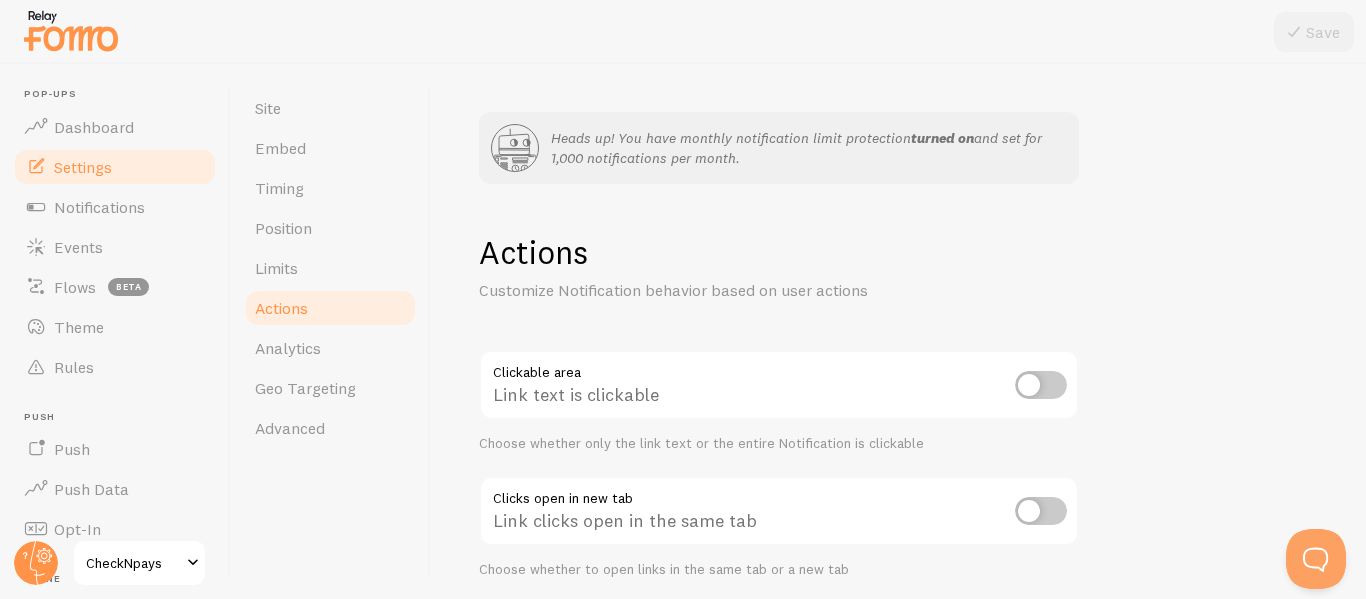 scroll, scrollTop: 219, scrollLeft: 0, axis: vertical 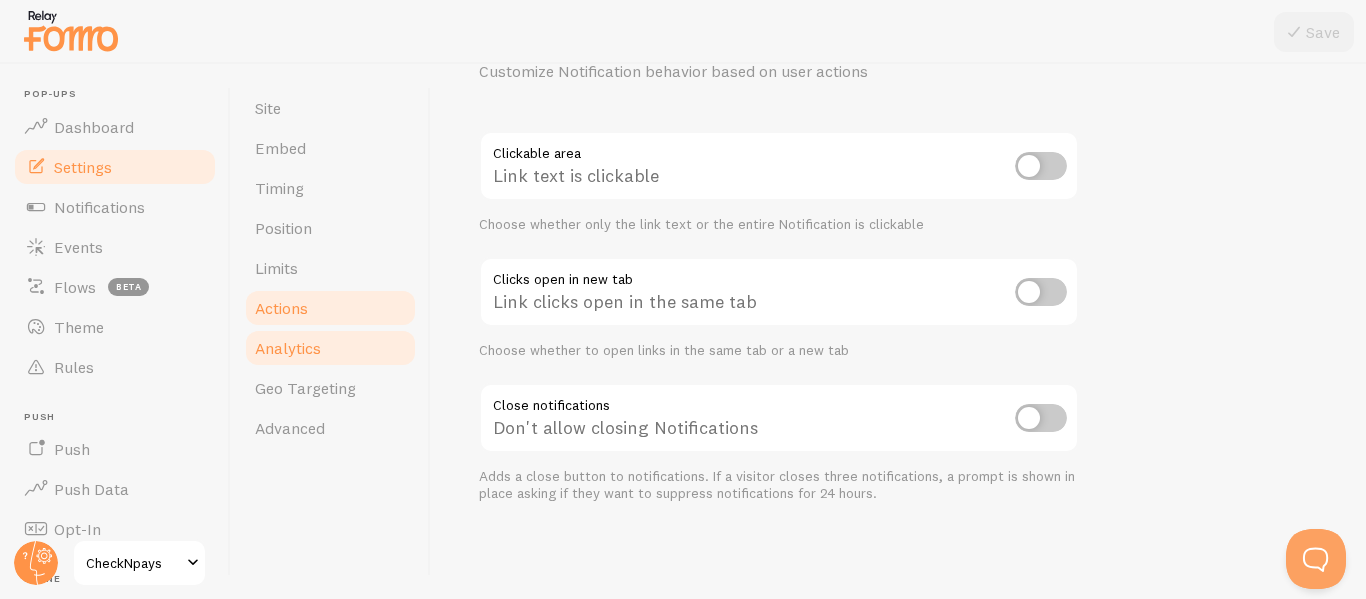 click on "Analytics" at bounding box center (288, 348) 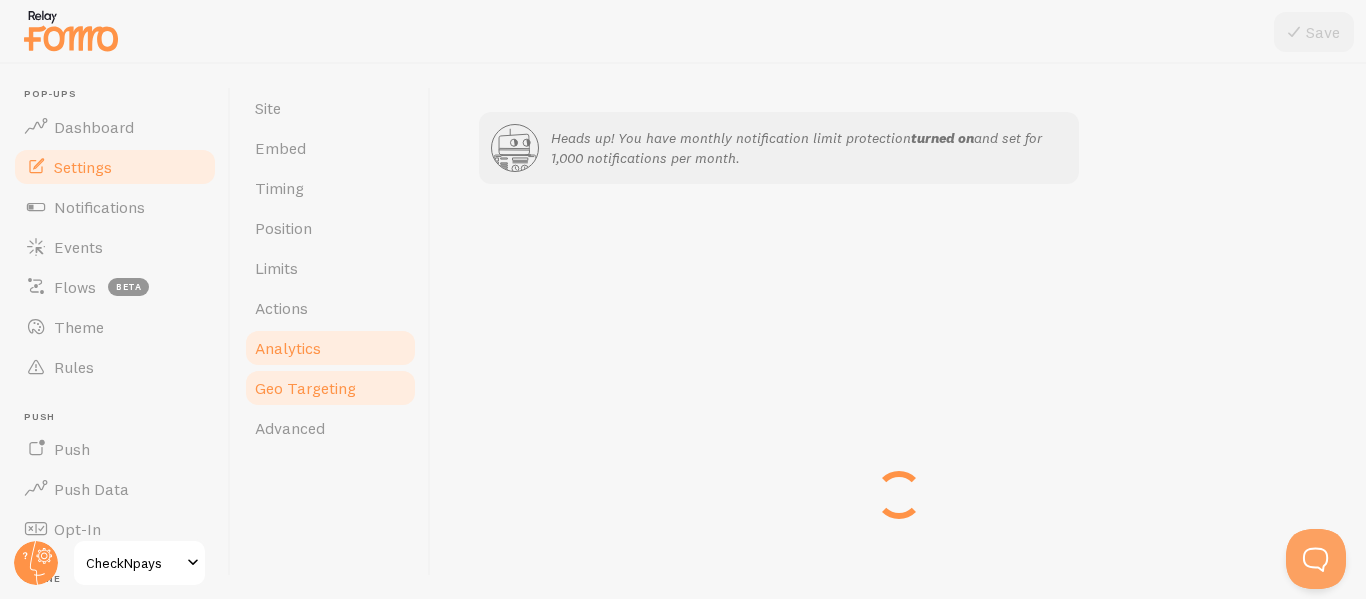 click on "Geo Targeting" at bounding box center [305, 388] 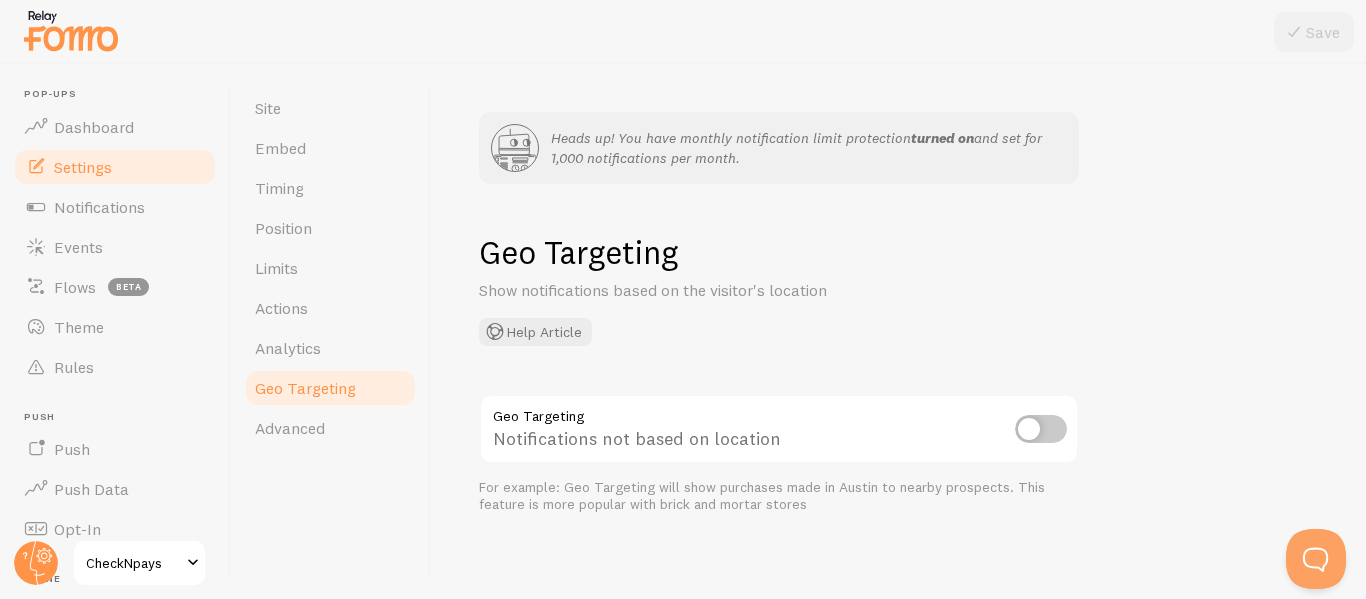 click at bounding box center [1041, 429] 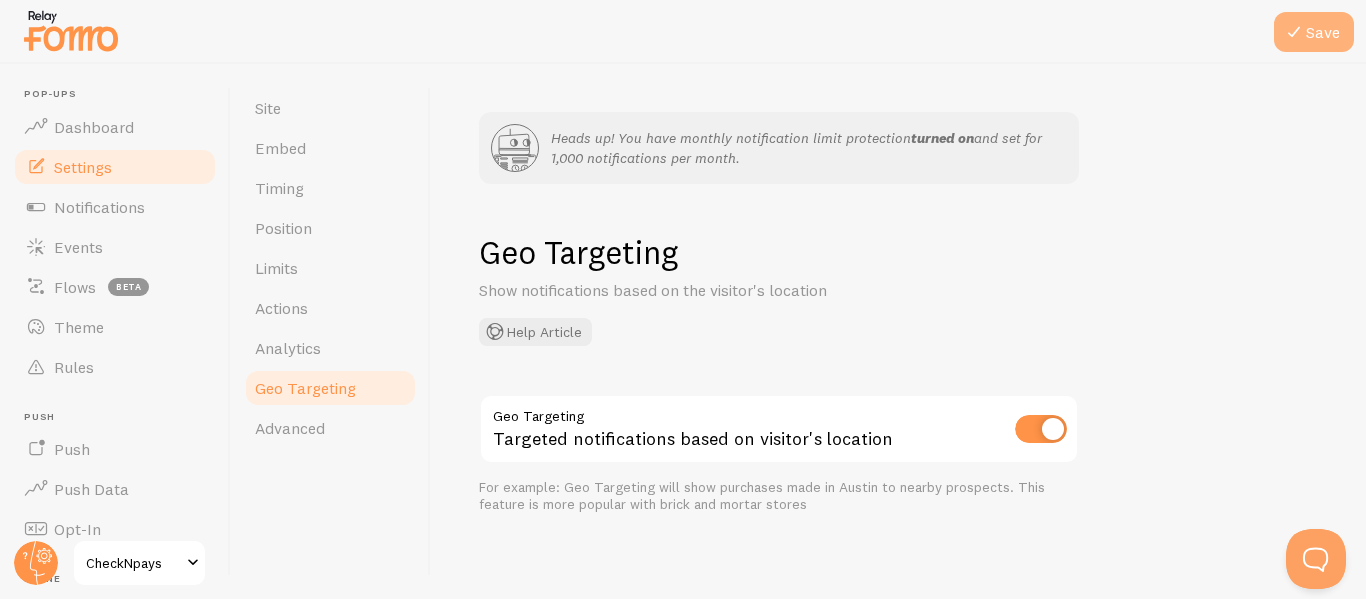 click on "Save" at bounding box center (1314, 32) 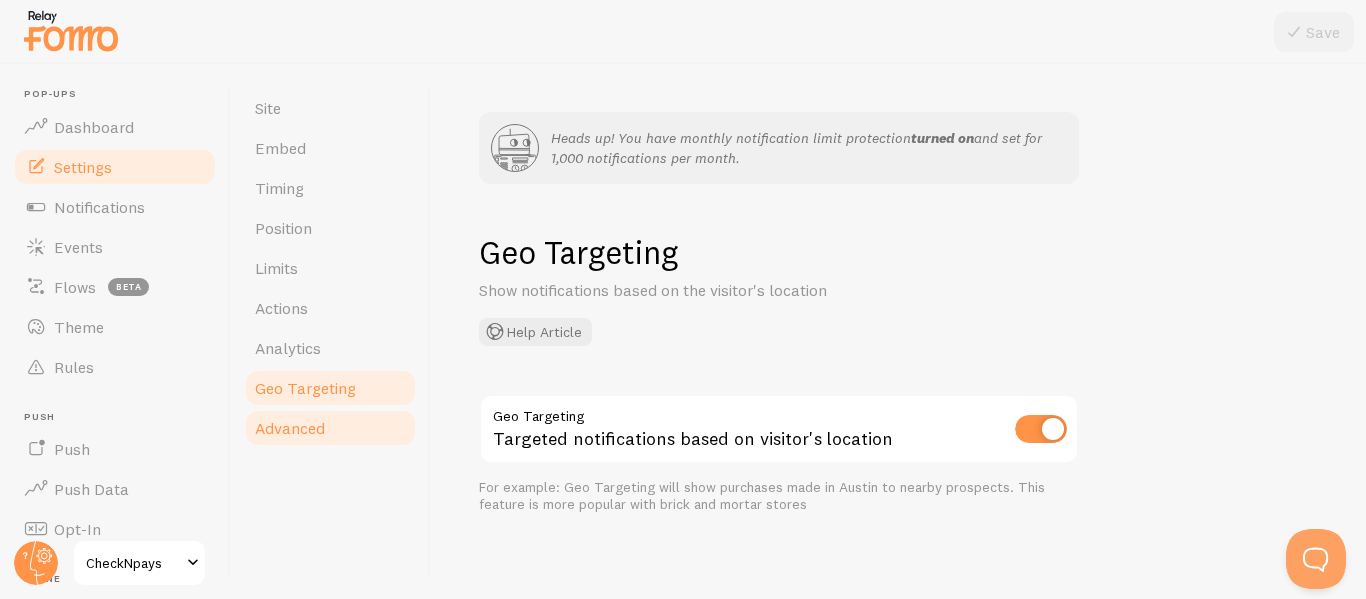 click on "Advanced" at bounding box center (290, 428) 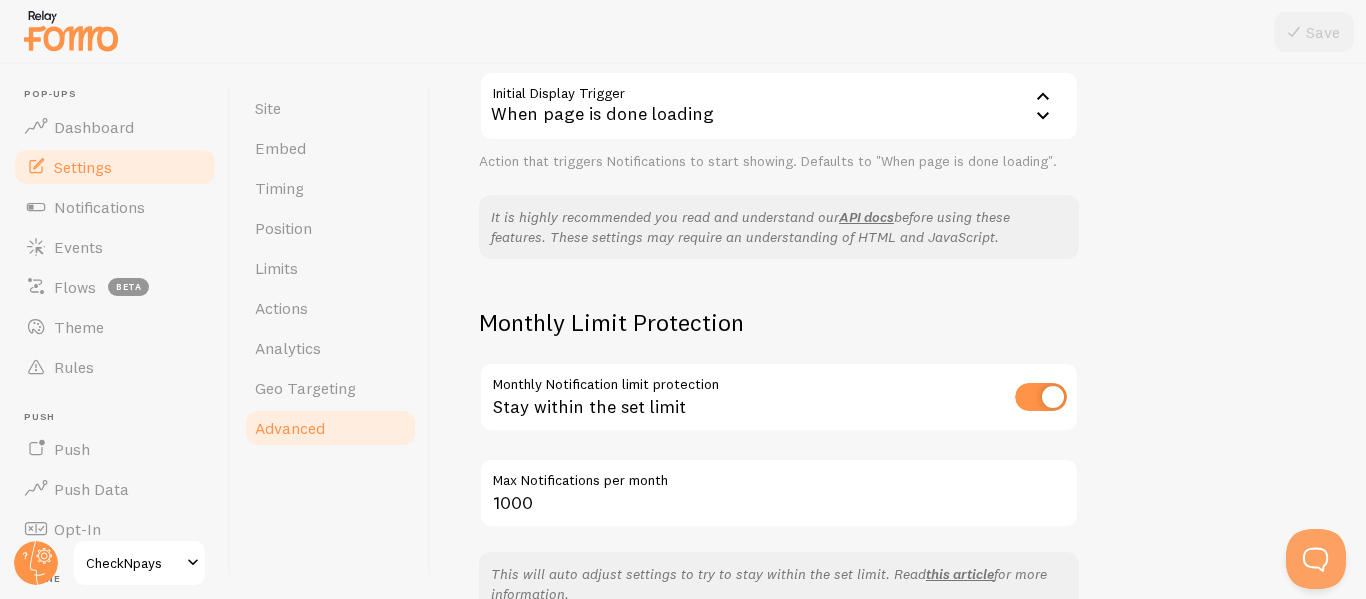 scroll, scrollTop: 775, scrollLeft: 0, axis: vertical 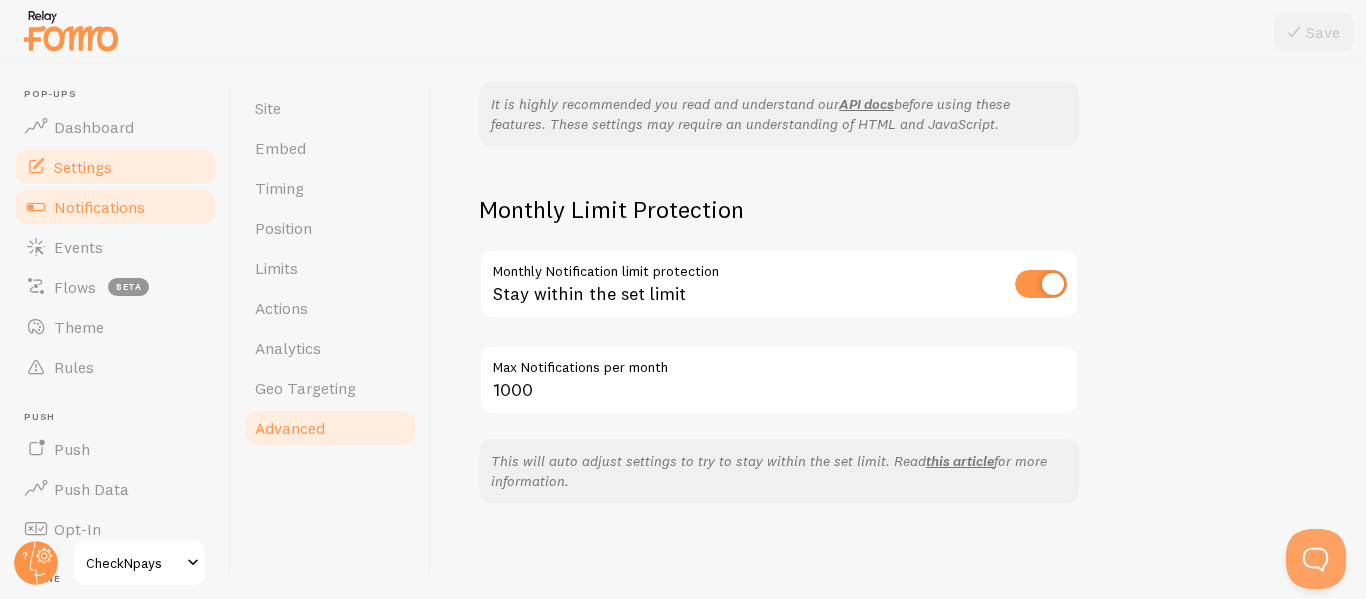 click on "Notifications" at bounding box center [115, 207] 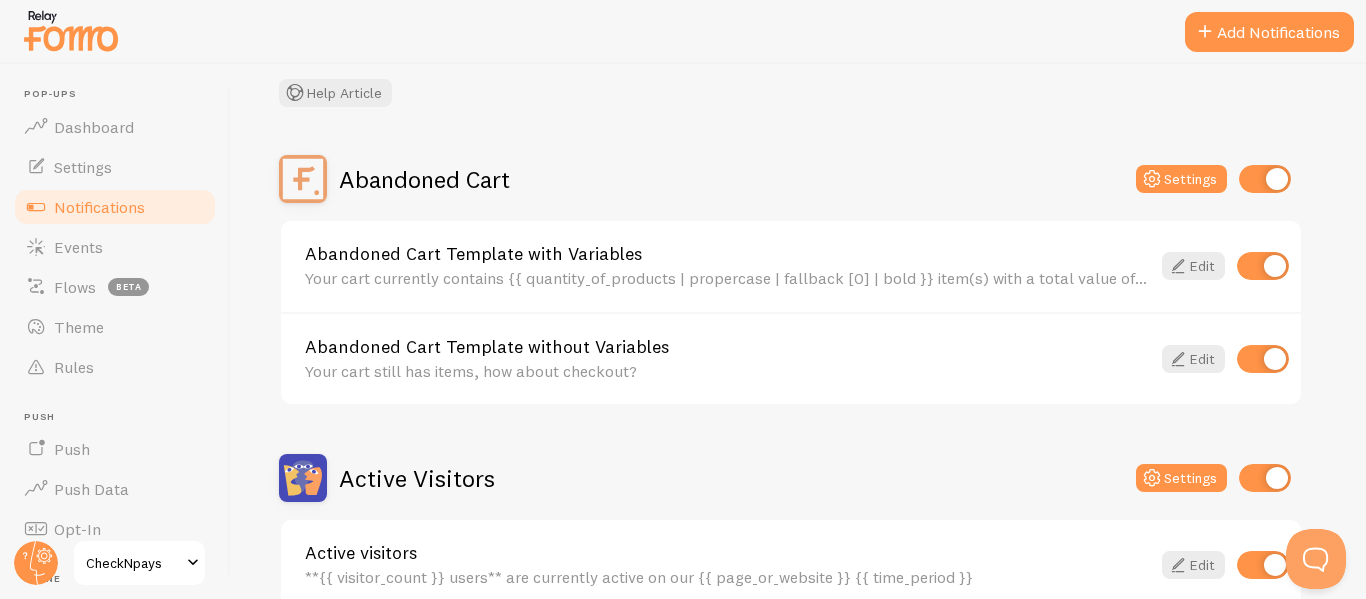scroll, scrollTop: 130, scrollLeft: 0, axis: vertical 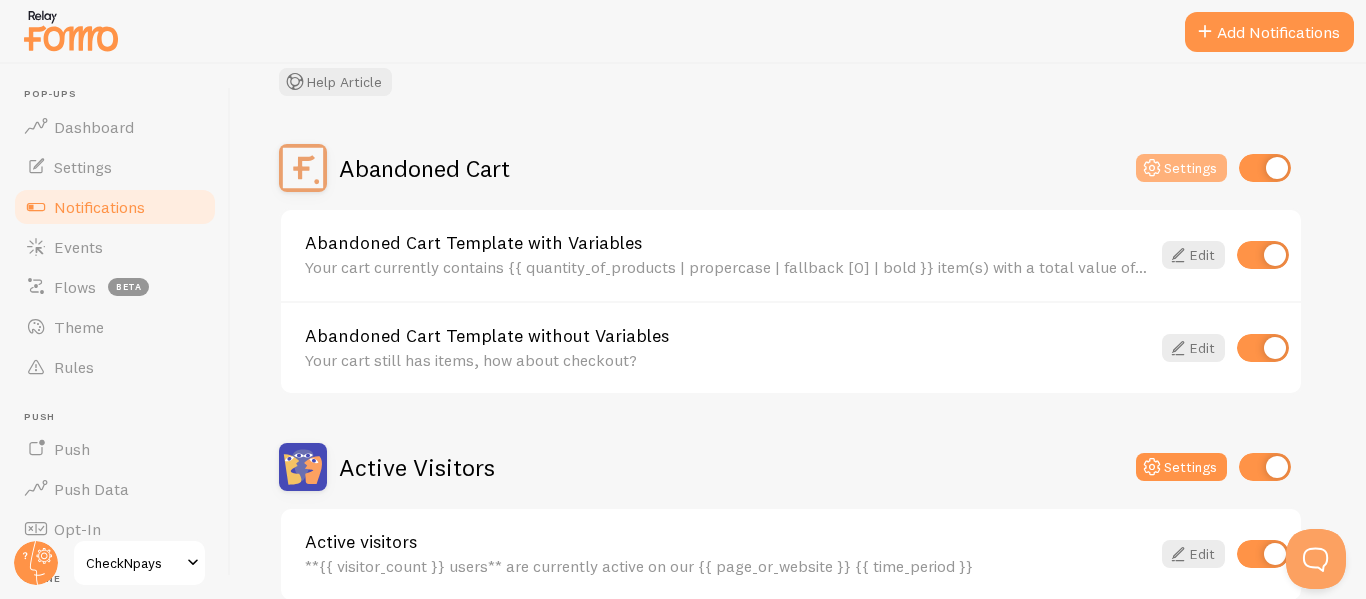 click on "Settings" at bounding box center [1181, 168] 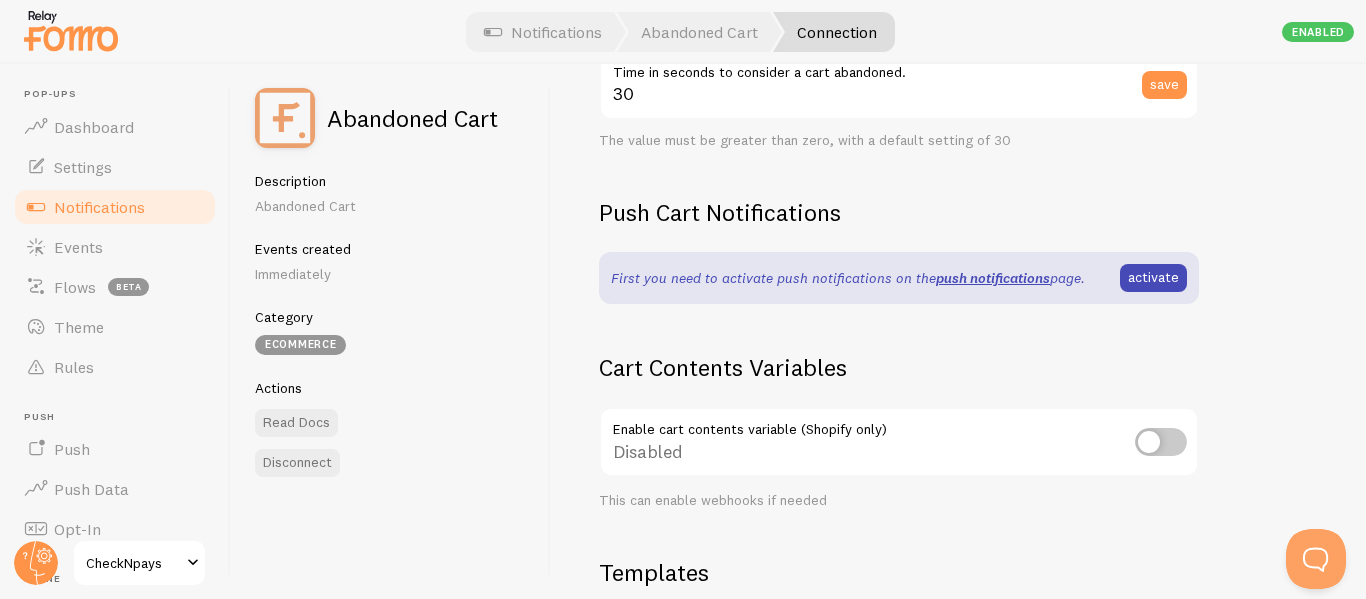 scroll, scrollTop: 497, scrollLeft: 0, axis: vertical 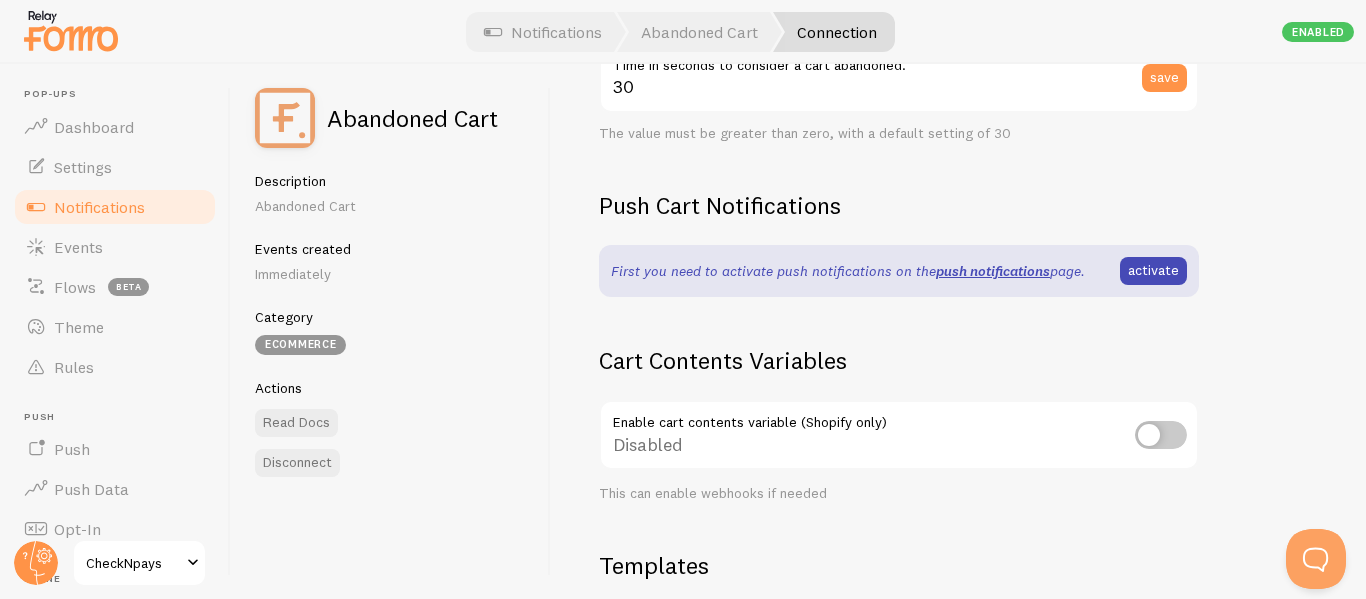 drag, startPoint x: 1343, startPoint y: 460, endPoint x: 1365, endPoint y: 452, distance: 23.409399 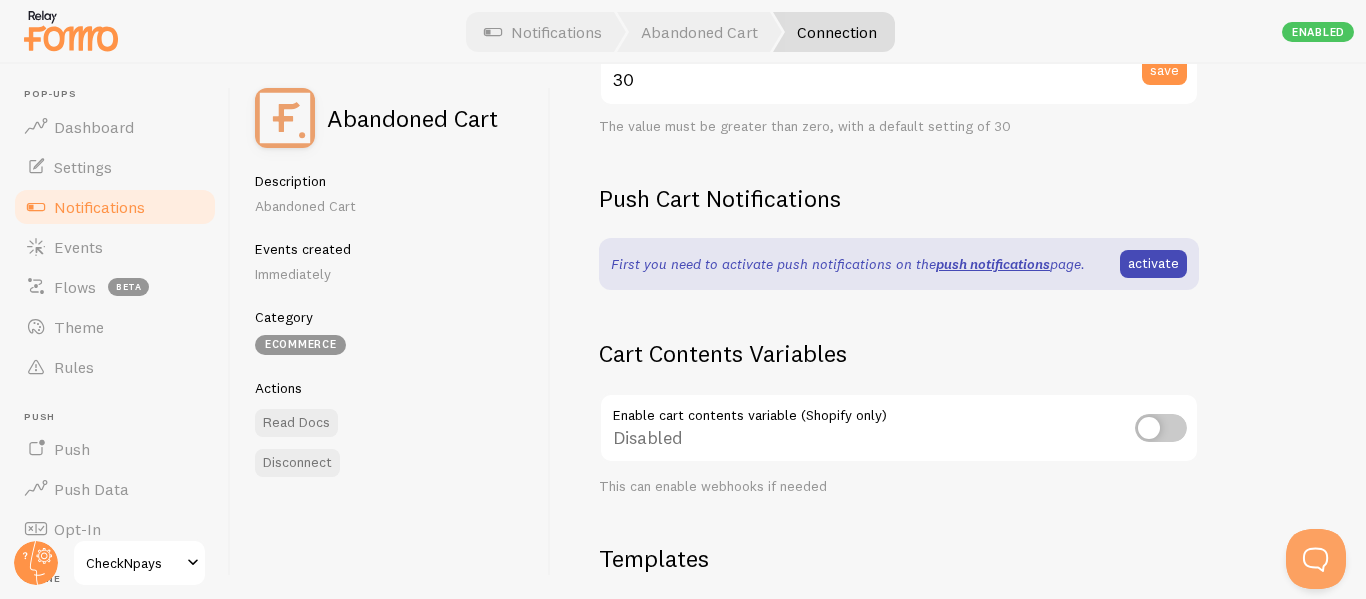 scroll, scrollTop: 507, scrollLeft: 0, axis: vertical 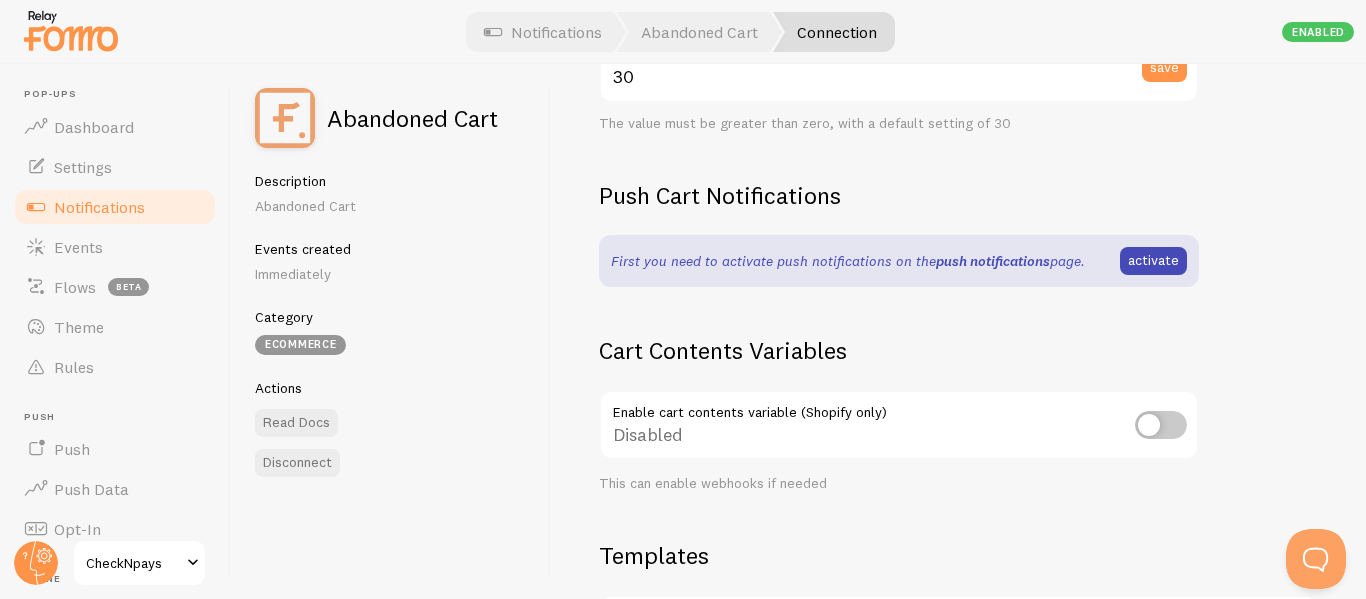 click on "push notifications" at bounding box center [993, 261] 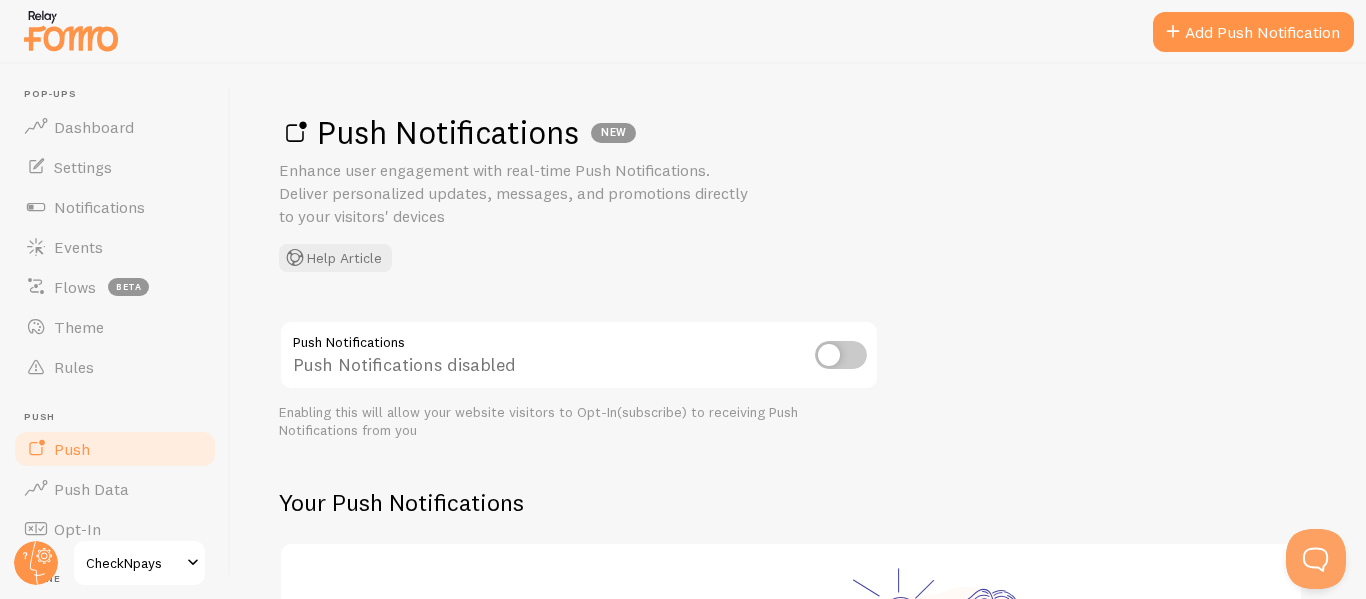 click at bounding box center [841, 355] 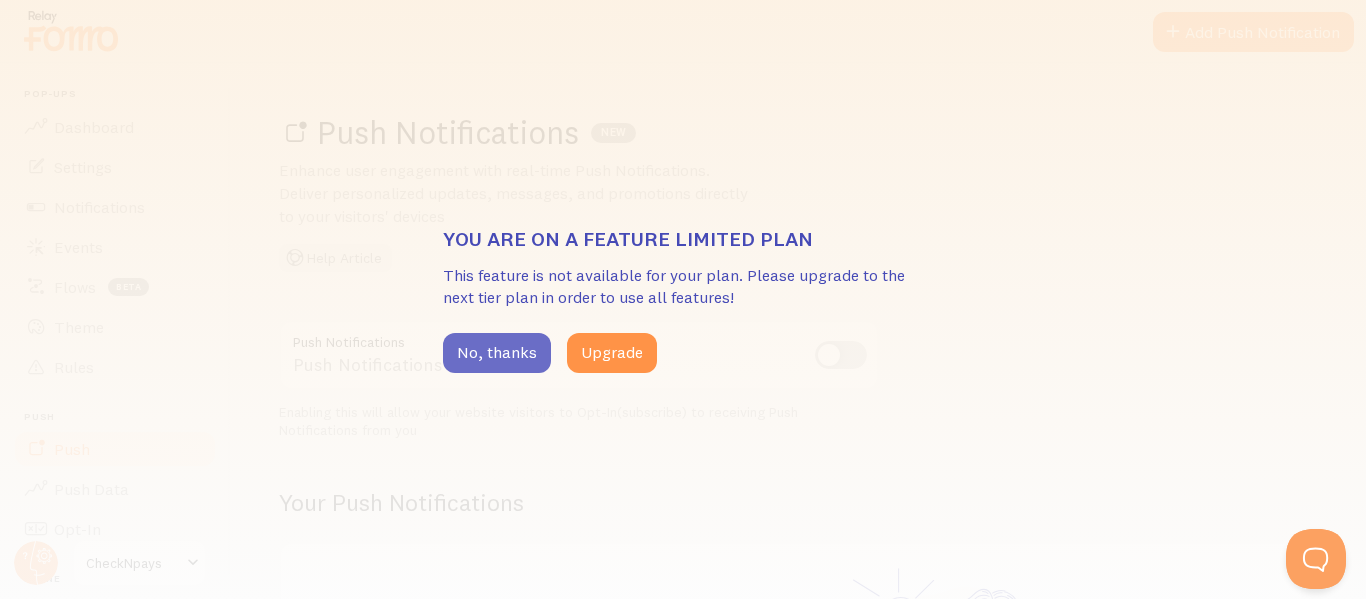 click on "No, thanks" at bounding box center [497, 353] 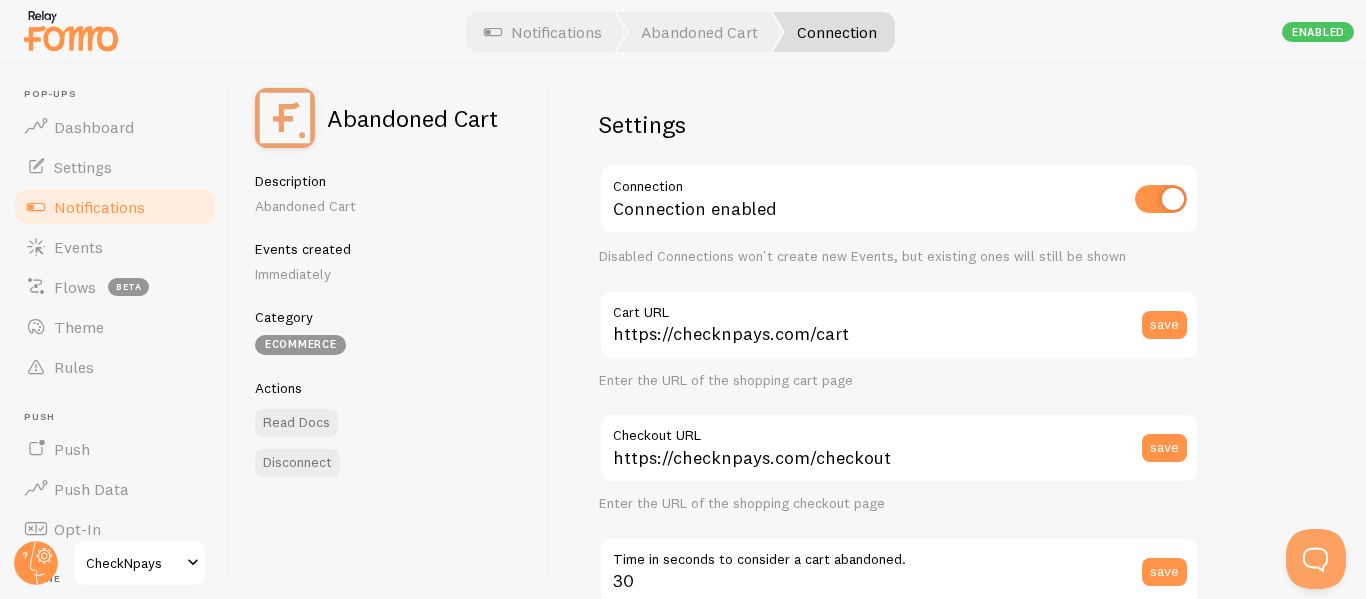 scroll, scrollTop: 0, scrollLeft: 0, axis: both 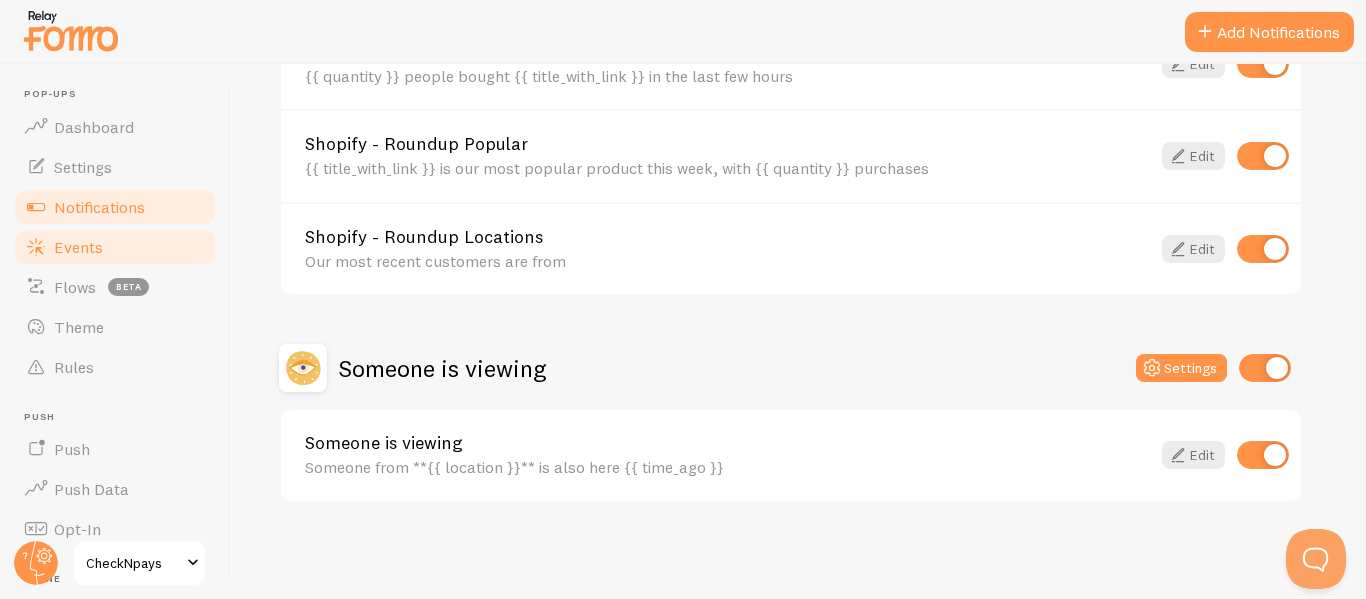 click on "Events" at bounding box center (115, 247) 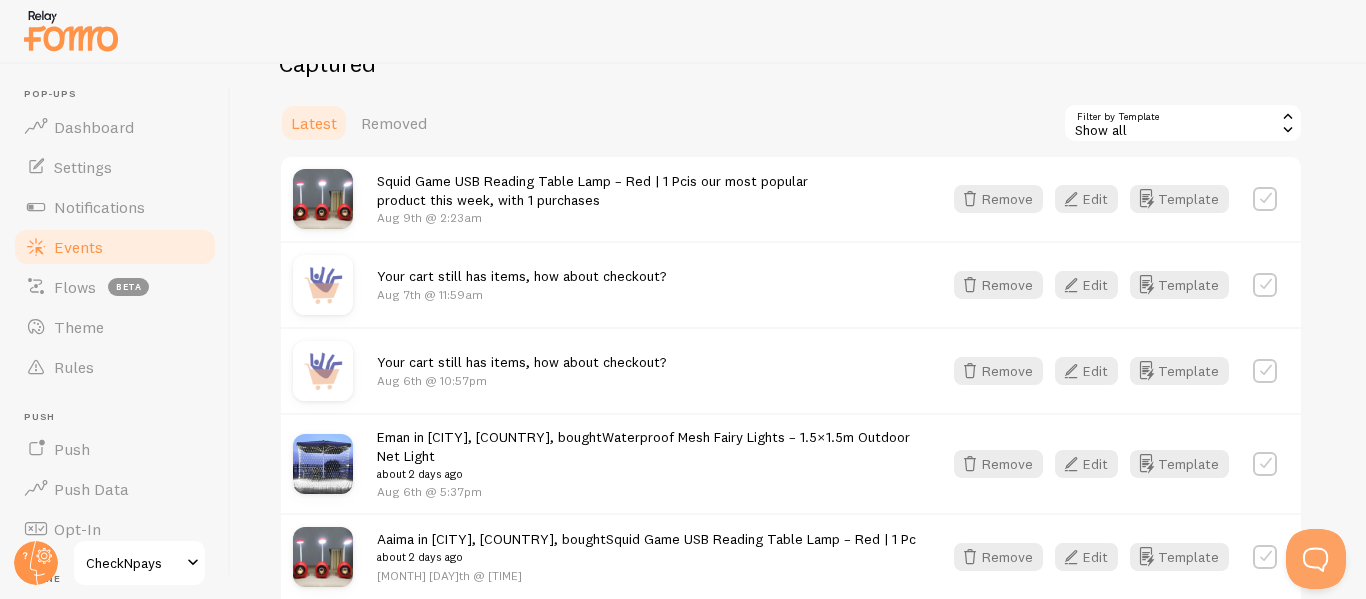 scroll, scrollTop: 710, scrollLeft: 0, axis: vertical 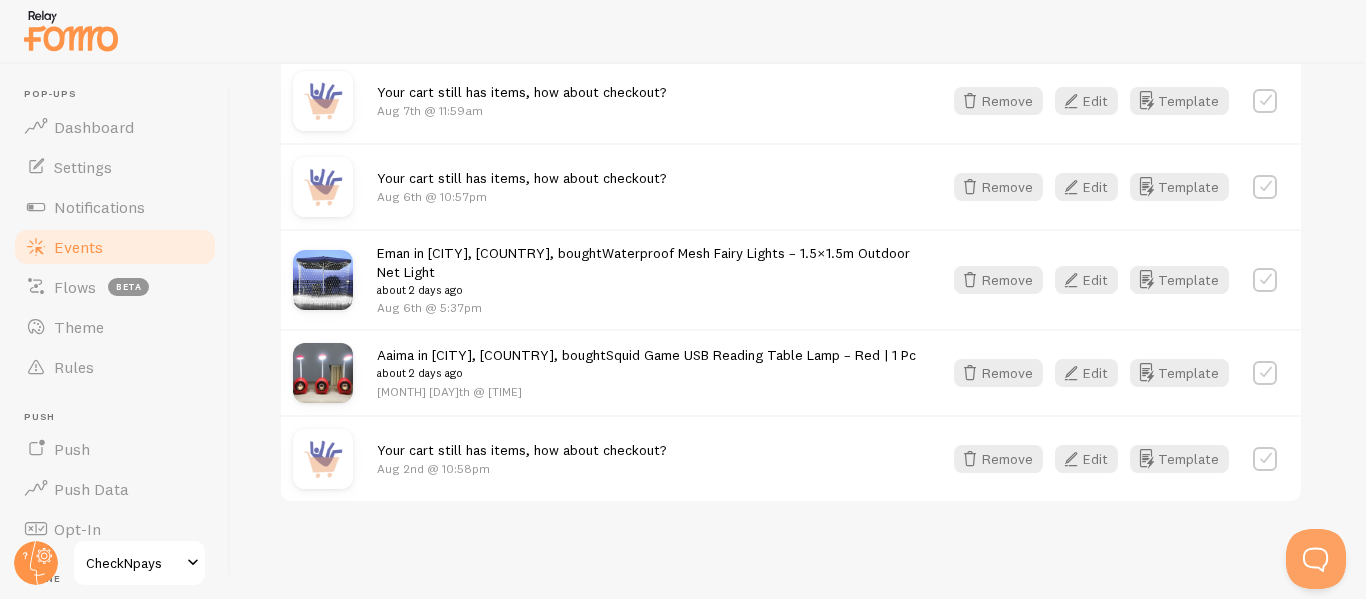 click at bounding box center (1265, 459) 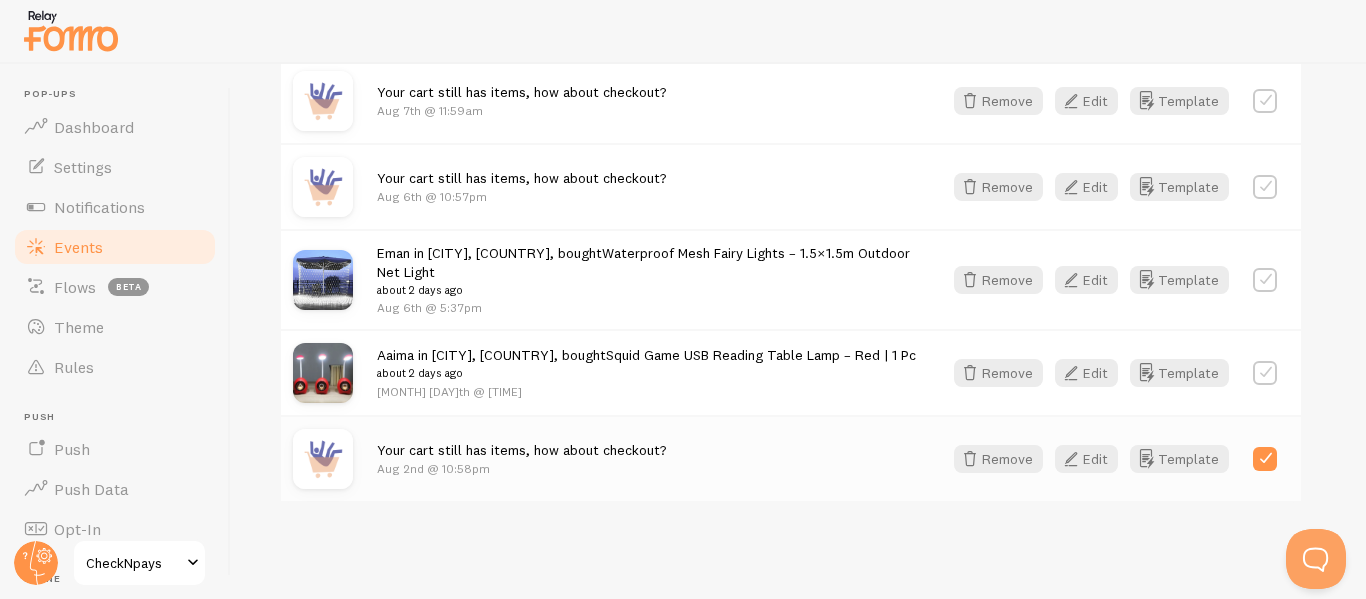 click at bounding box center [1265, 459] 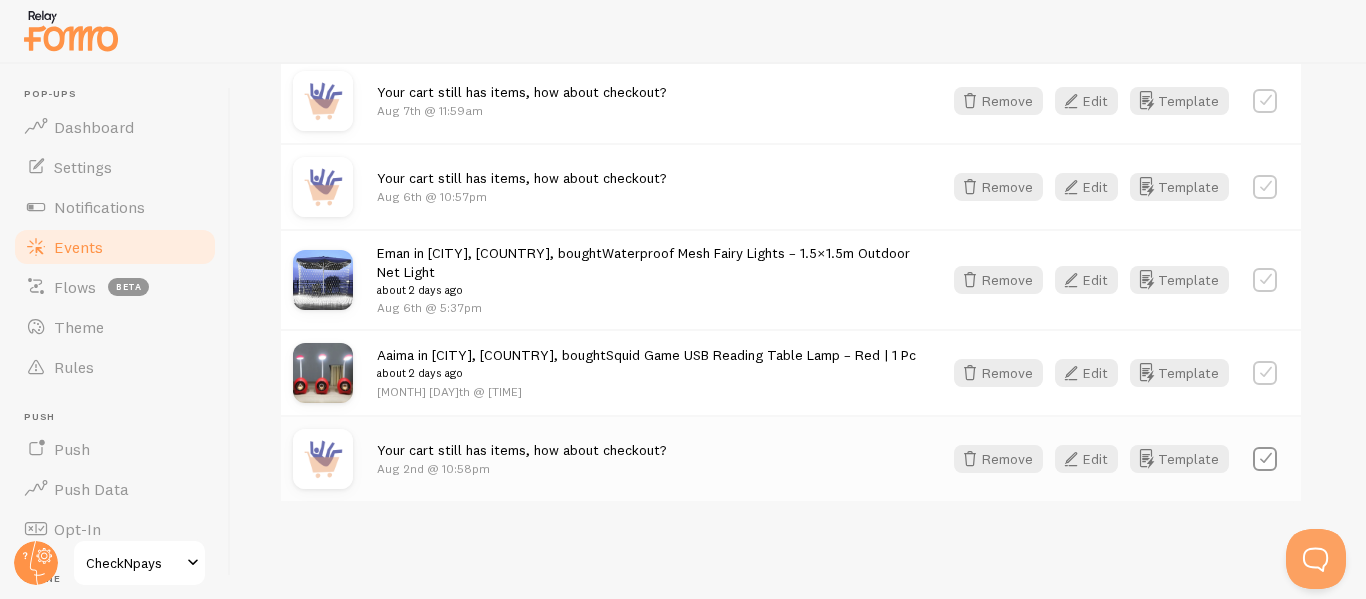 checkbox on "false" 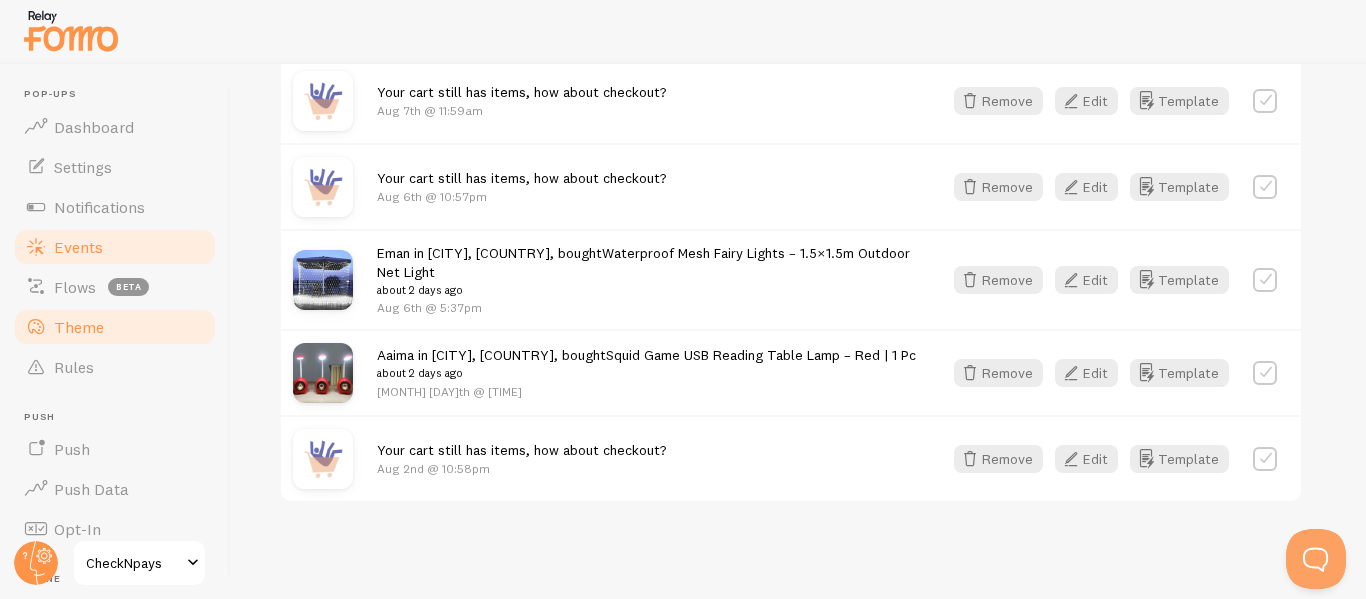 click on "Theme" at bounding box center [115, 327] 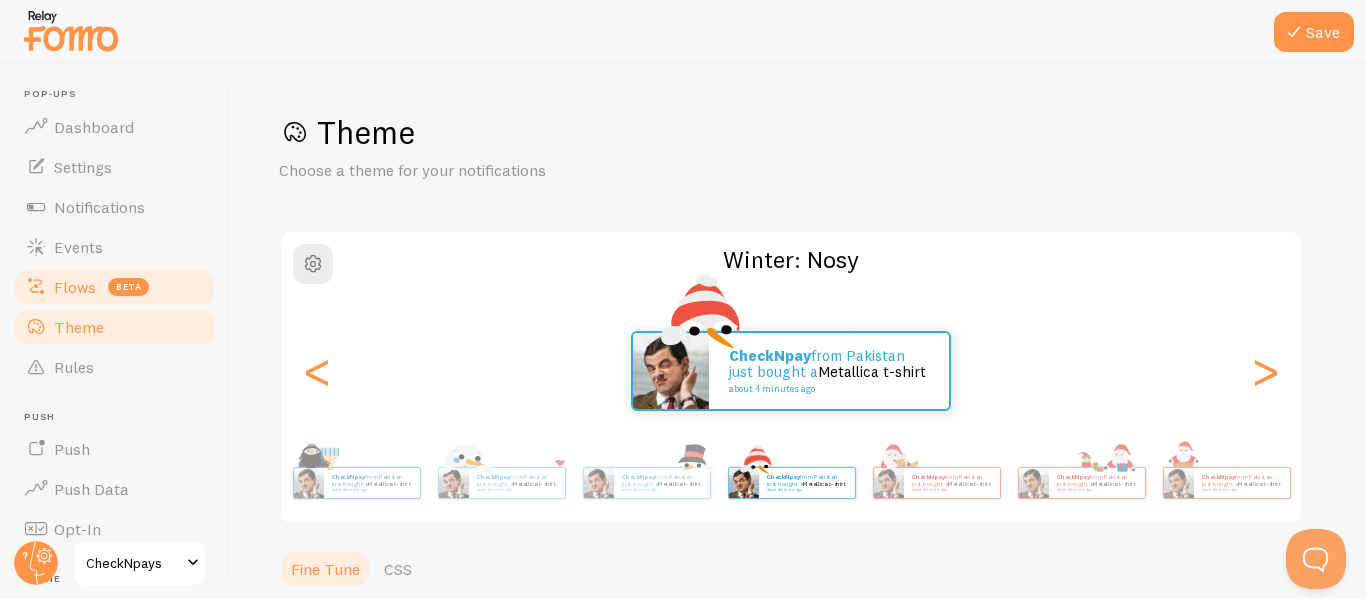 click on "Flows" at bounding box center (75, 287) 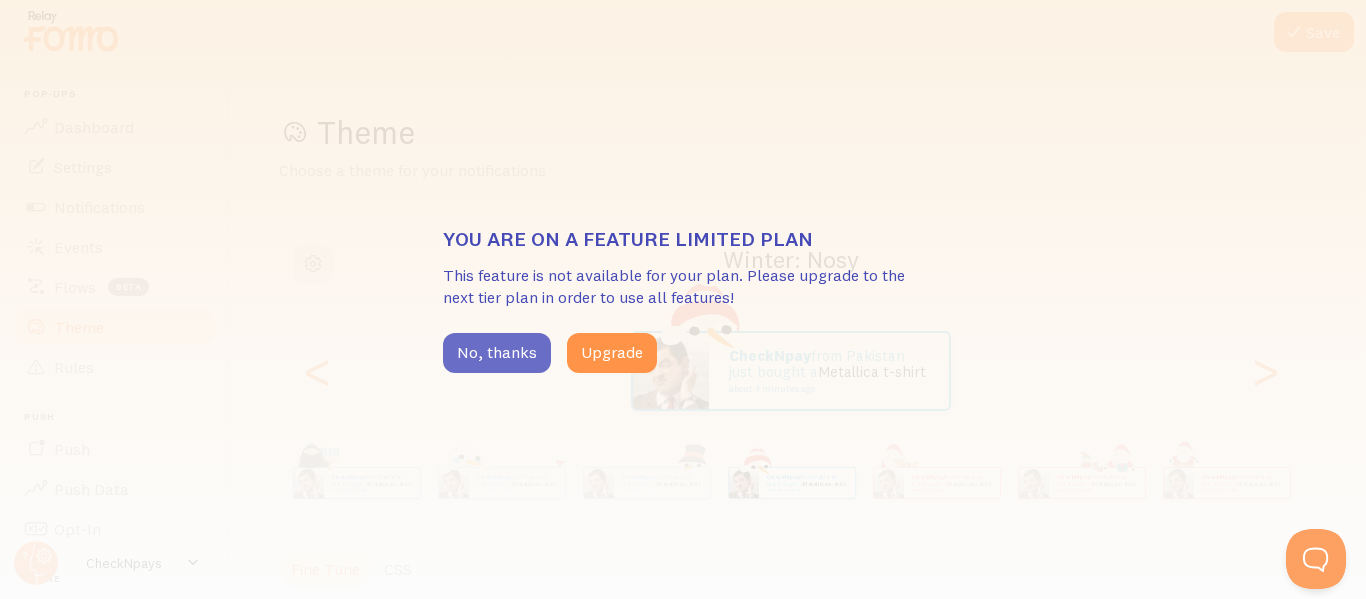 click on "No, thanks" at bounding box center [497, 353] 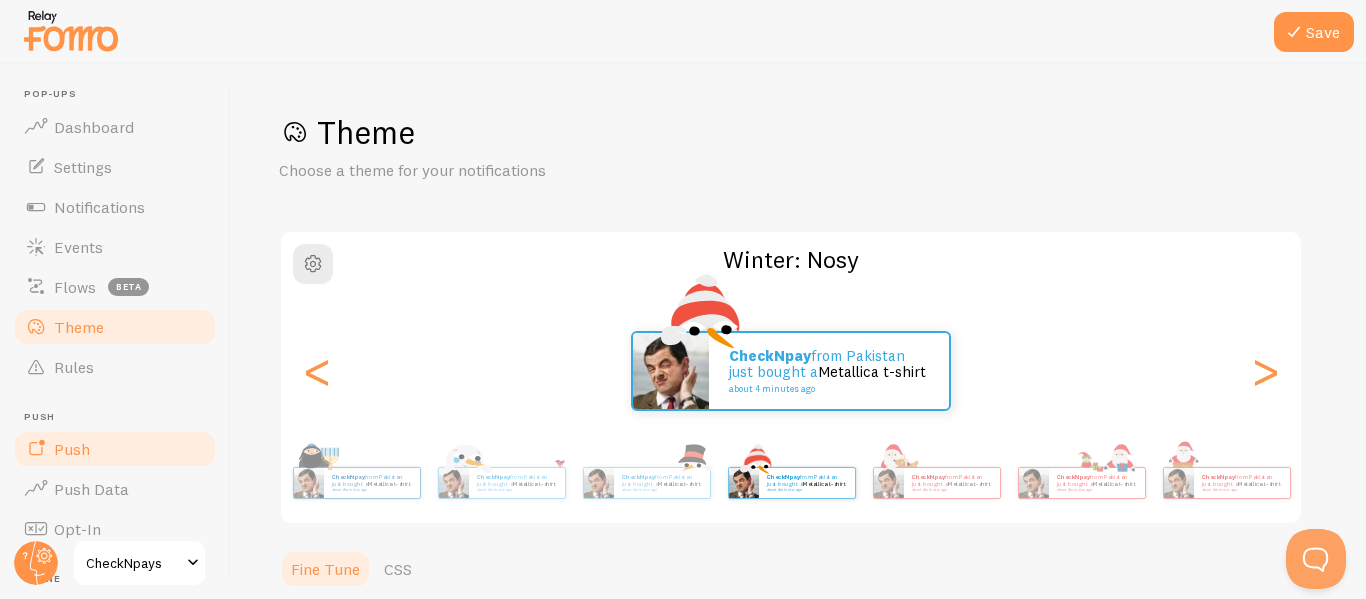 click on "Push" at bounding box center [115, 449] 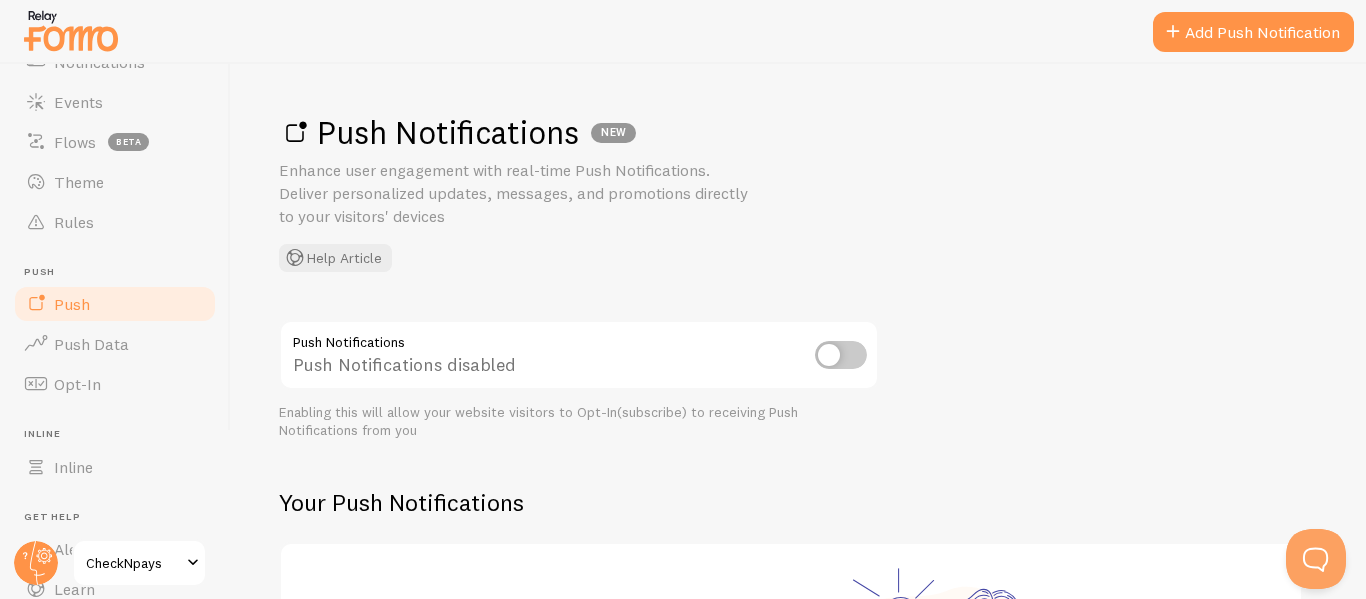 scroll, scrollTop: 187, scrollLeft: 0, axis: vertical 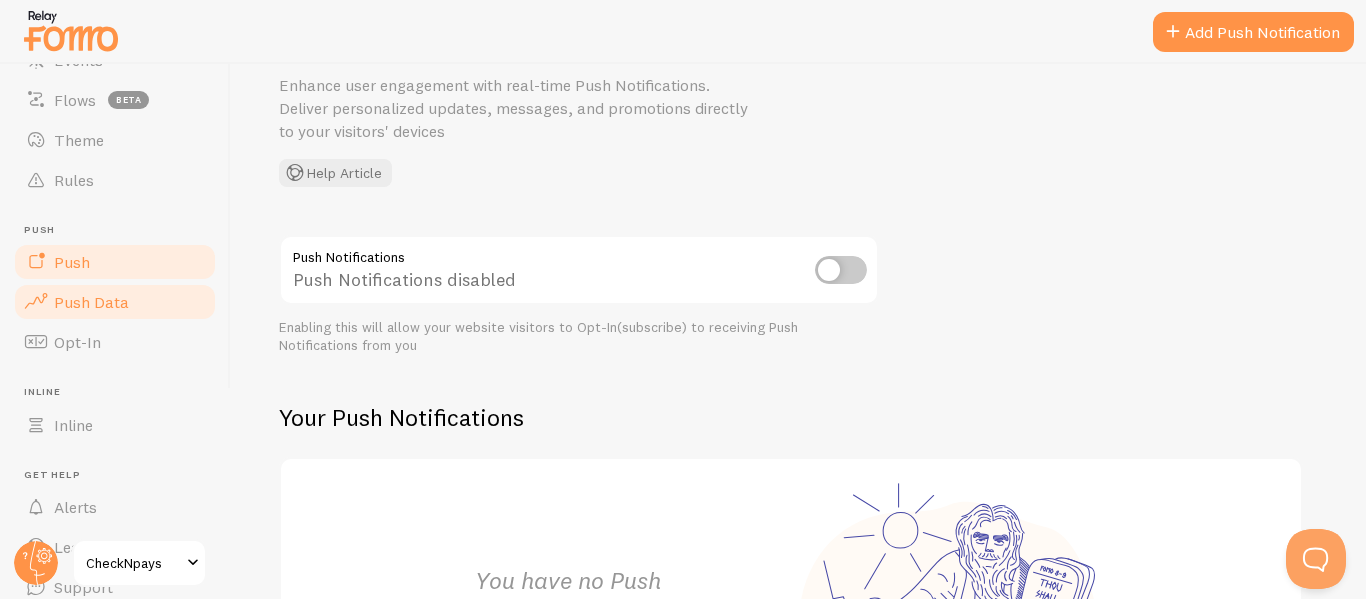 click on "Push Data" at bounding box center [115, 302] 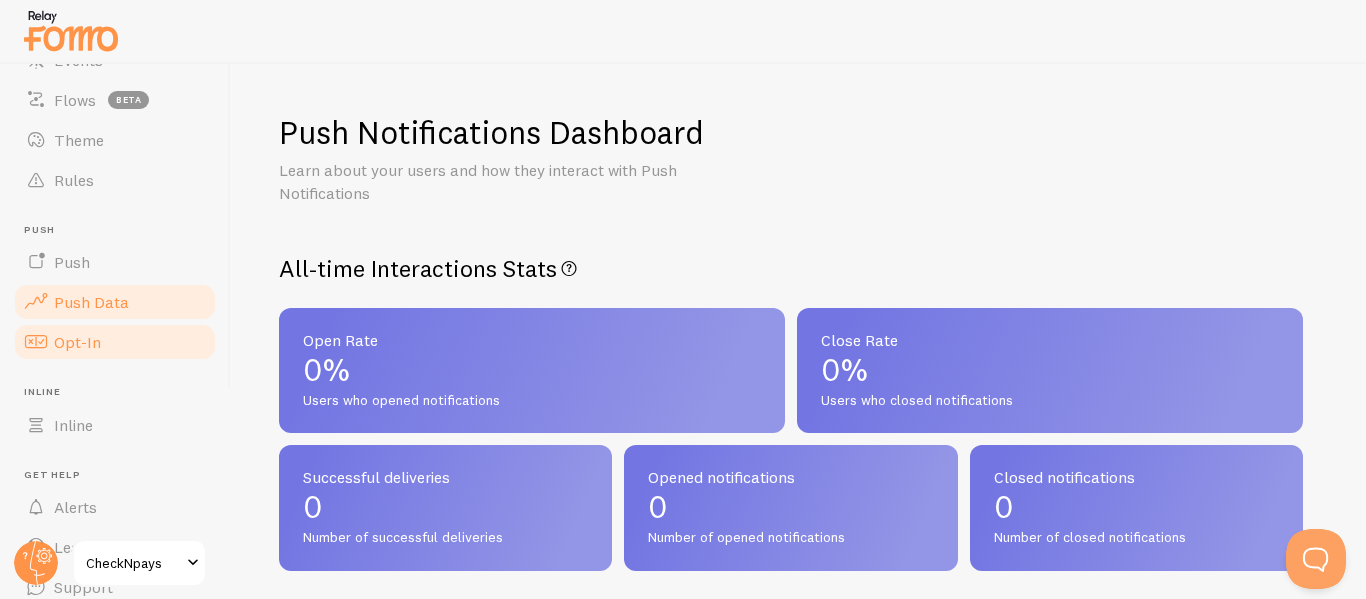 click on "Opt-In" at bounding box center [77, 342] 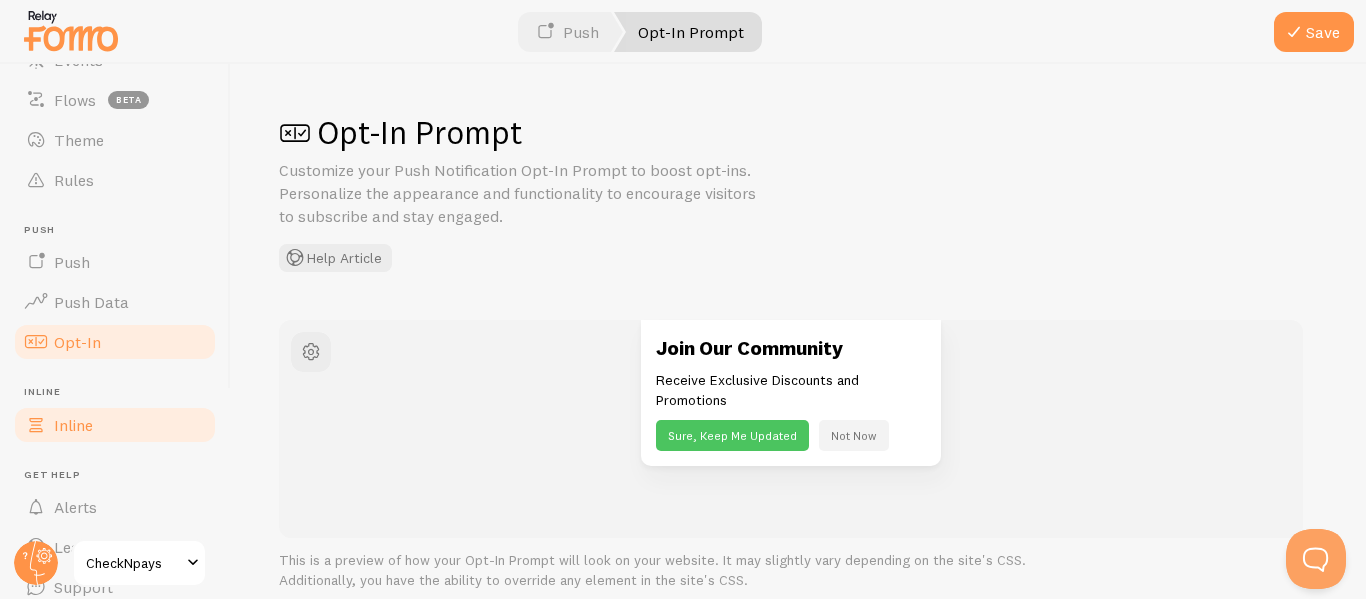click on "Inline" at bounding box center [115, 425] 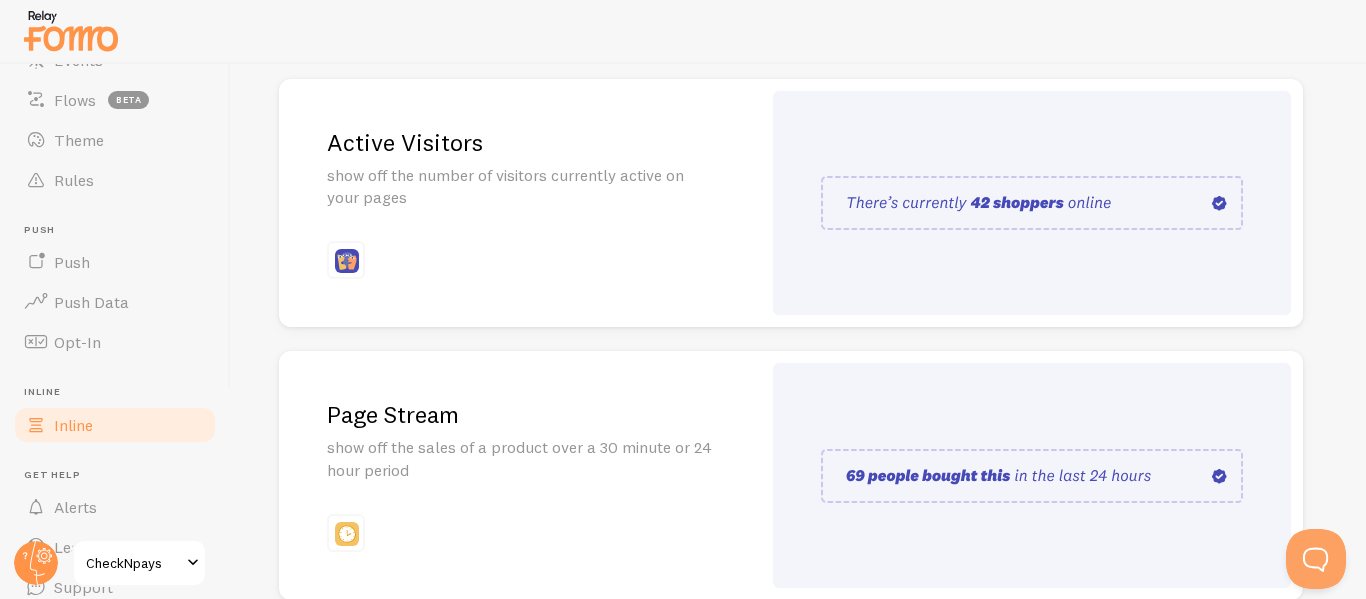 scroll, scrollTop: 227, scrollLeft: 0, axis: vertical 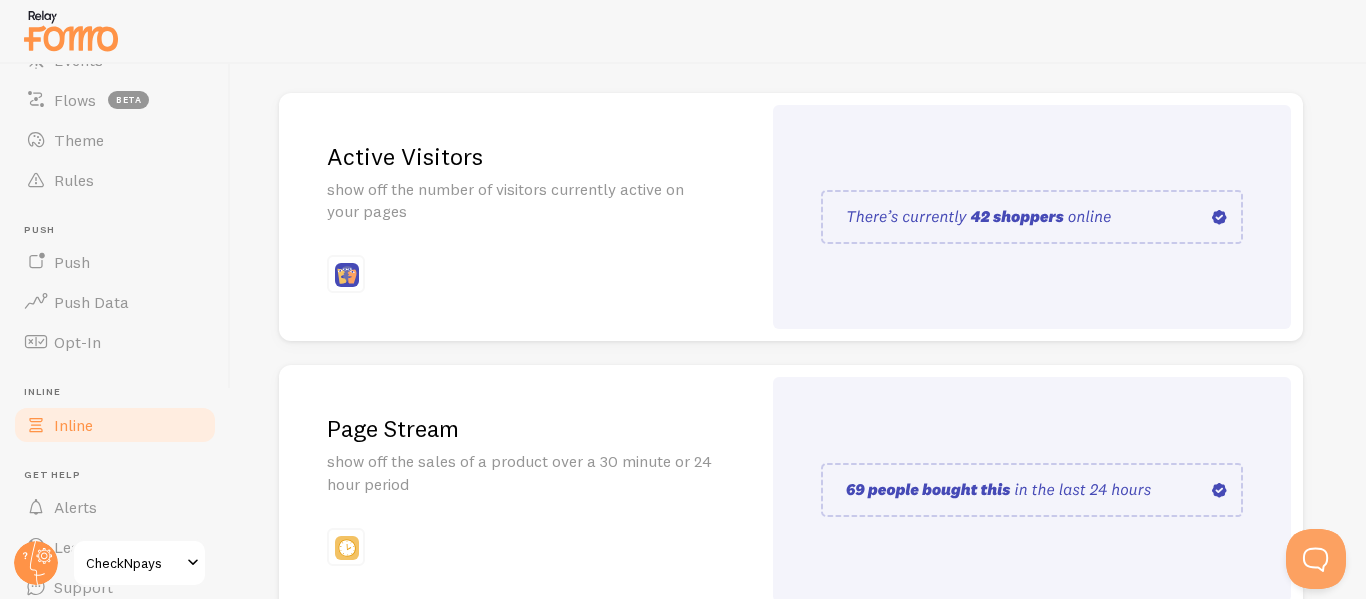 click at bounding box center [1032, 217] 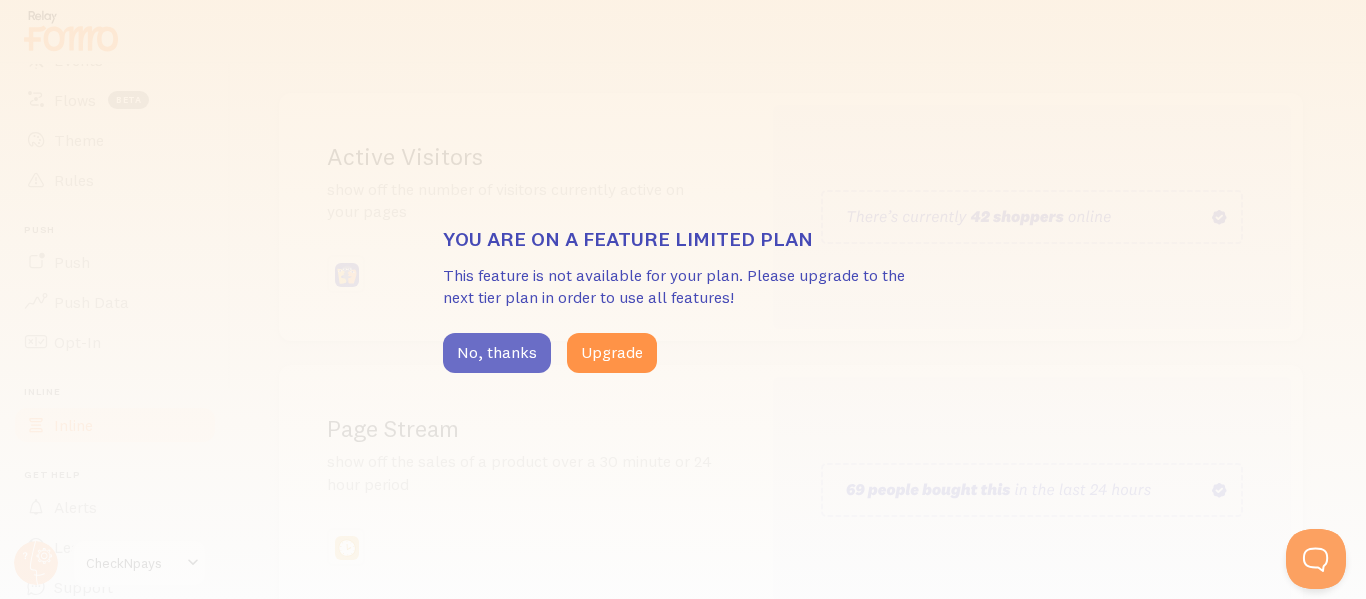 click on "No, thanks" at bounding box center [497, 353] 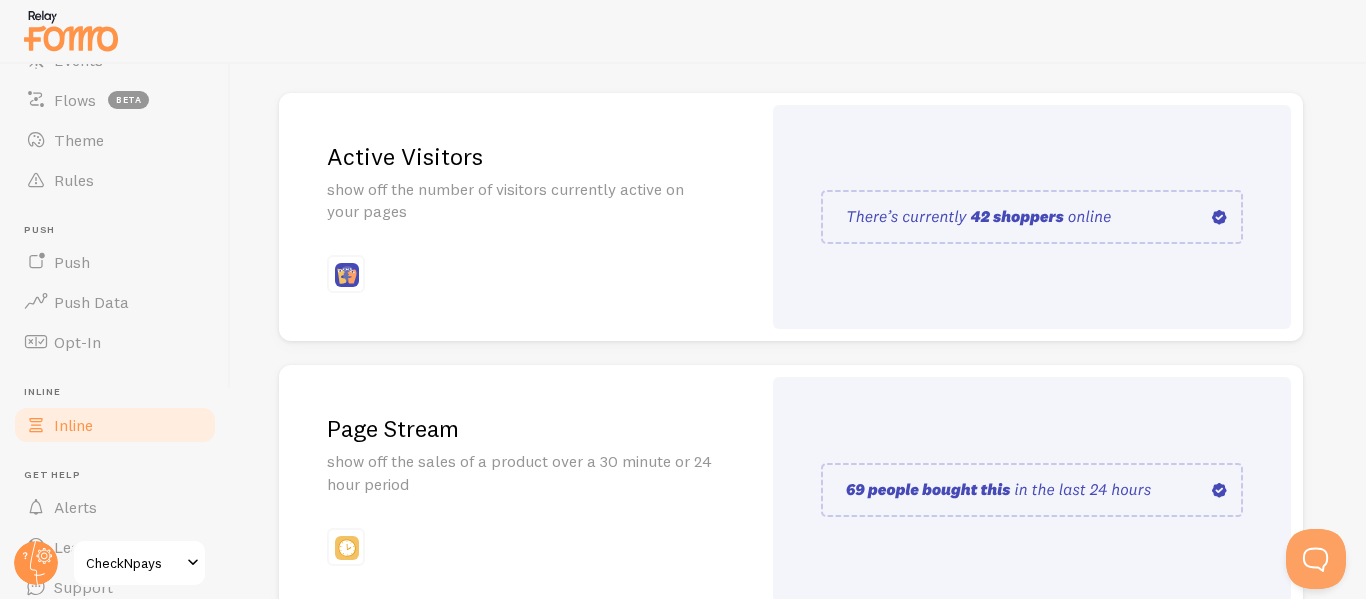scroll, scrollTop: 267, scrollLeft: 0, axis: vertical 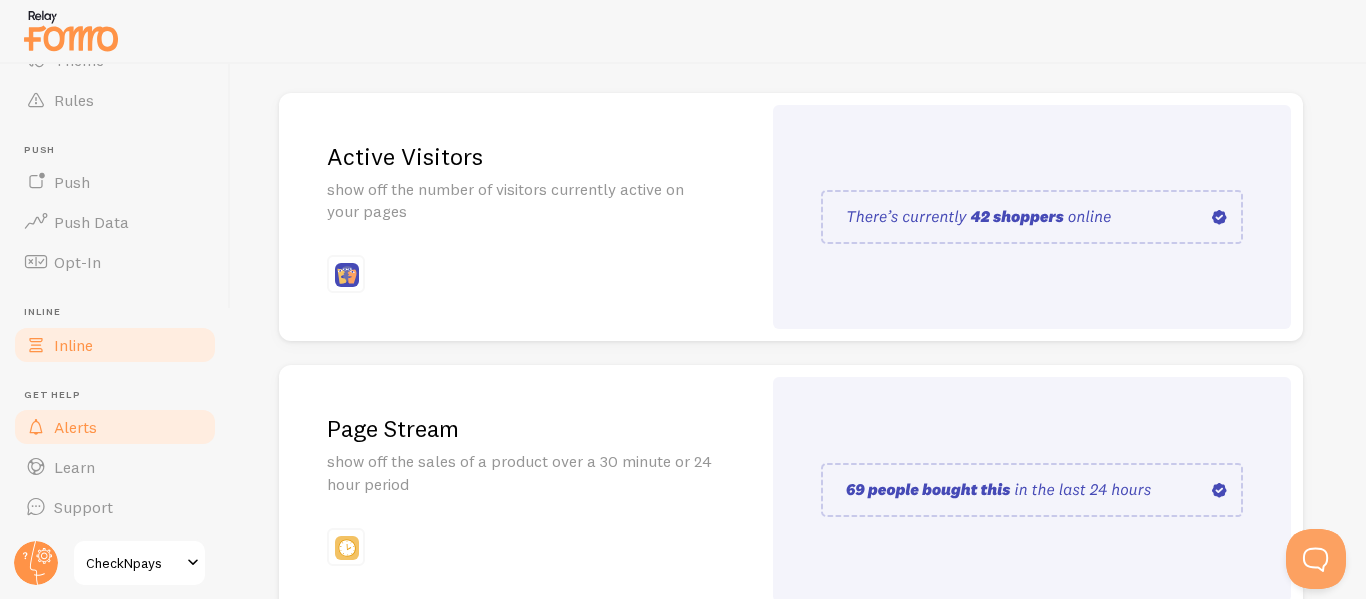 click on "Alerts" at bounding box center [115, 427] 